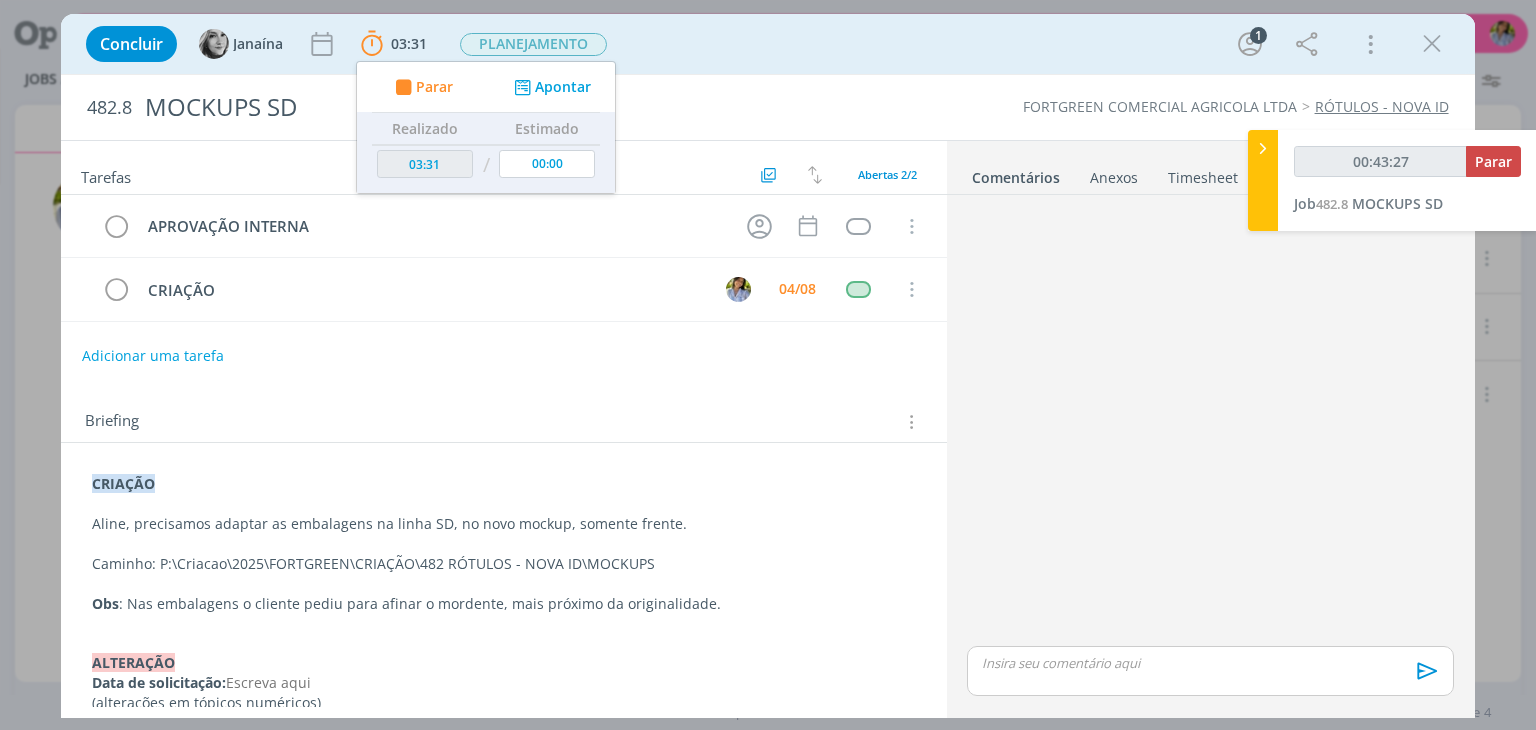 scroll, scrollTop: 0, scrollLeft: 0, axis: both 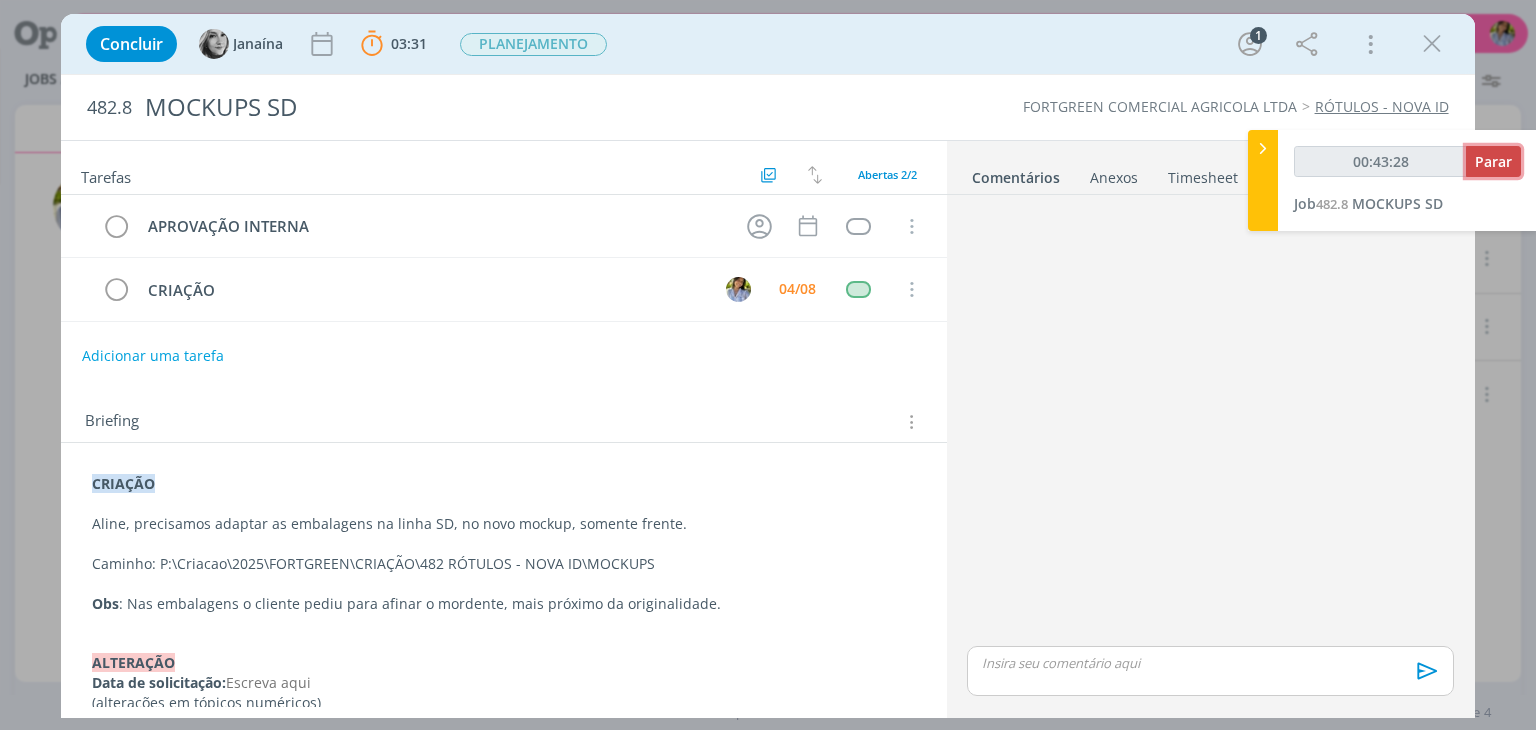 click on "Parar" at bounding box center [1493, 161] 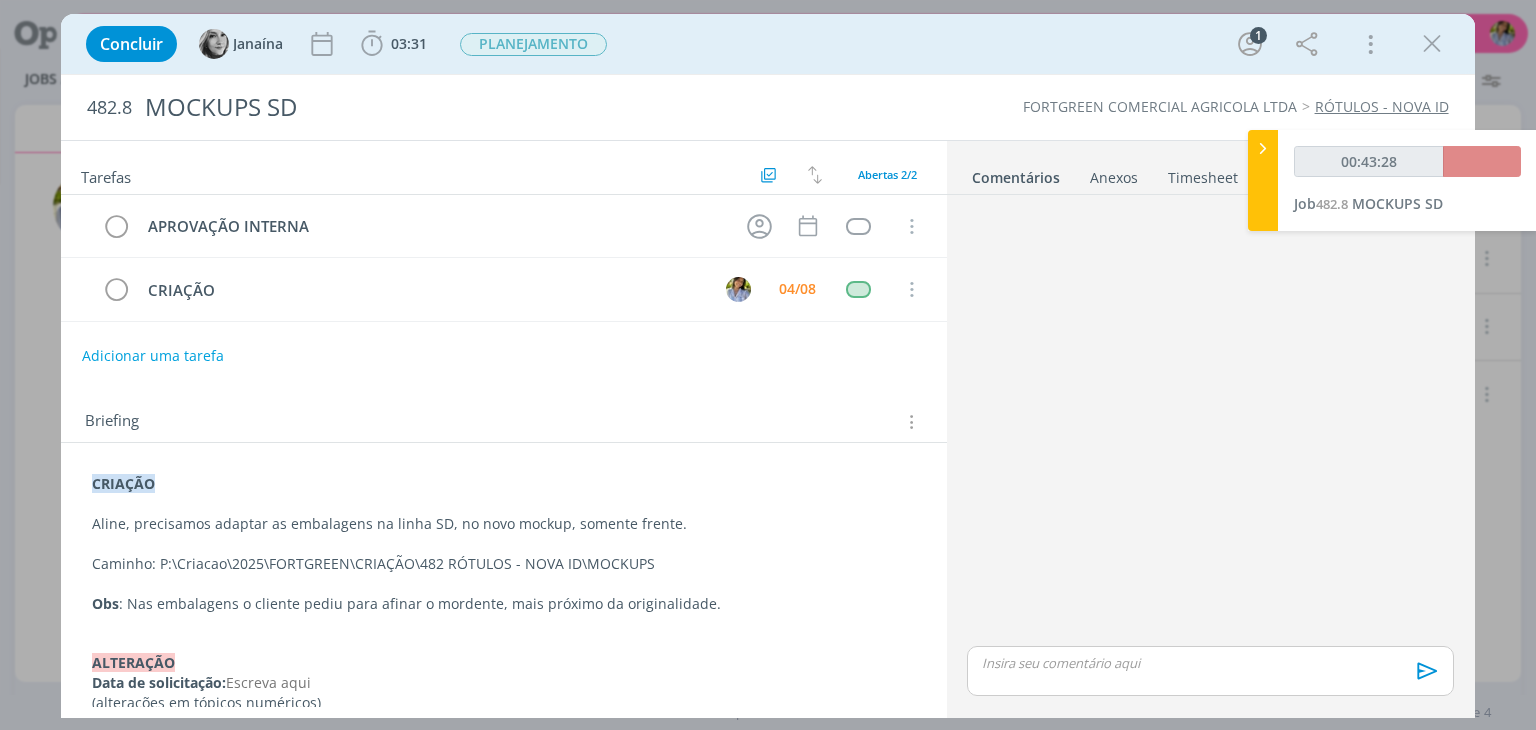 type on "00:44:00" 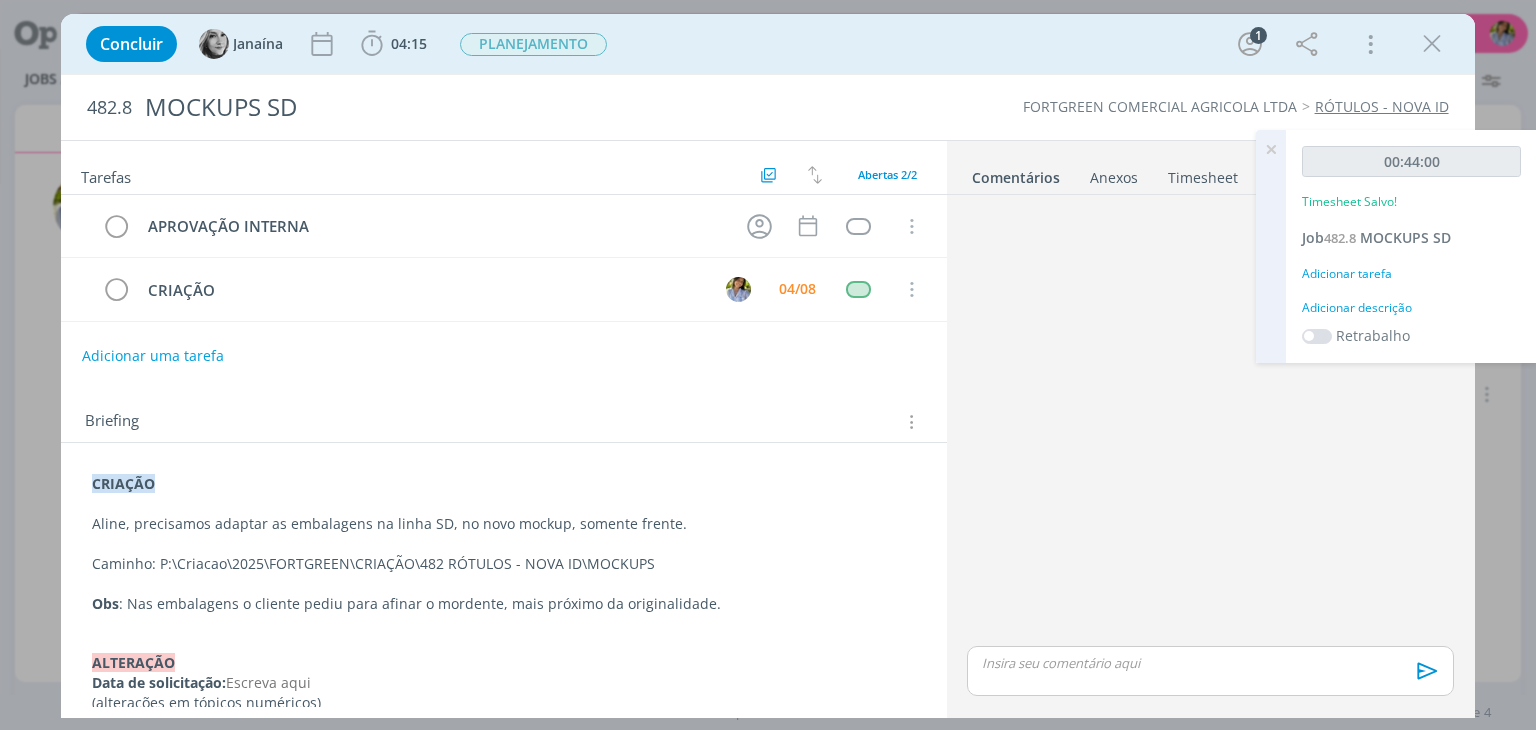 drag, startPoint x: 1433, startPoint y: 48, endPoint x: 1289, endPoint y: 157, distance: 180.60178 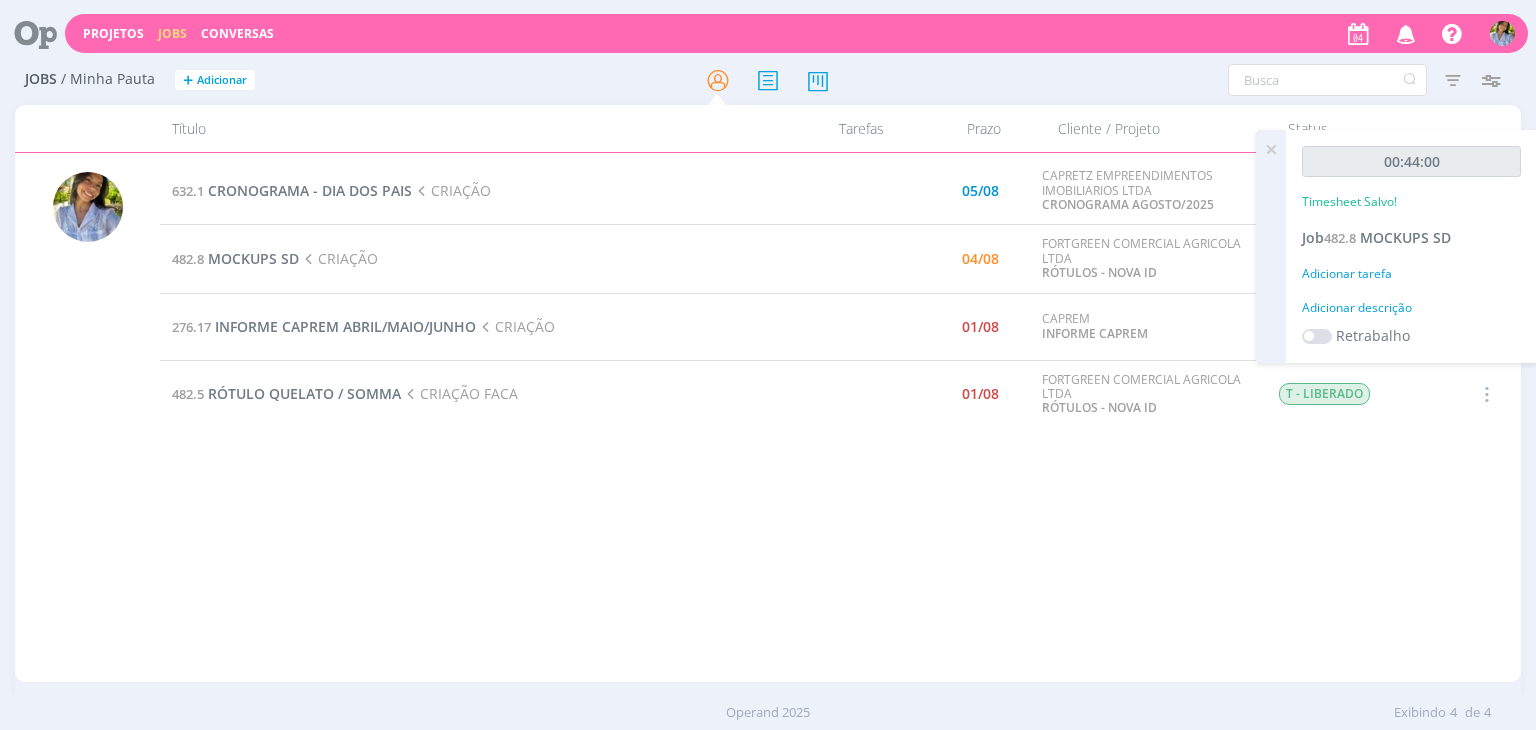 click at bounding box center (1271, 149) 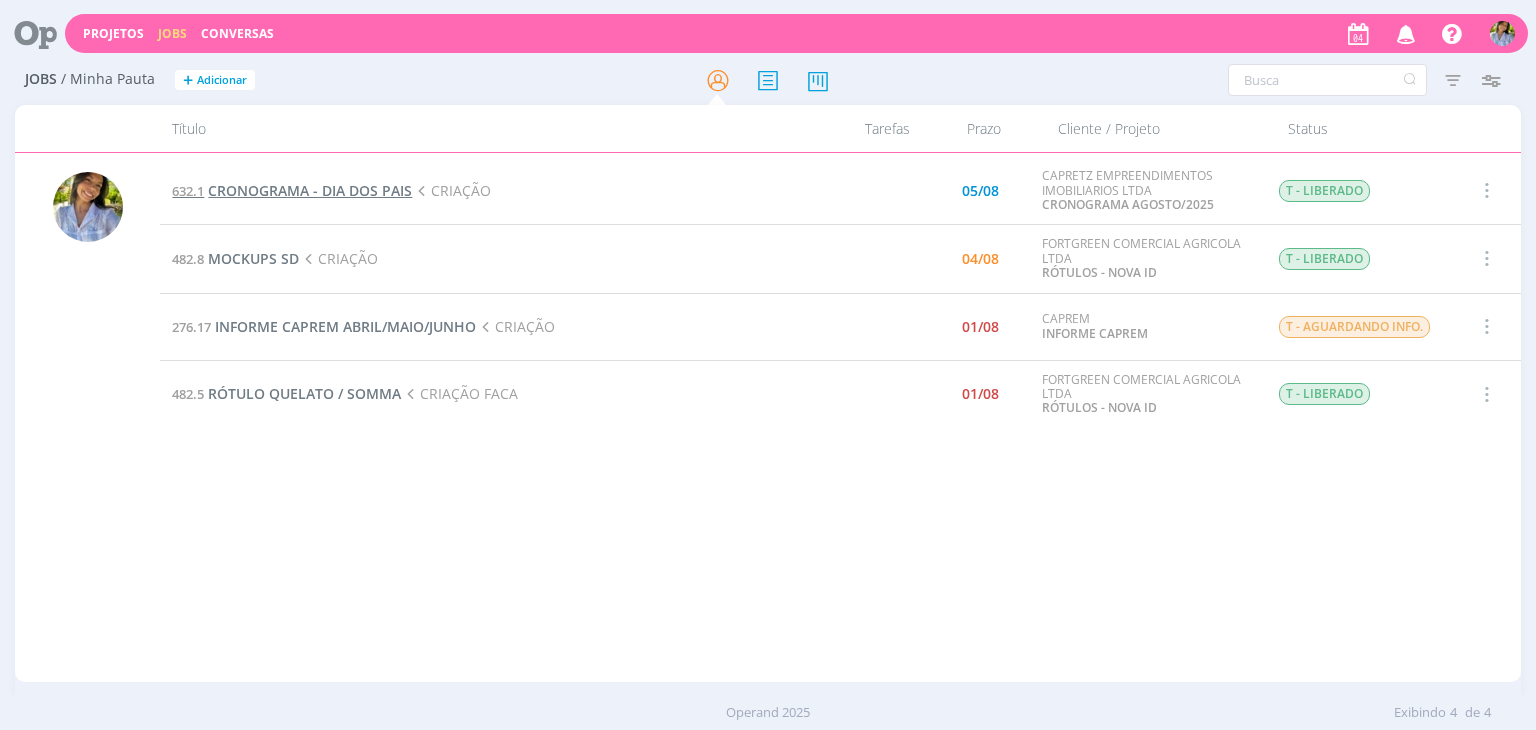 click on "CRONOGRAMA - DIA DOS PAIS" at bounding box center (310, 190) 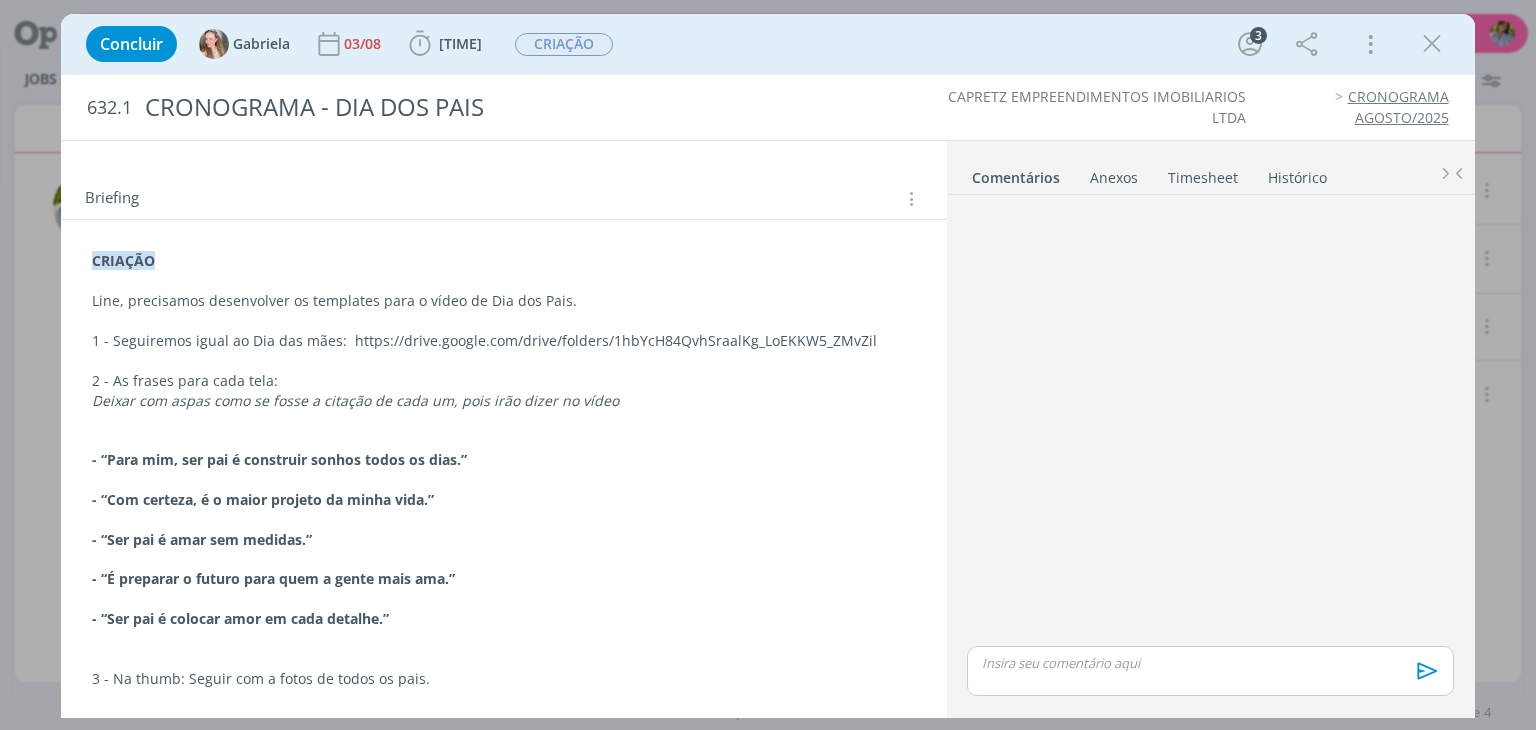 scroll, scrollTop: 256, scrollLeft: 0, axis: vertical 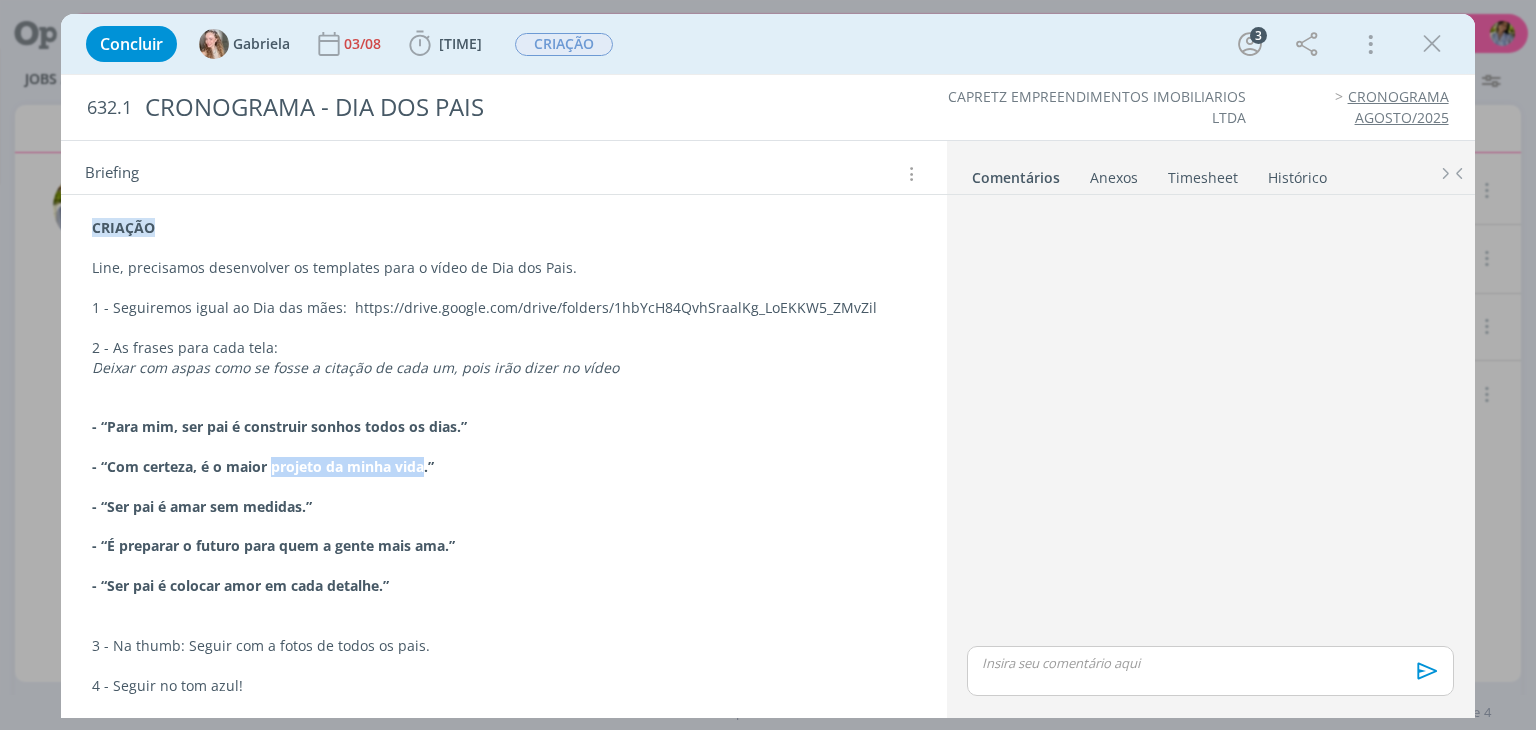 drag, startPoint x: 270, startPoint y: 462, endPoint x: 419, endPoint y: 460, distance: 149.01343 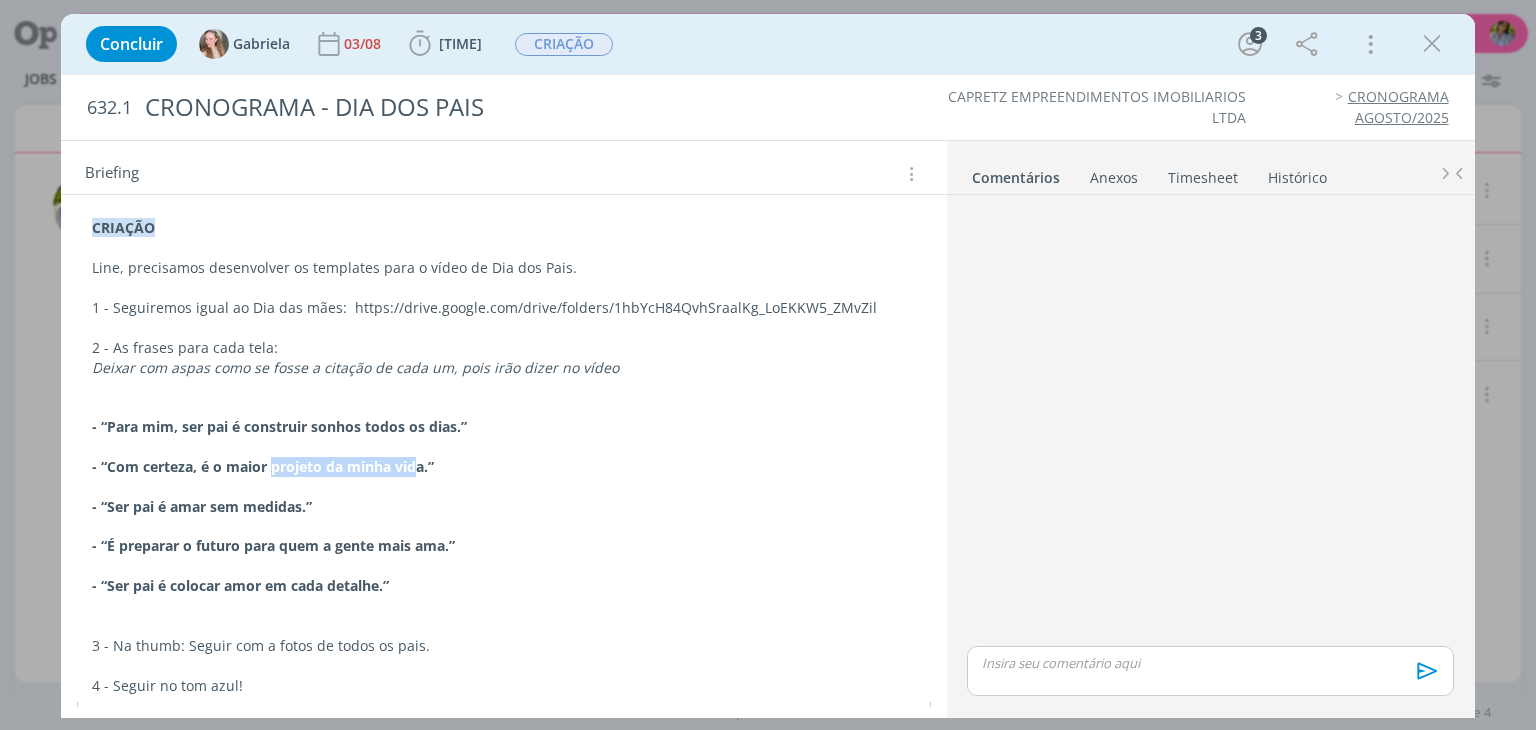 copy on "projeto da minha vid" 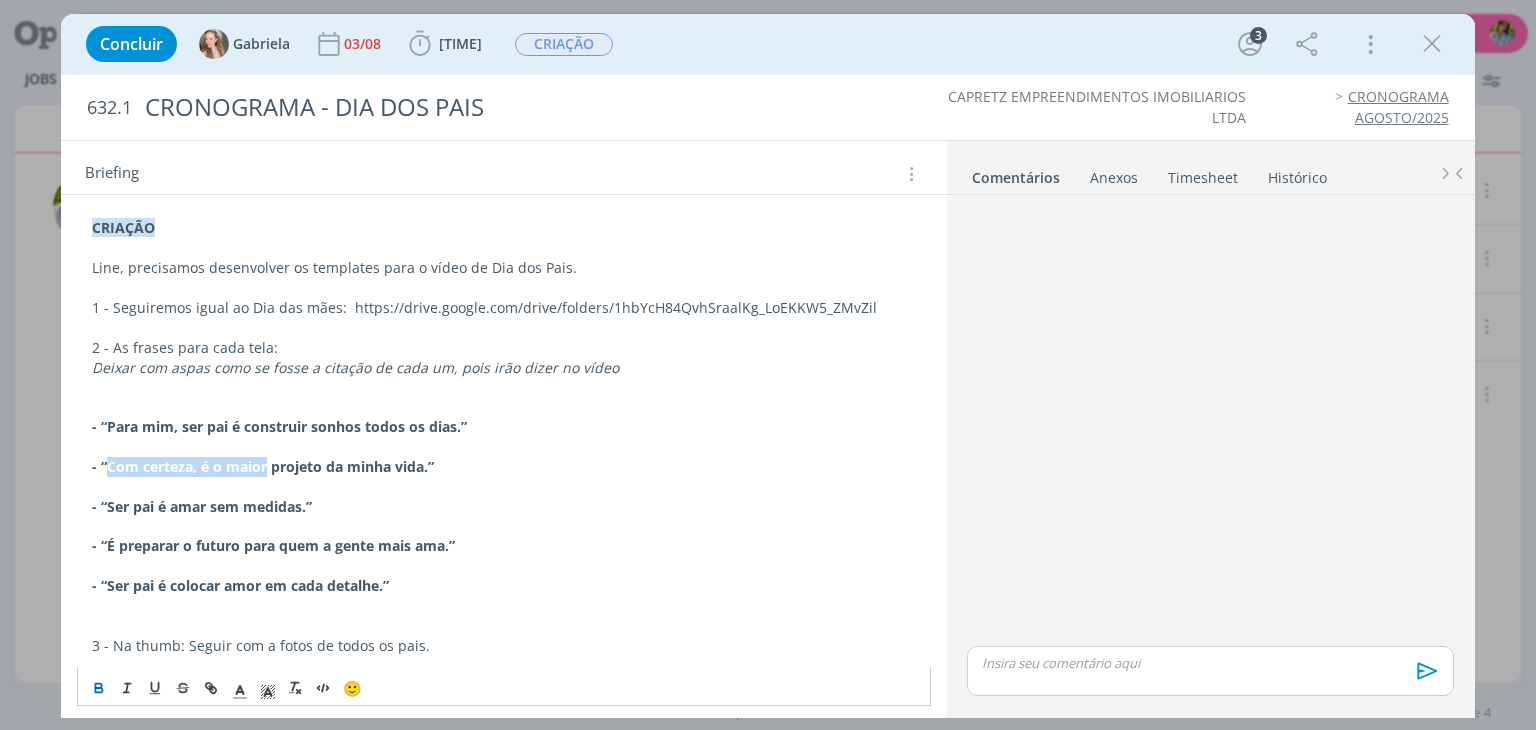 drag, startPoint x: 108, startPoint y: 465, endPoint x: 265, endPoint y: 473, distance: 157.20369 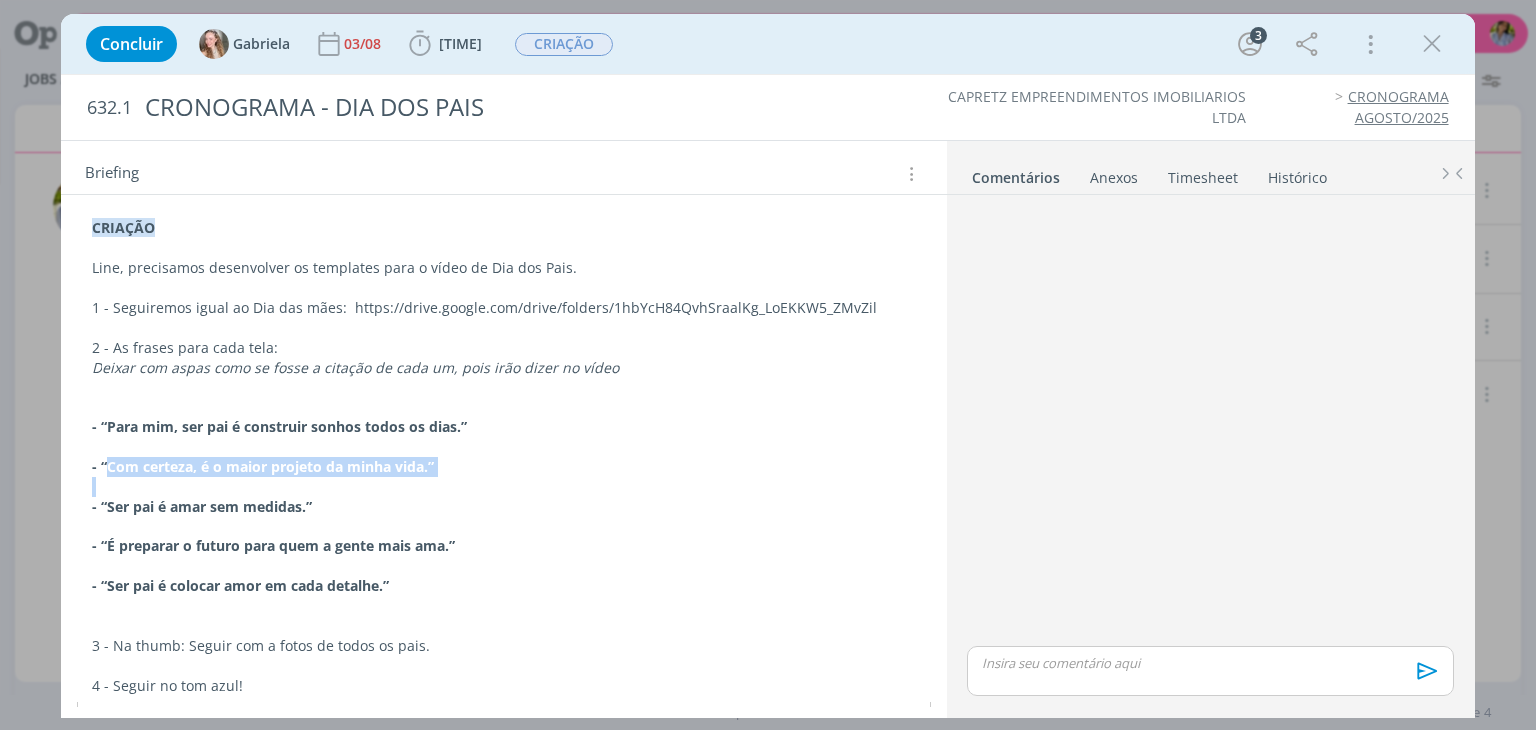 copy on "Com certeza, é o maior projeto da minha vida.”" 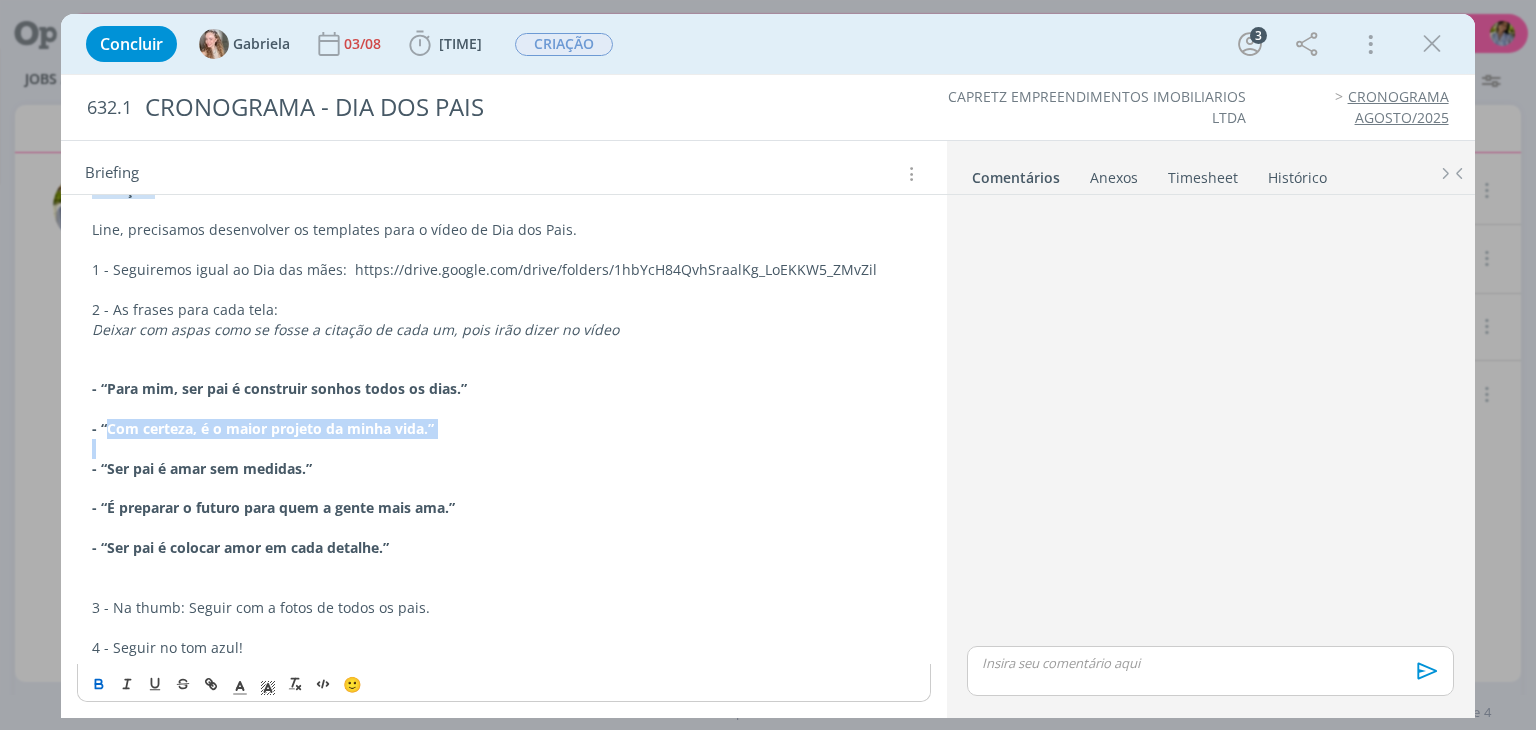 scroll, scrollTop: 256, scrollLeft: 0, axis: vertical 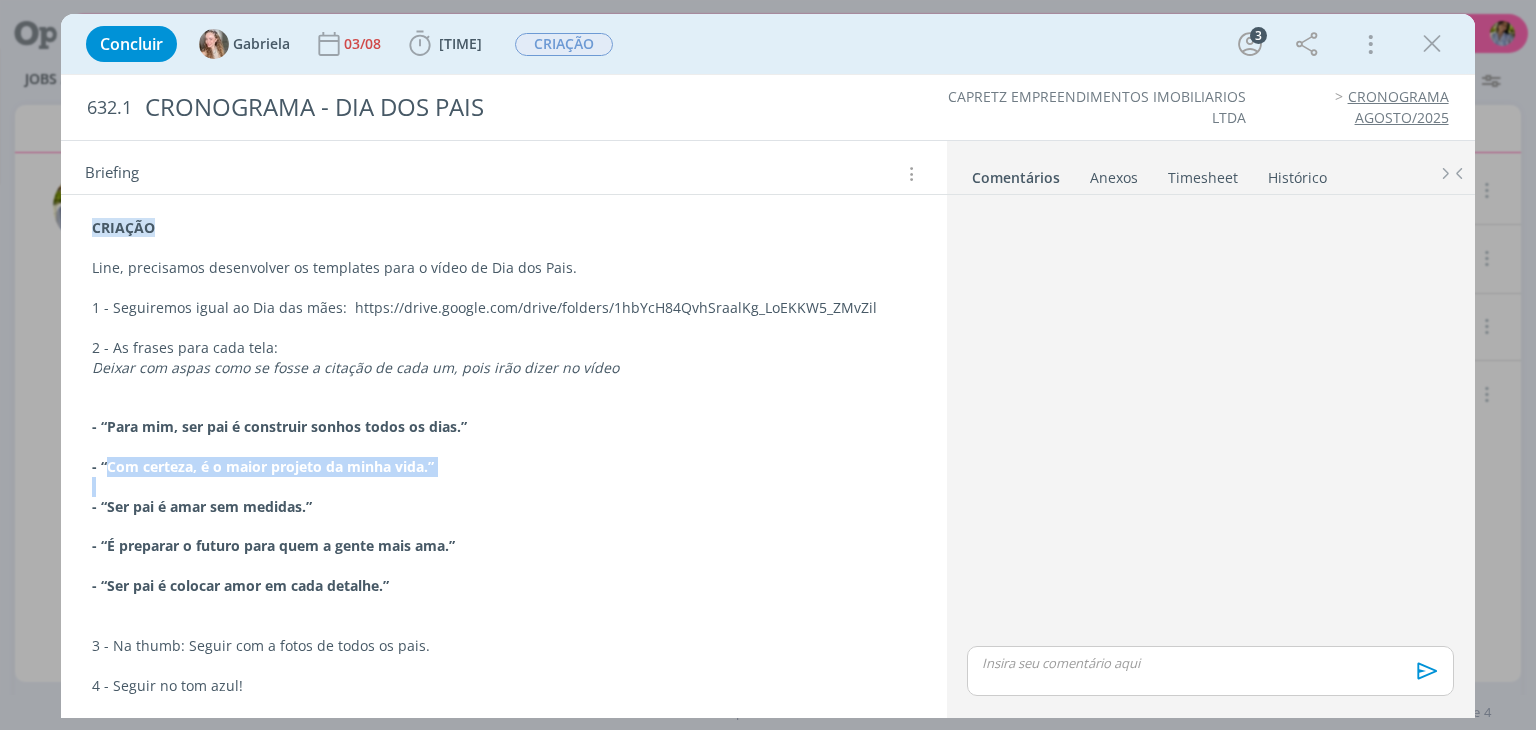 click on "- “Ser pai é amar sem medidas.”" at bounding box center (202, 506) 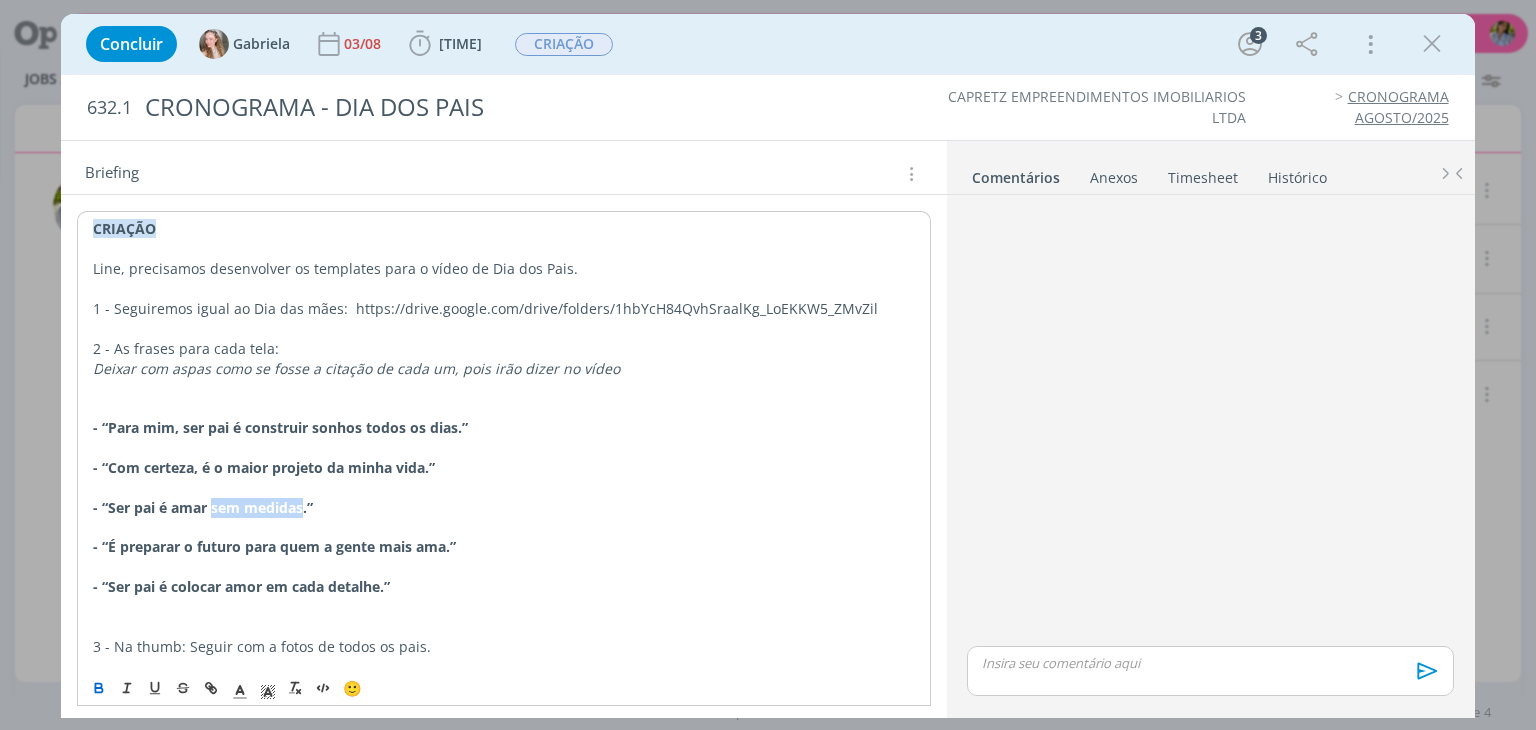 drag, startPoint x: 214, startPoint y: 502, endPoint x: 303, endPoint y: 508, distance: 89.20202 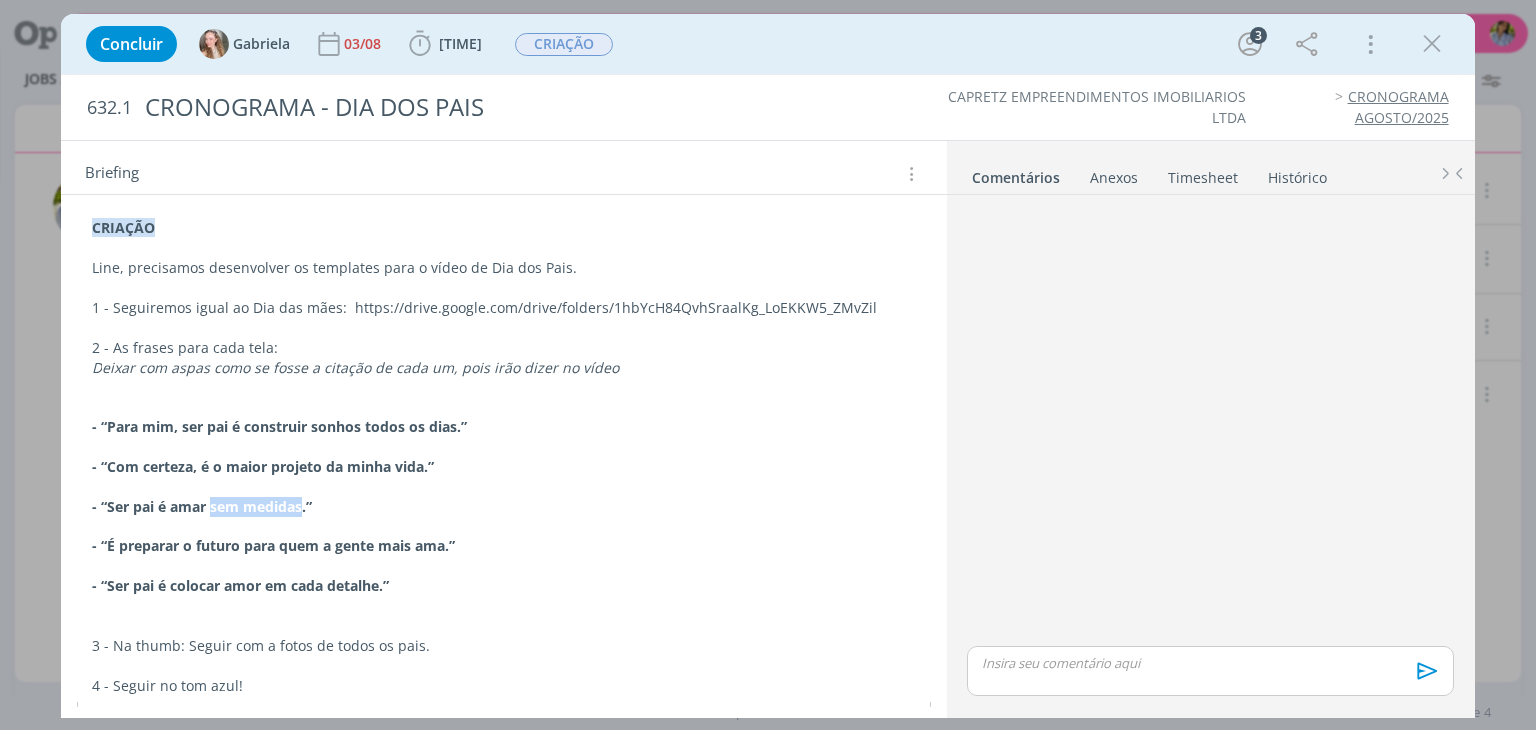 copy on "sem medidas" 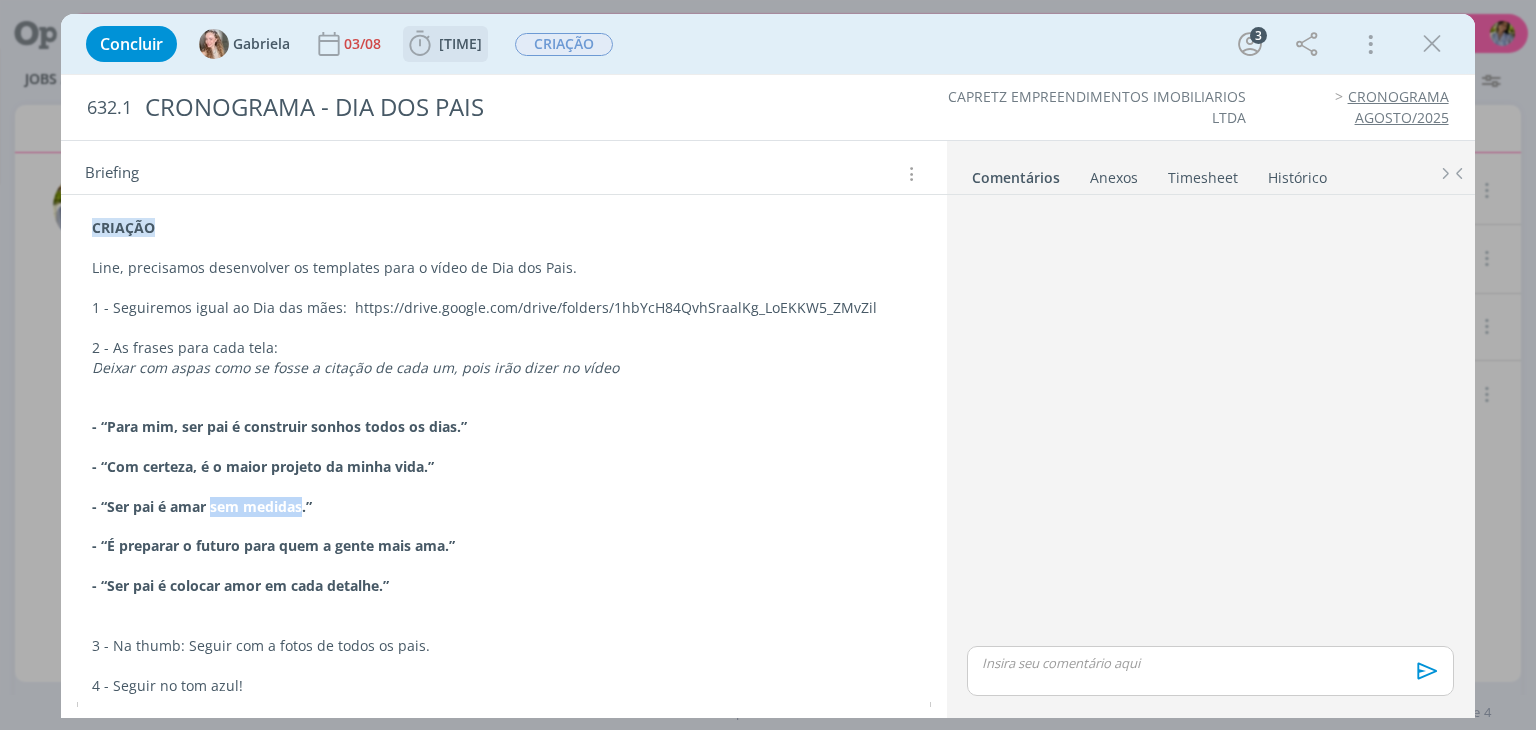 click 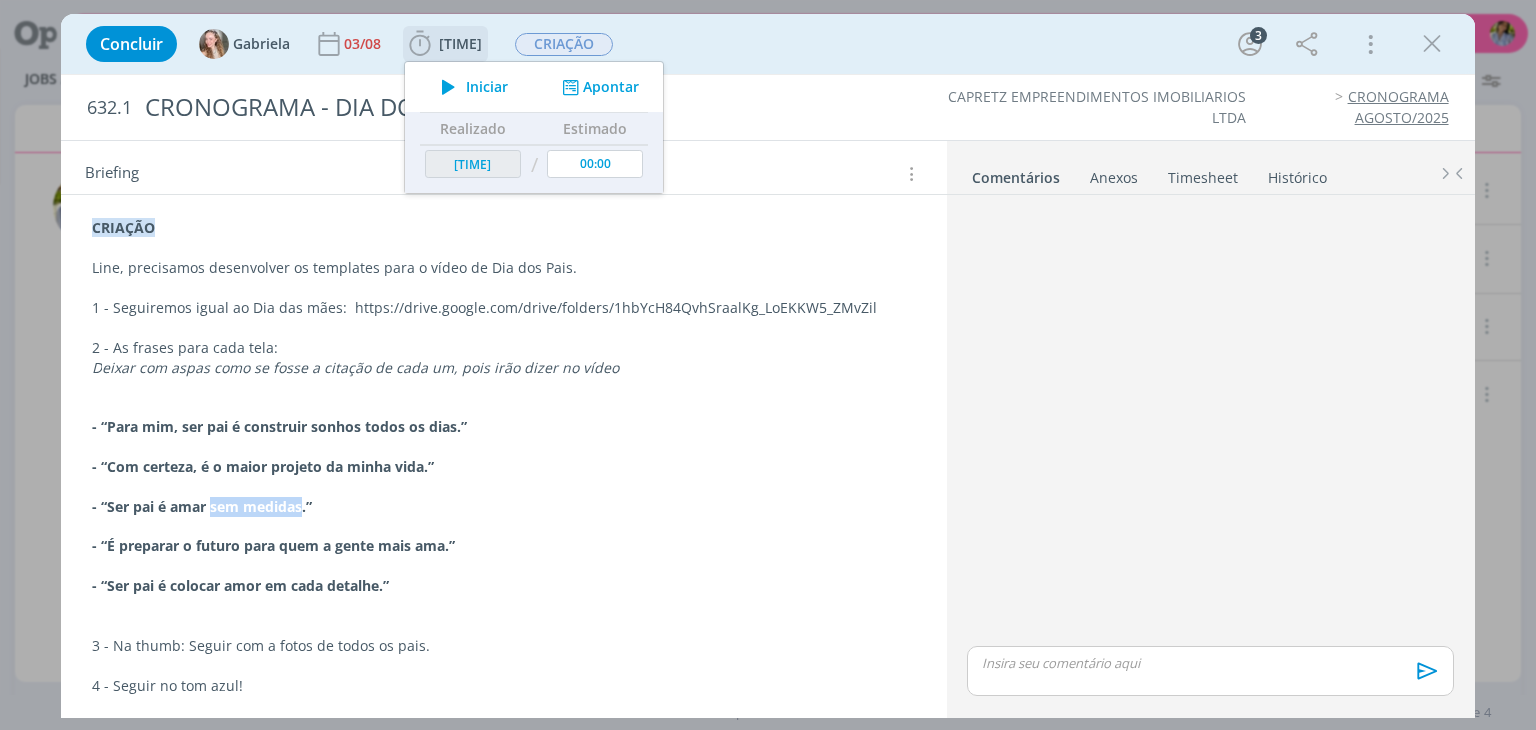 click at bounding box center (448, 87) 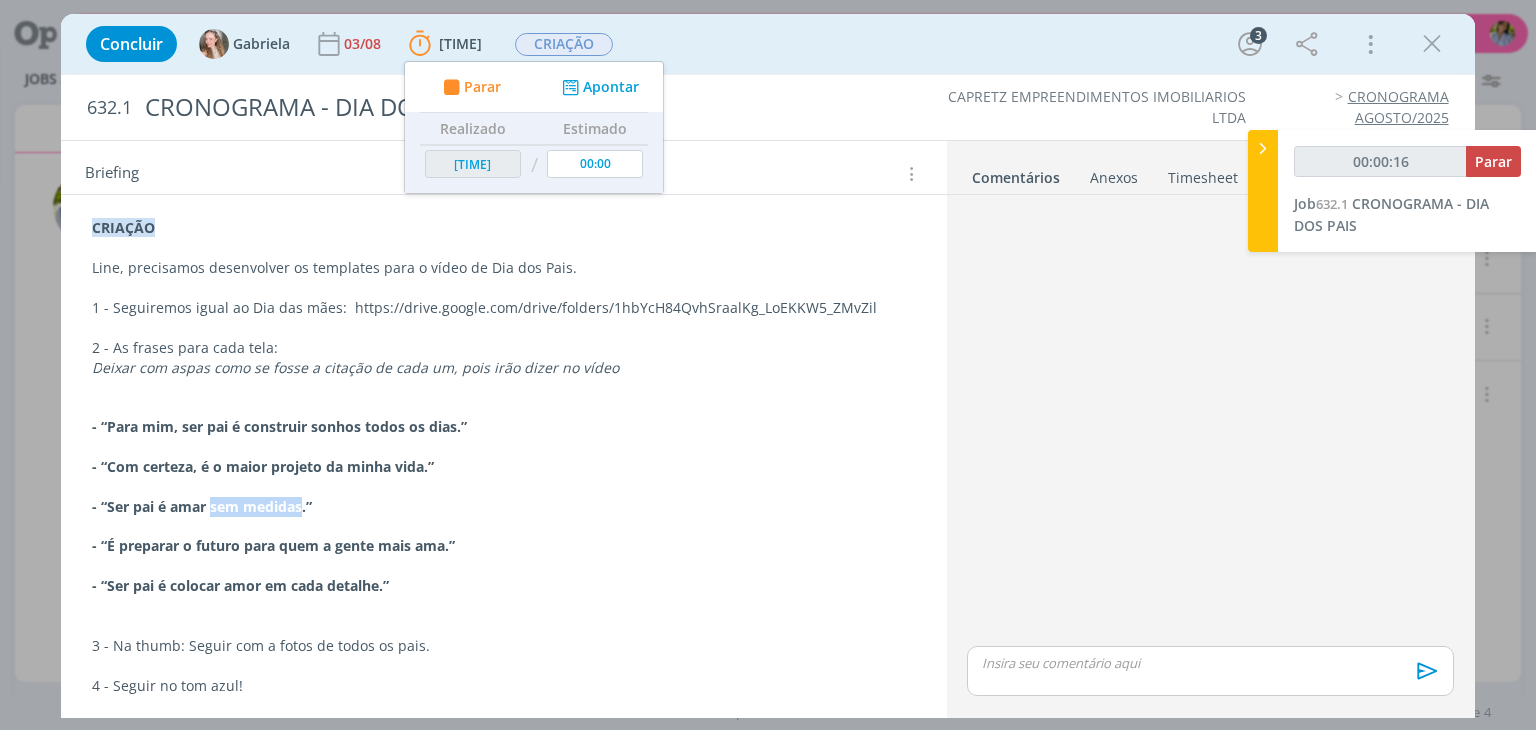click at bounding box center [503, 487] 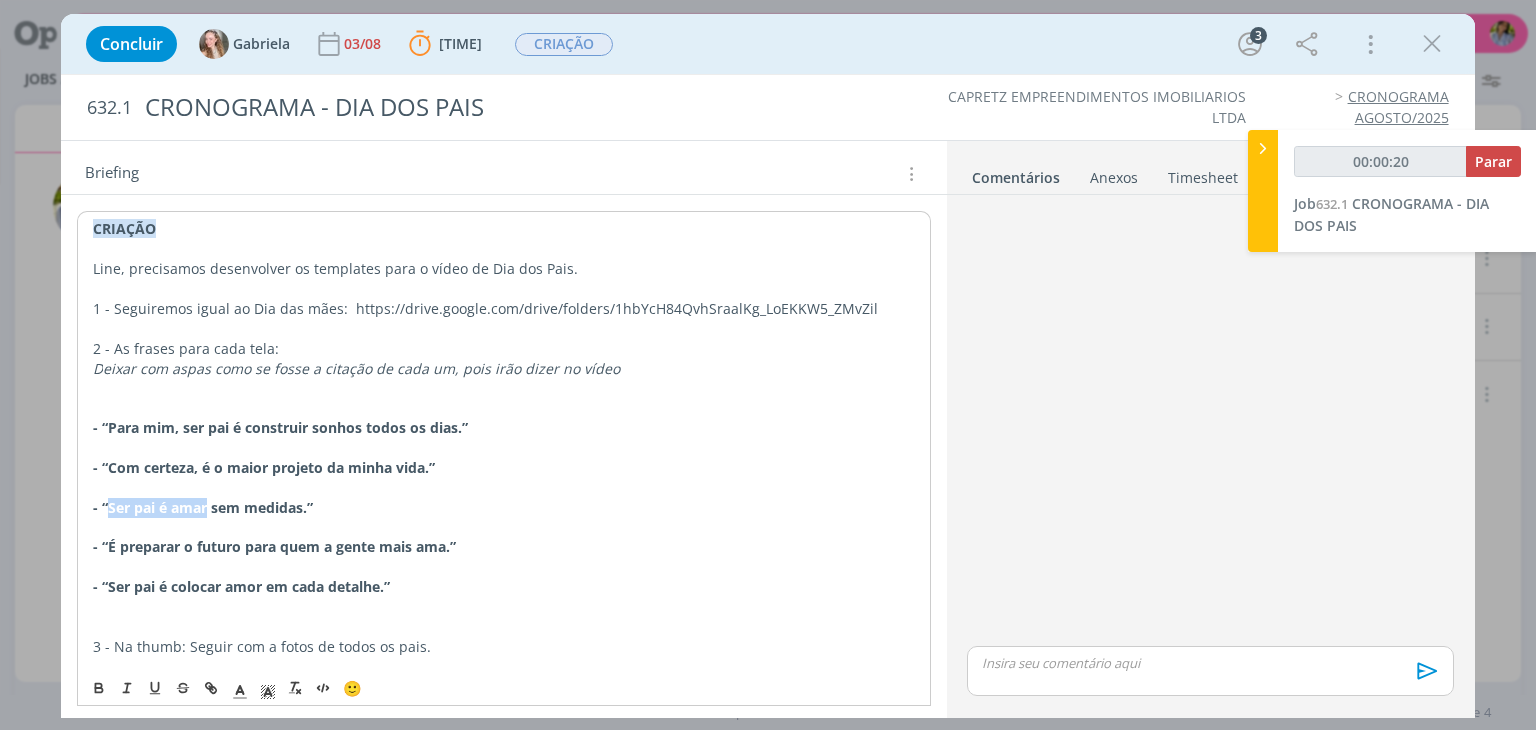 drag, startPoint x: 109, startPoint y: 503, endPoint x: 204, endPoint y: 508, distance: 95.131485 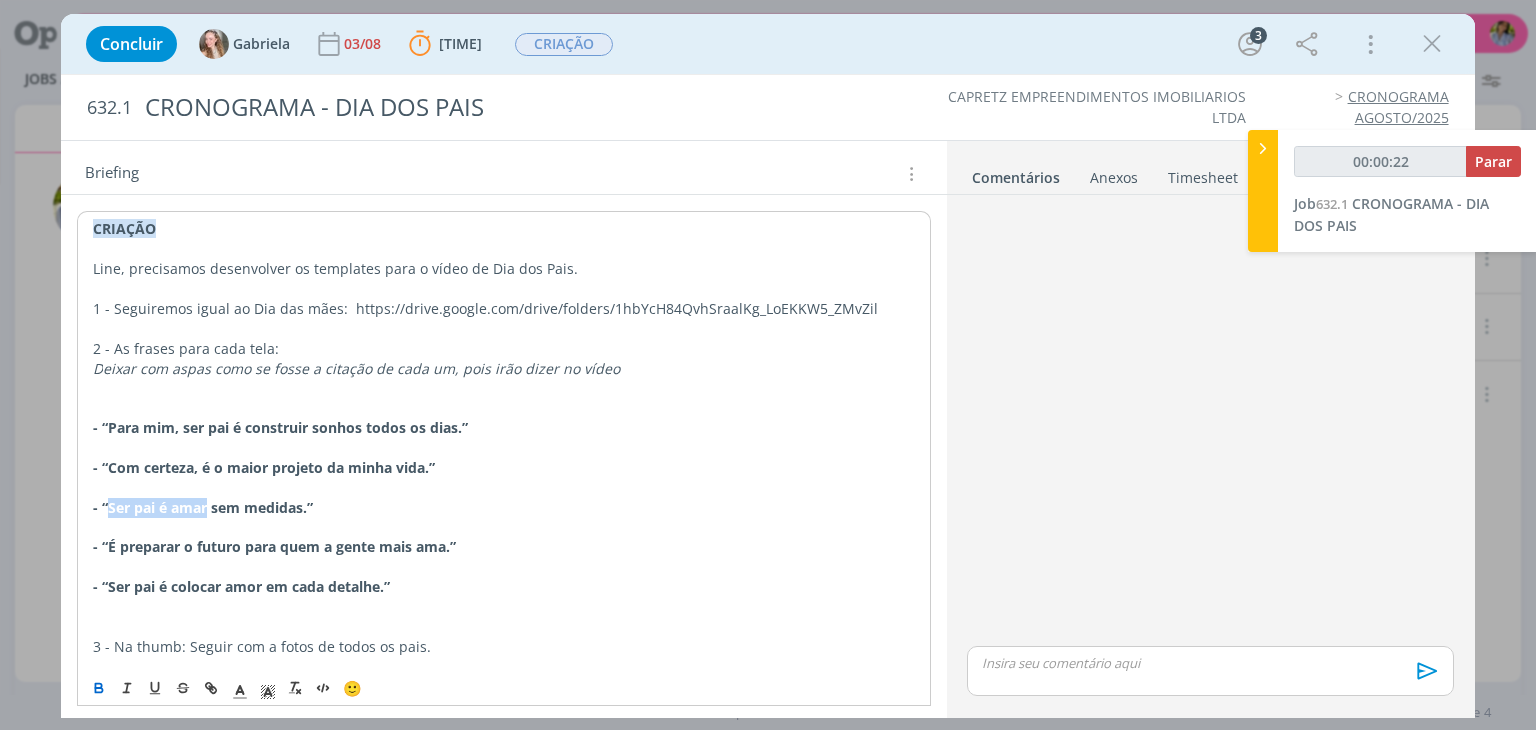 drag, startPoint x: 208, startPoint y: 505, endPoint x: 110, endPoint y: 504, distance: 98.005104 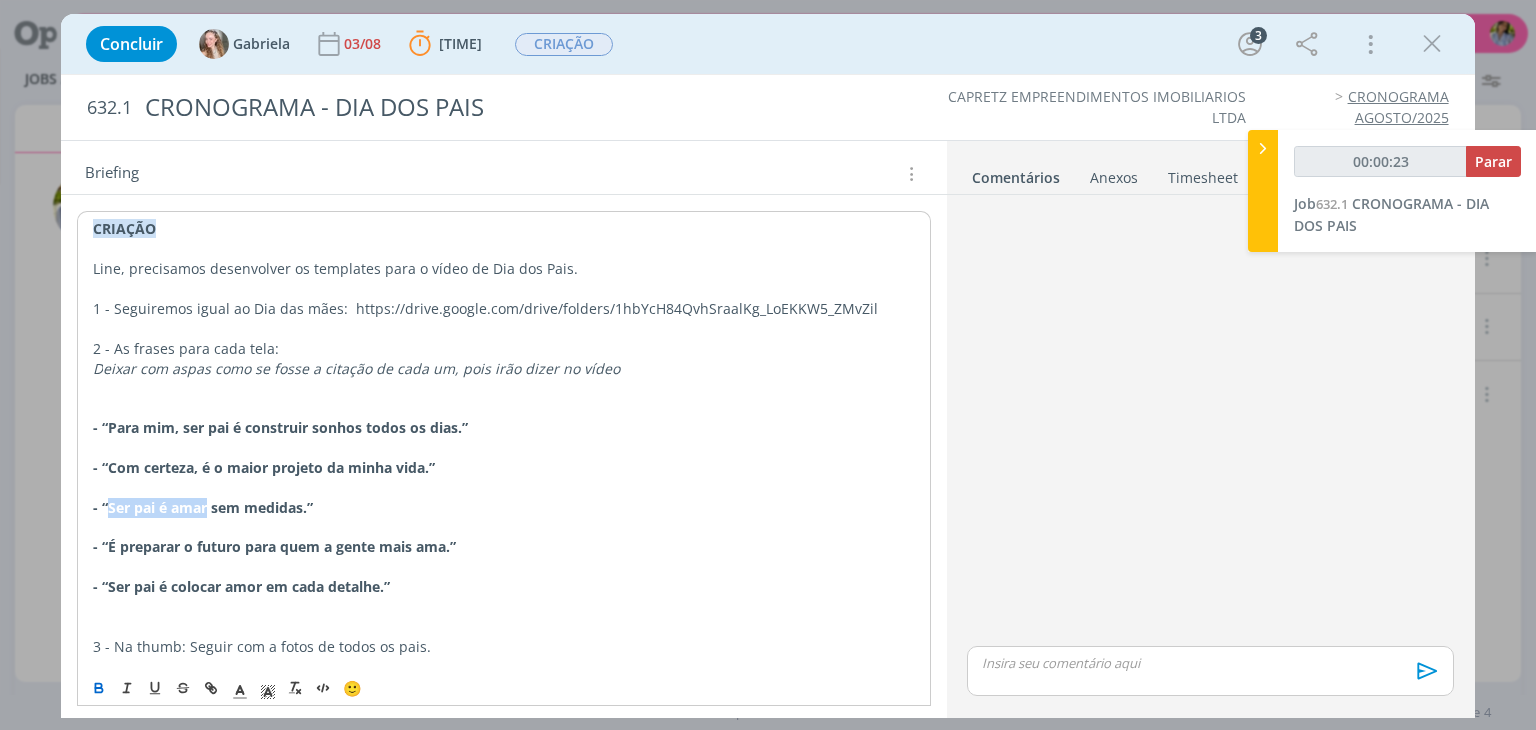 copy on "Ser pai é amar" 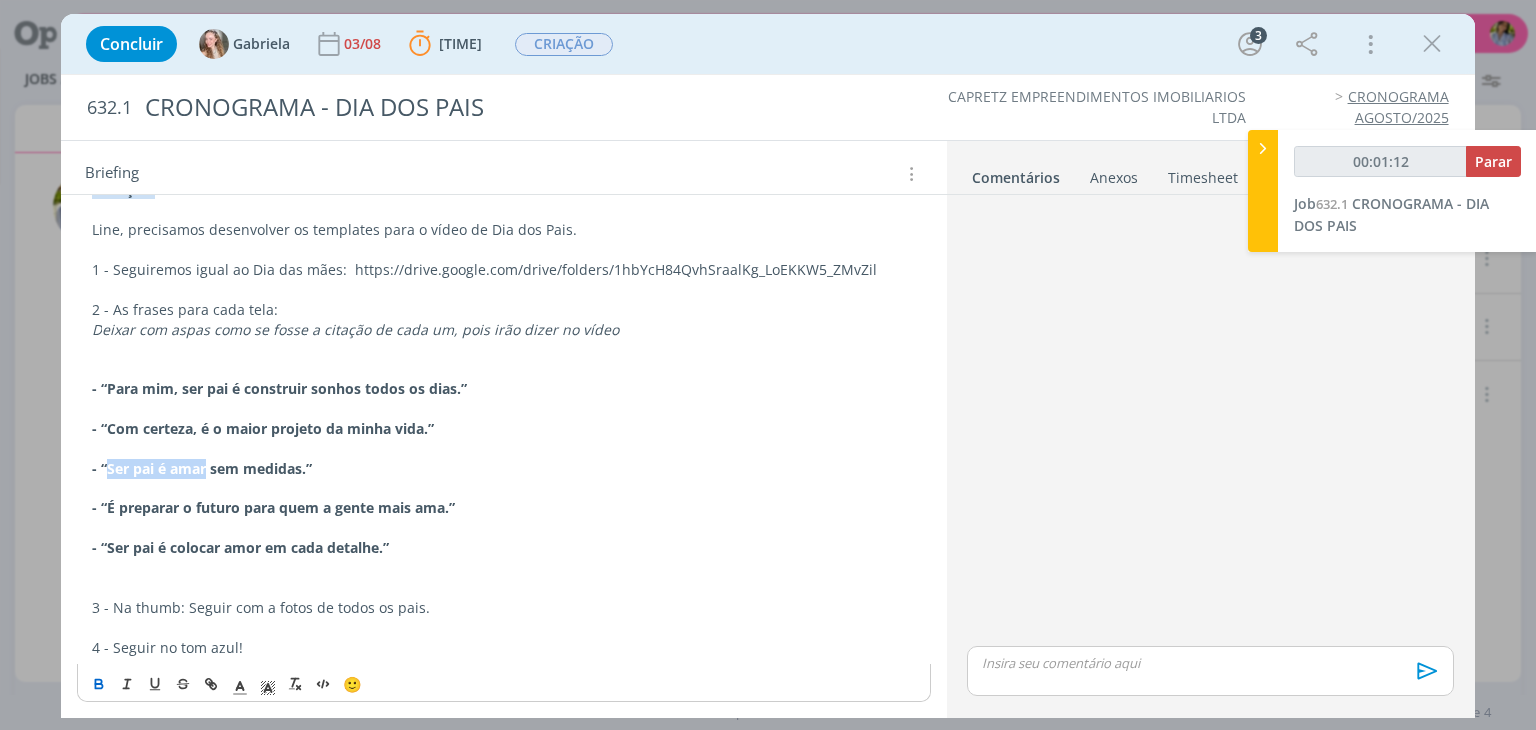 scroll, scrollTop: 256, scrollLeft: 0, axis: vertical 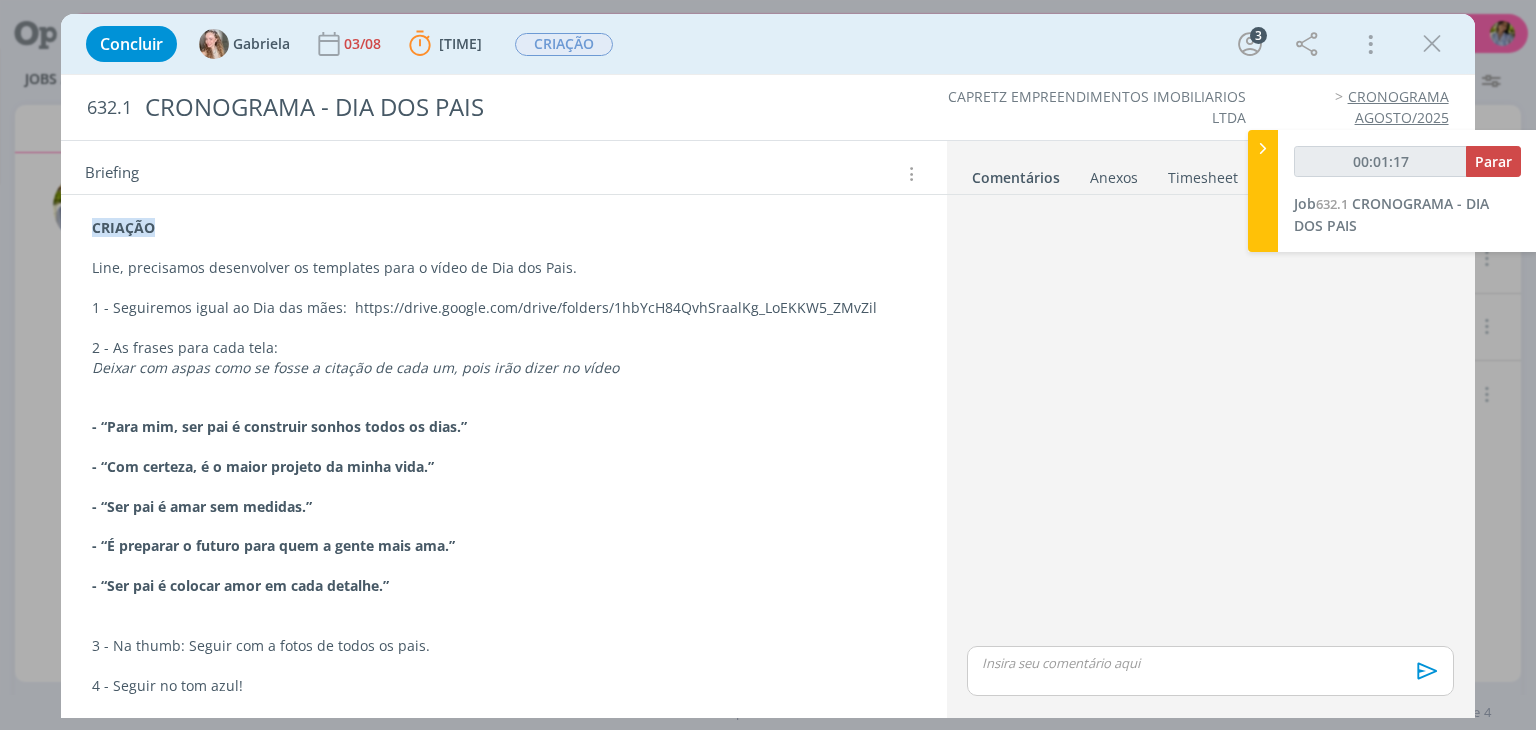 click on "1 - Seguiremos igual ao Dia das mães:  https://drive.google.com/drive/folders/1hbYcH84QvhSraalKg_LoEKKW5_ZMvZil" at bounding box center [503, 308] 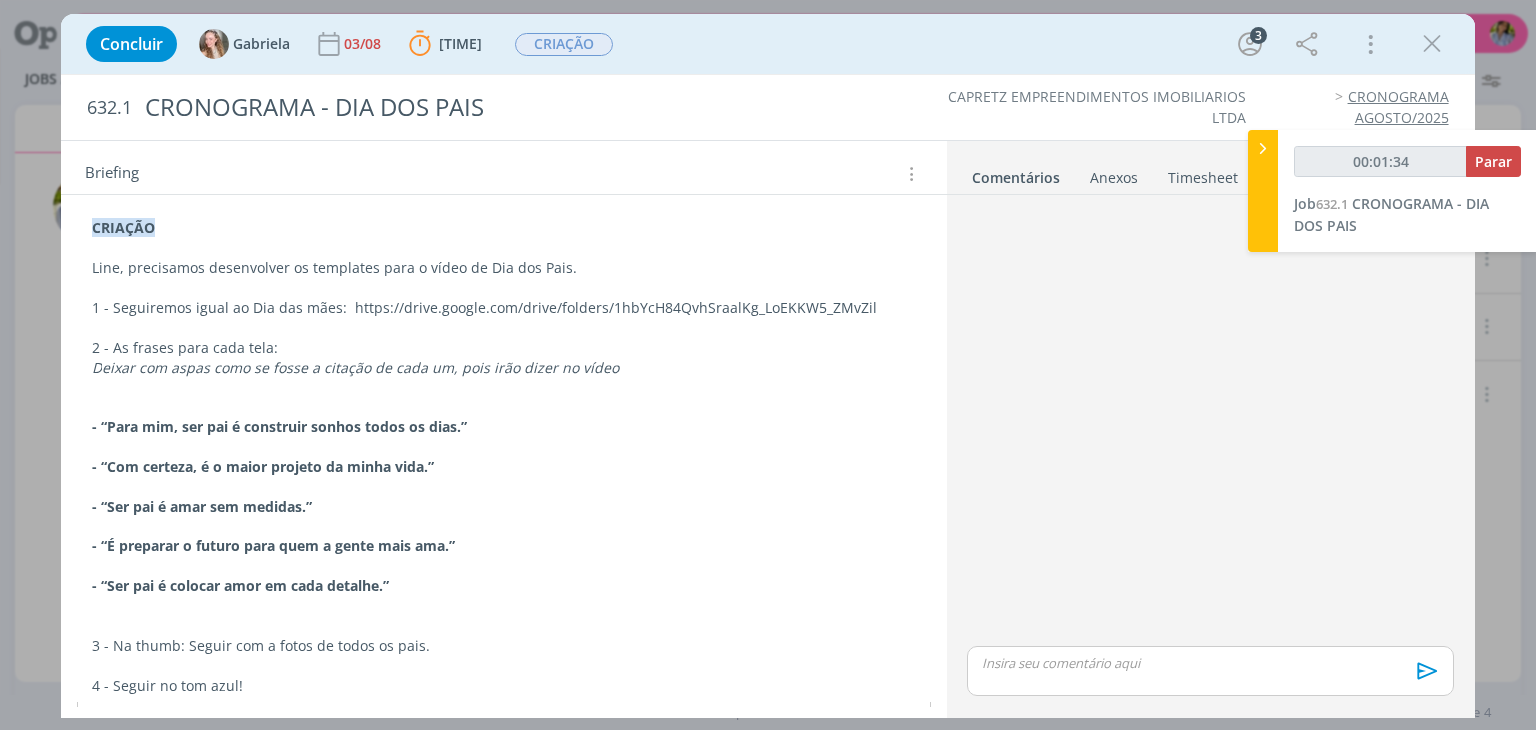 click at bounding box center (1432, 44) 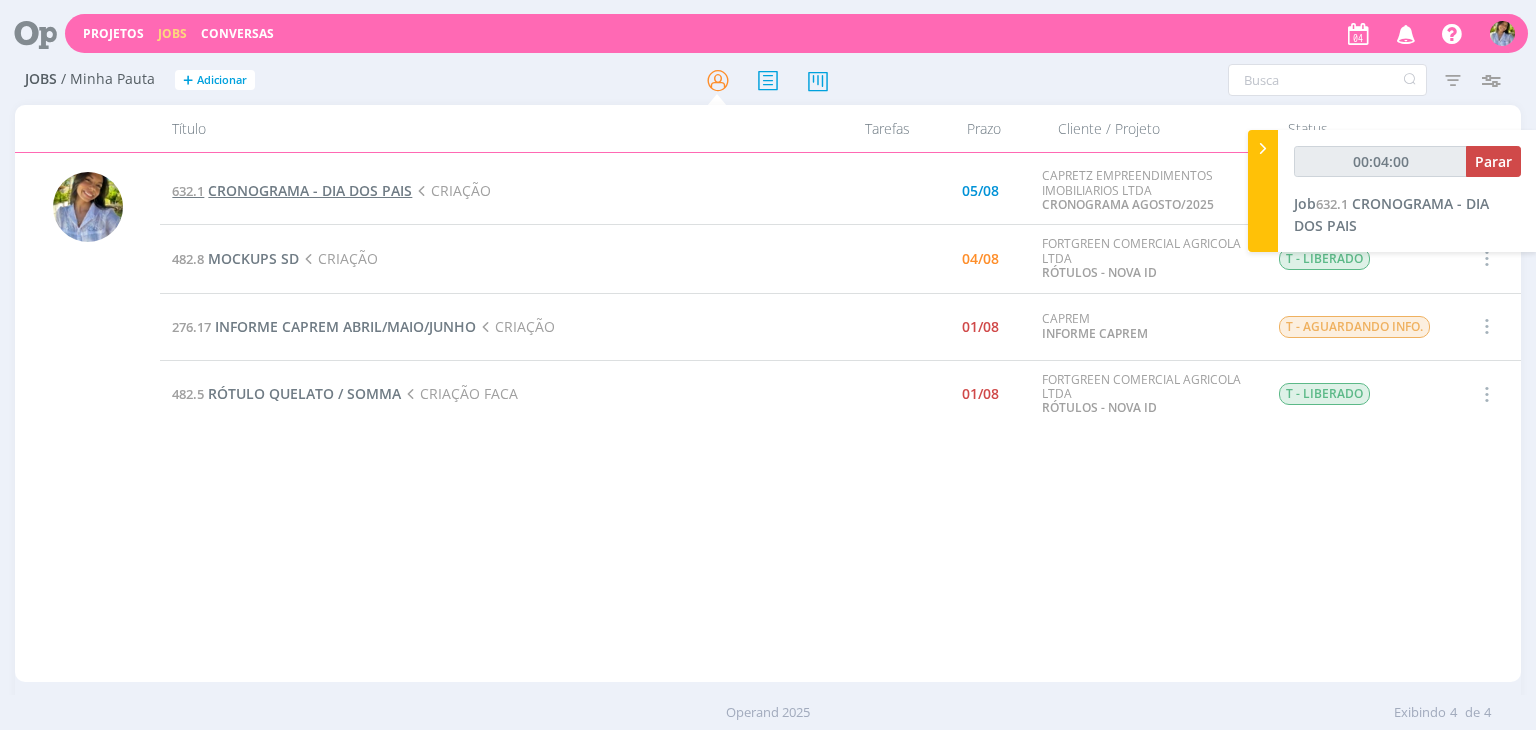click on "CRONOGRAMA - DIA DOS PAIS" at bounding box center (310, 190) 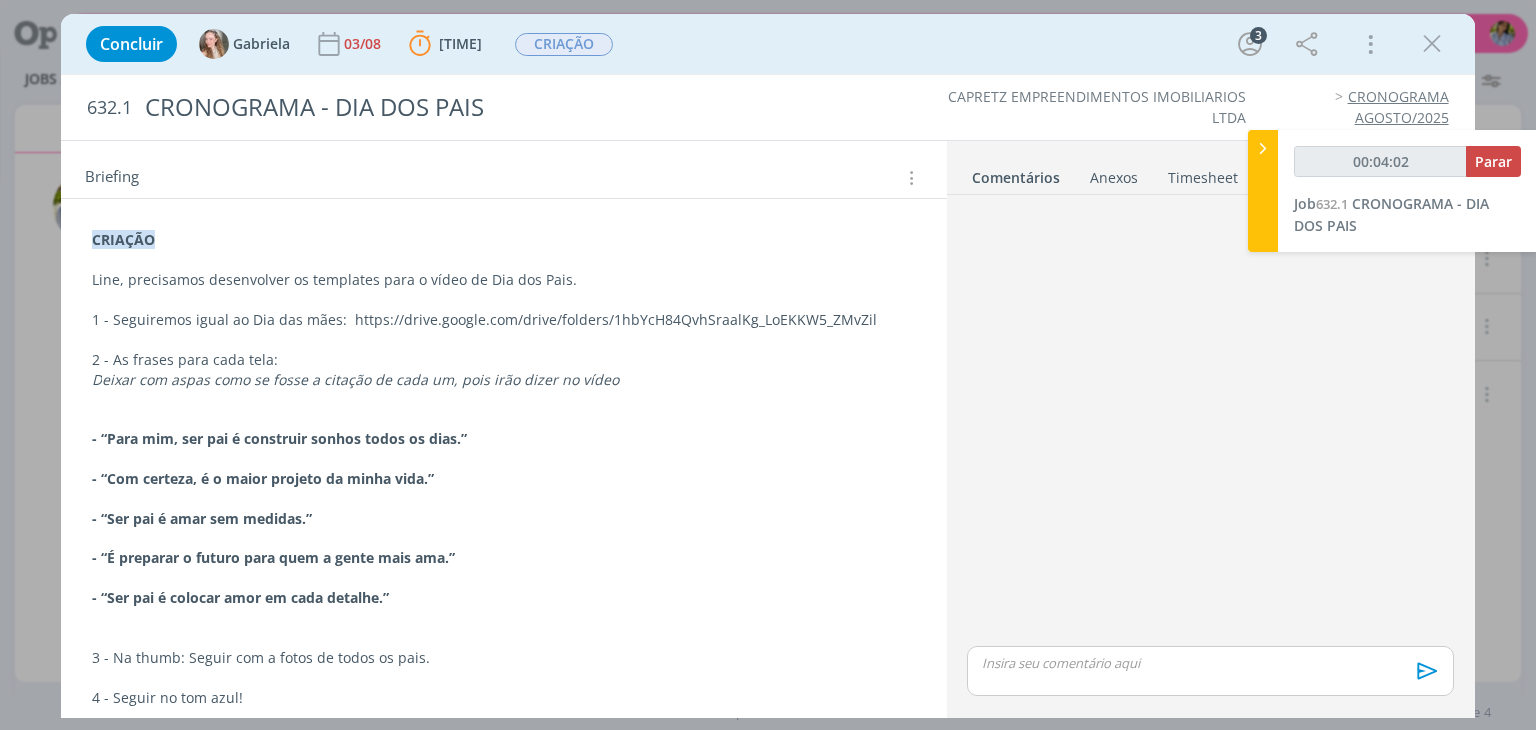 scroll, scrollTop: 256, scrollLeft: 0, axis: vertical 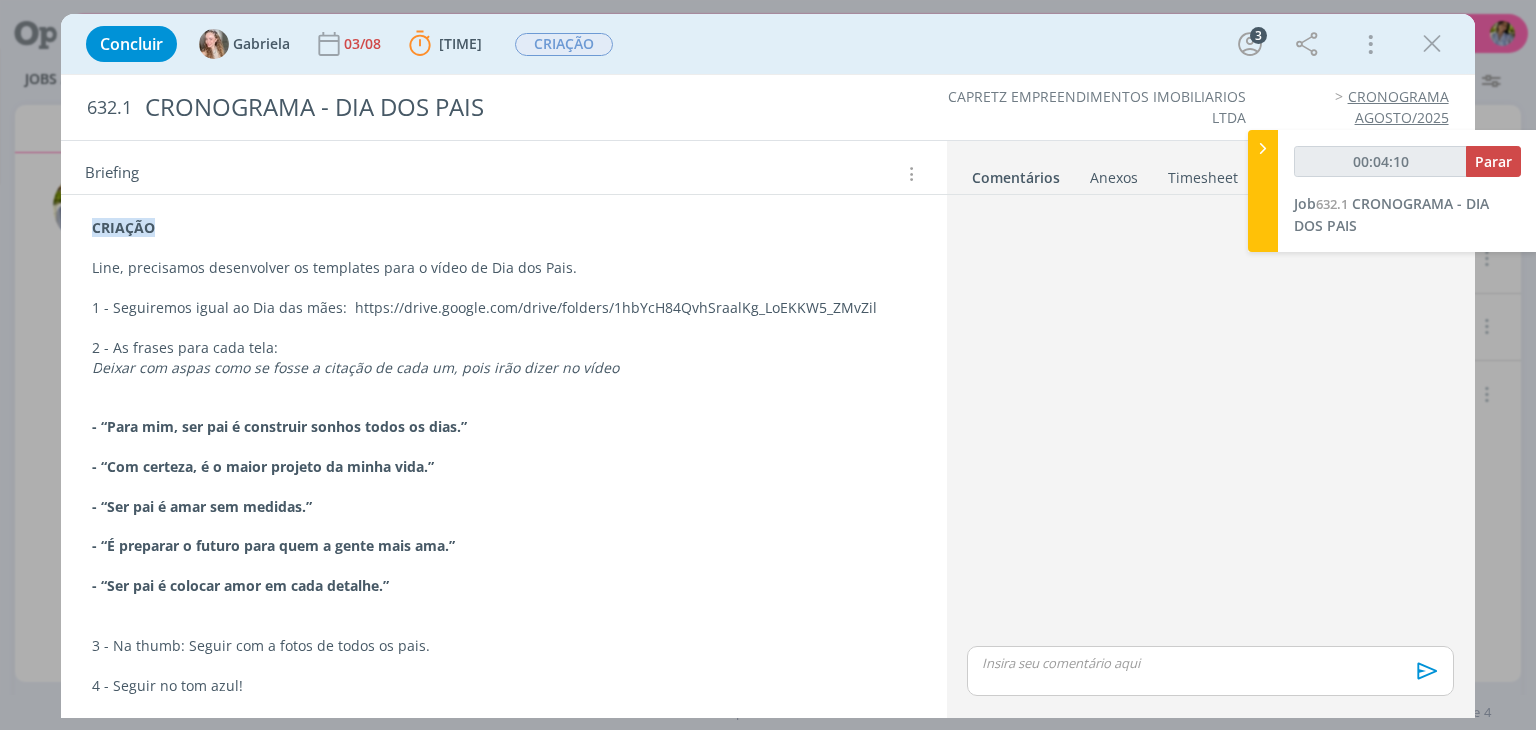 click on "- “É preparar o futuro para quem a gente mais ama.”" at bounding box center (273, 545) 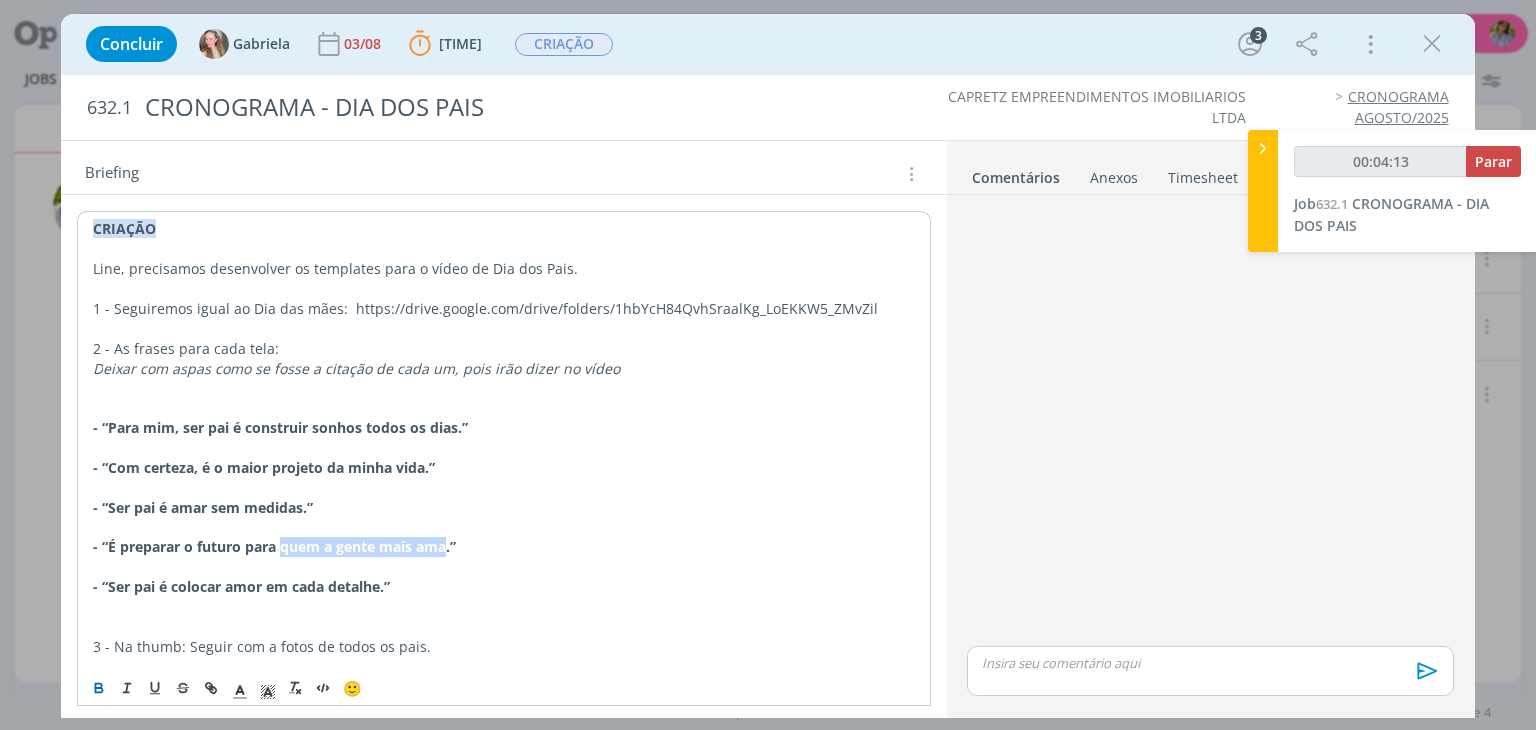 drag, startPoint x: 283, startPoint y: 549, endPoint x: 446, endPoint y: 550, distance: 163.00307 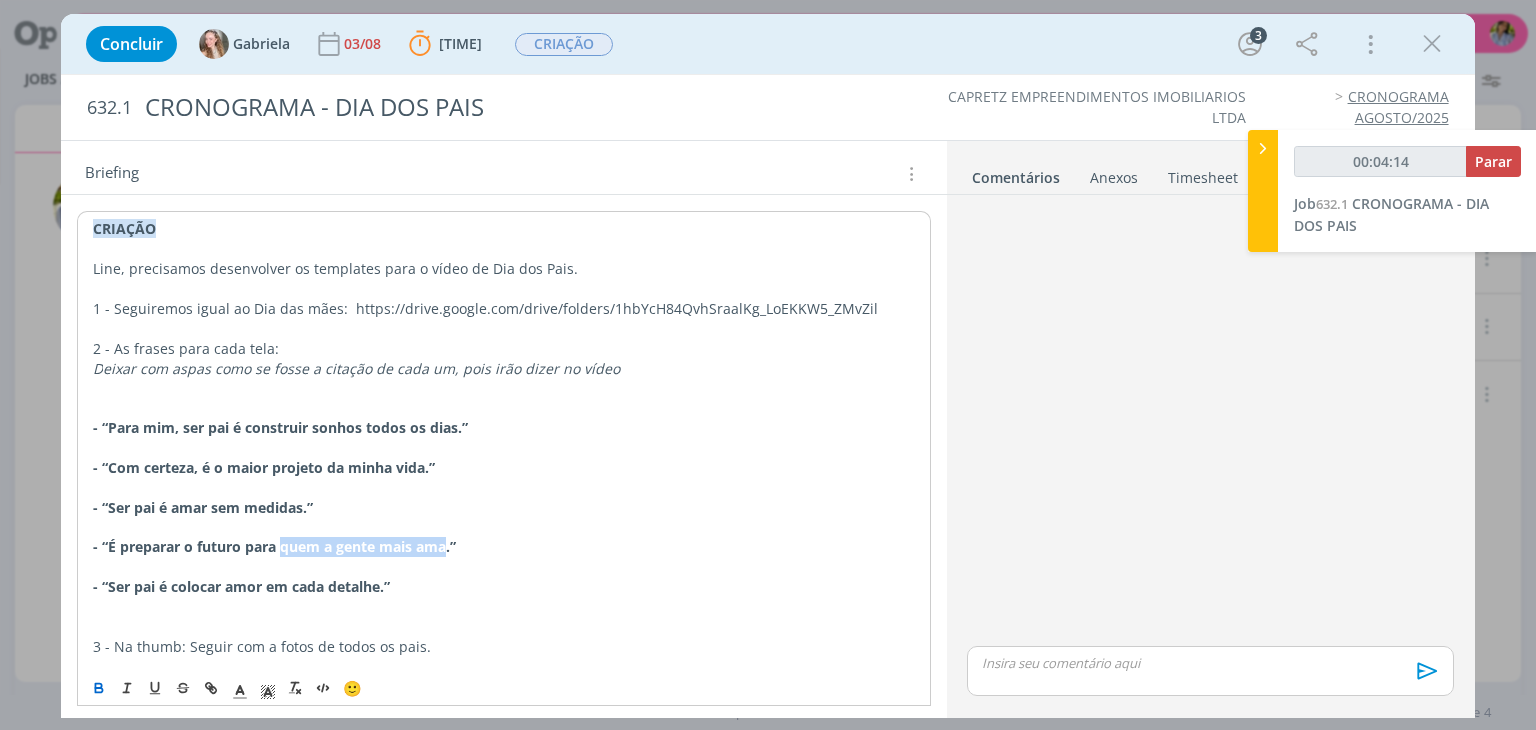 copy on "quem a gente mais ama" 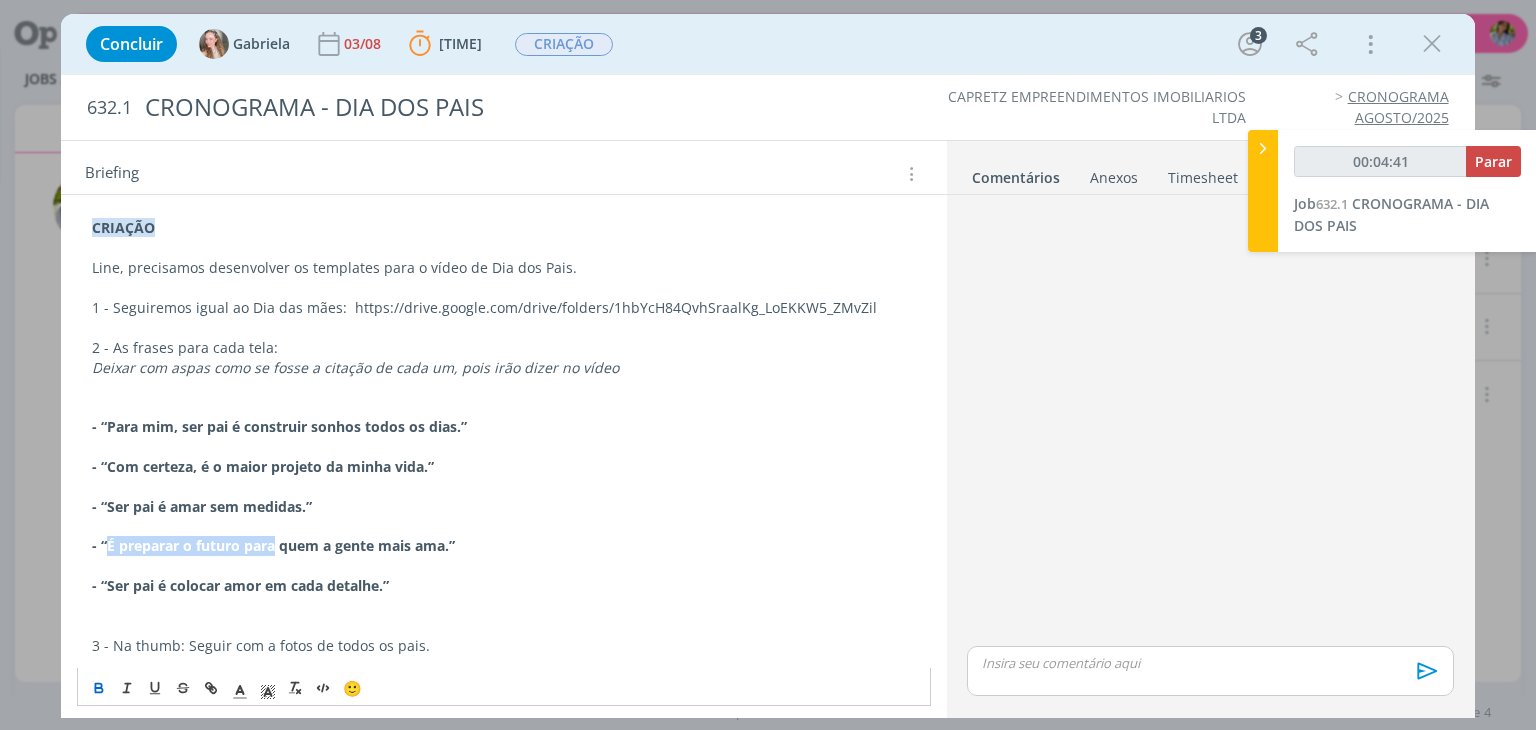 drag, startPoint x: 108, startPoint y: 545, endPoint x: 275, endPoint y: 545, distance: 167 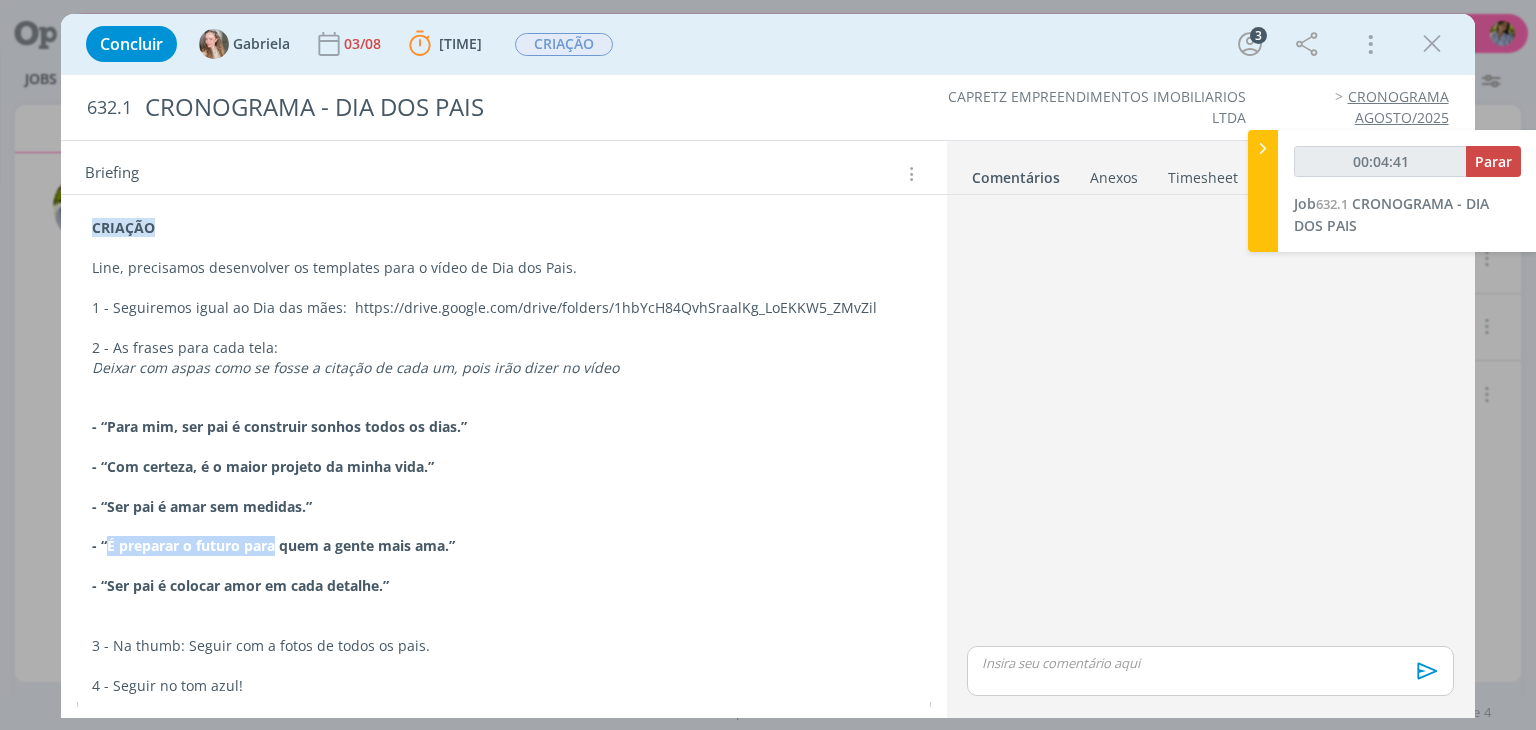copy on "É preparar o futuro para" 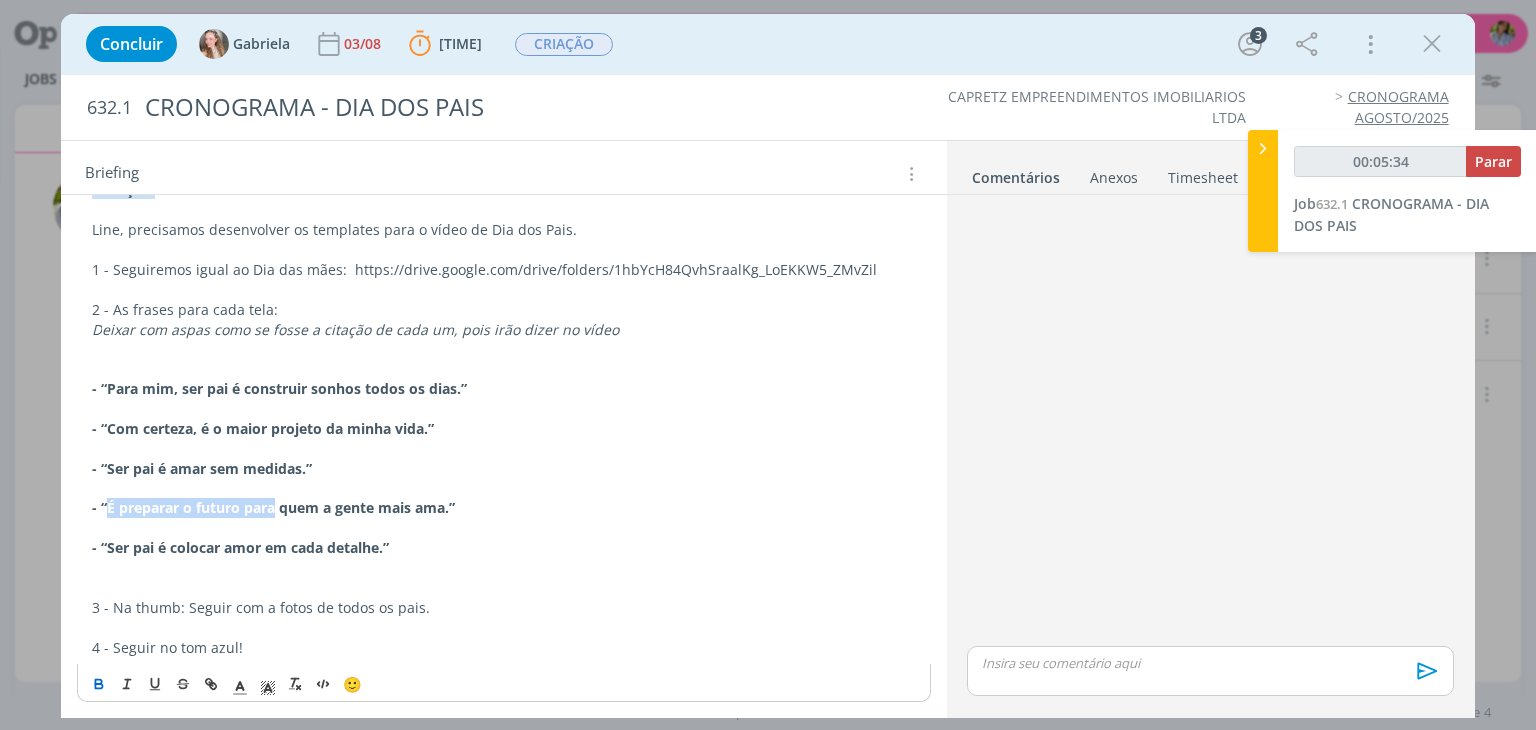 scroll, scrollTop: 256, scrollLeft: 0, axis: vertical 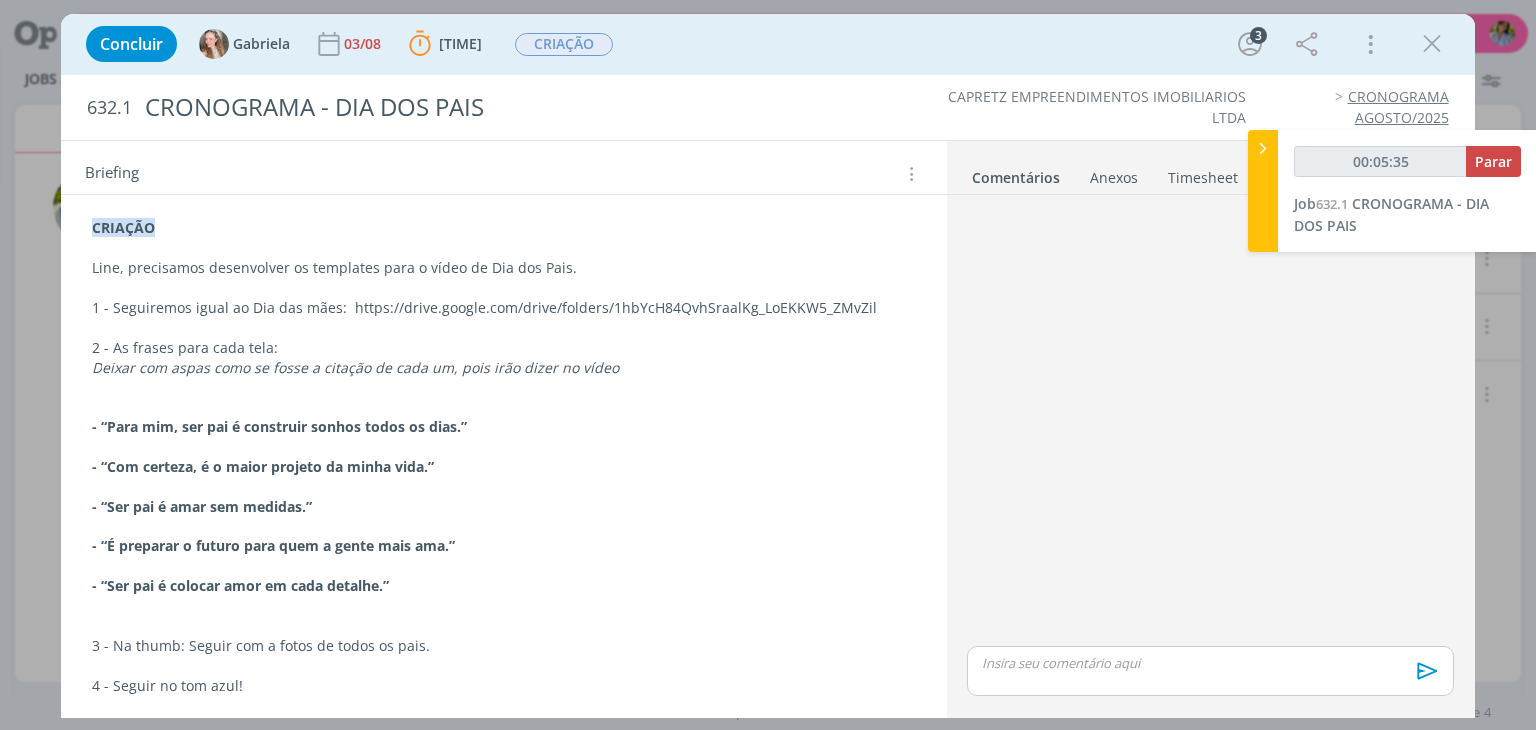 drag, startPoint x: 178, startPoint y: 616, endPoint x: 194, endPoint y: 606, distance: 18.867962 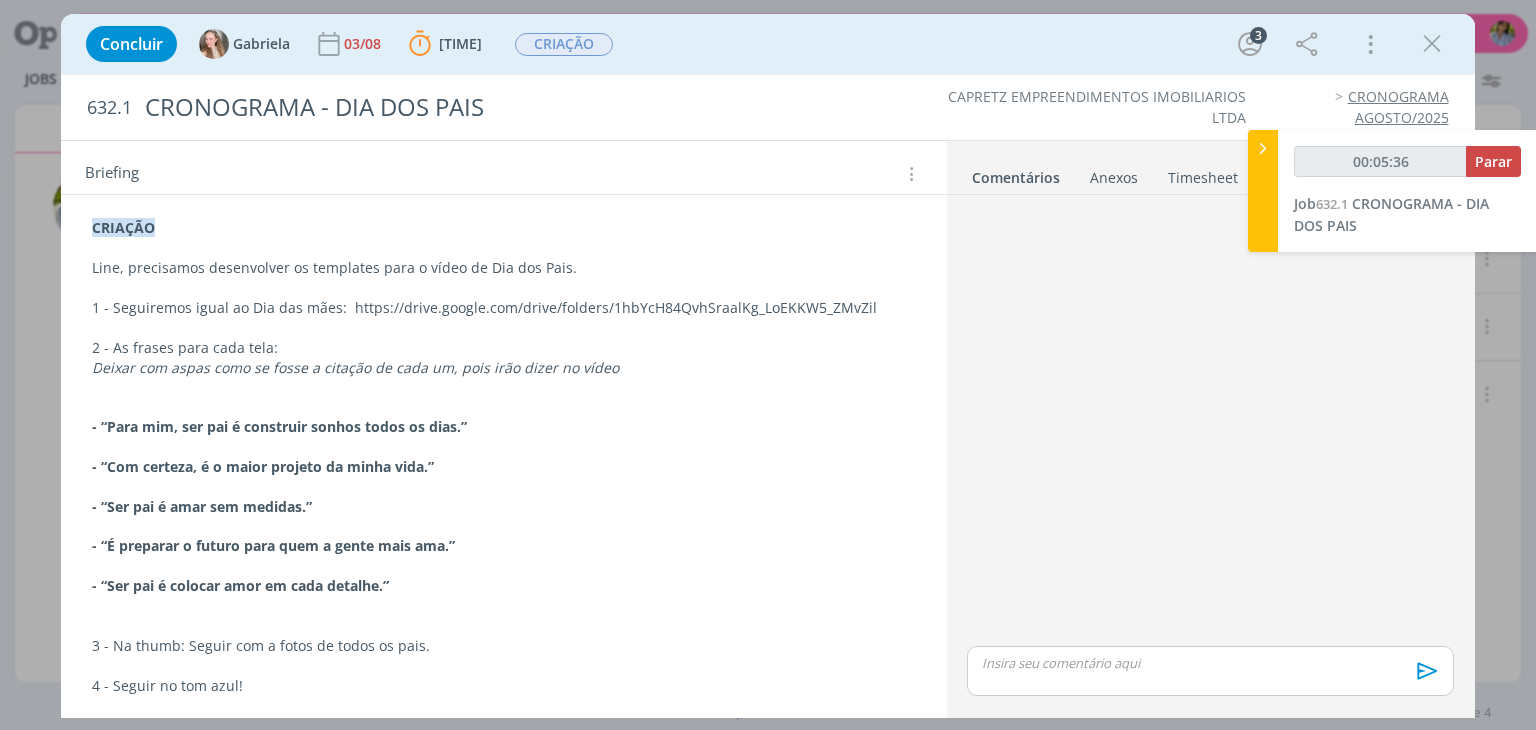 click on "- “Ser pai é colocar amor em cada detalhe.”" at bounding box center [240, 585] 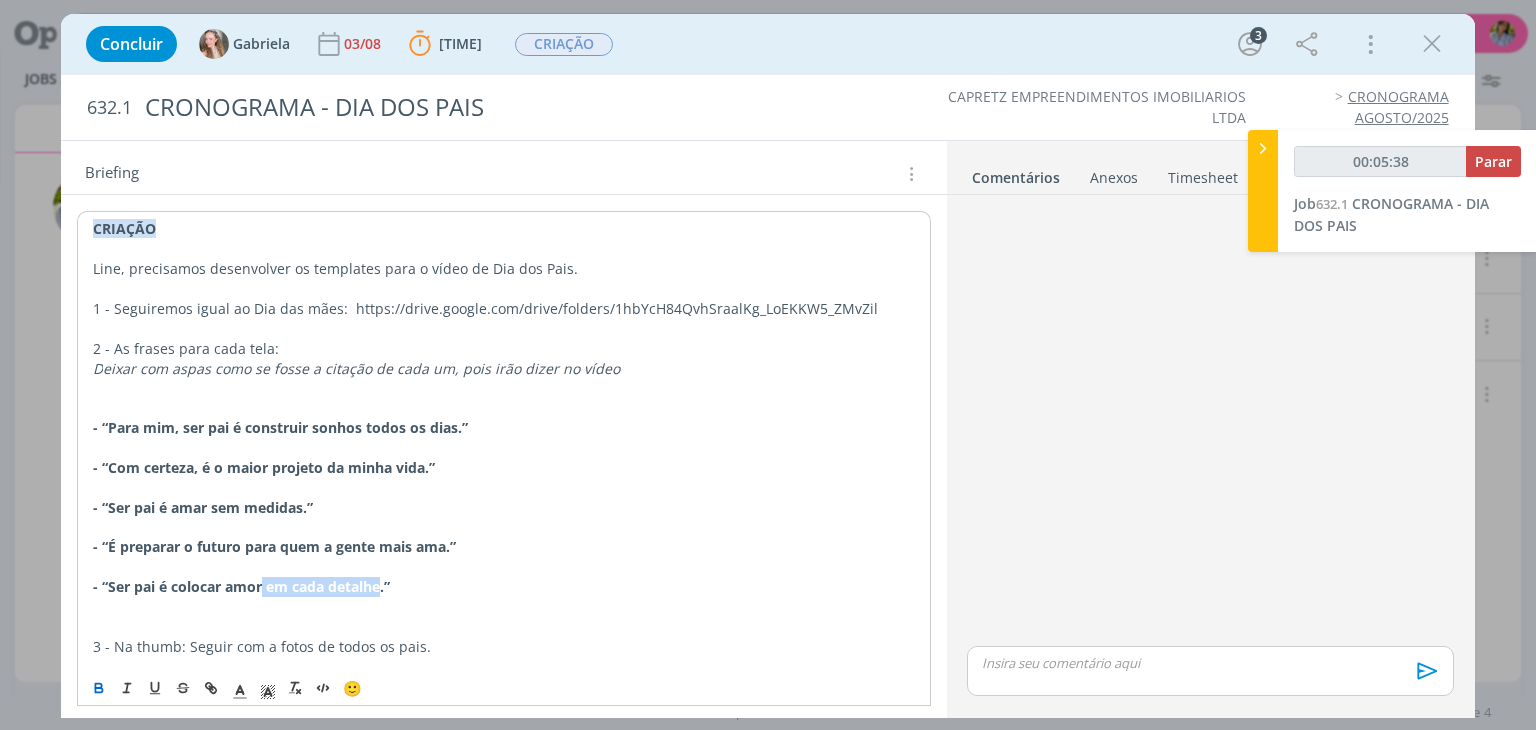 drag, startPoint x: 263, startPoint y: 585, endPoint x: 377, endPoint y: 590, distance: 114.1096 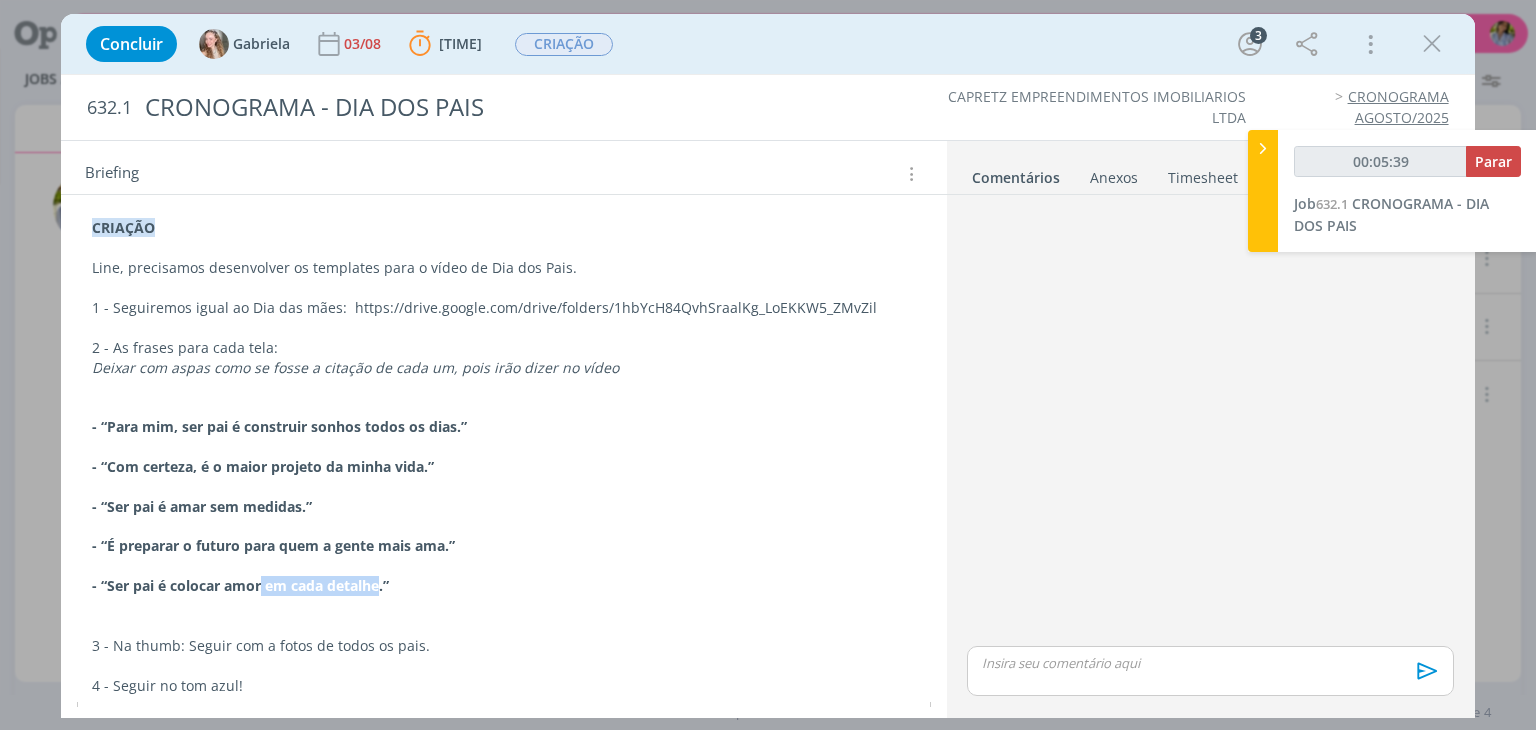 copy on "em cada detalhe" 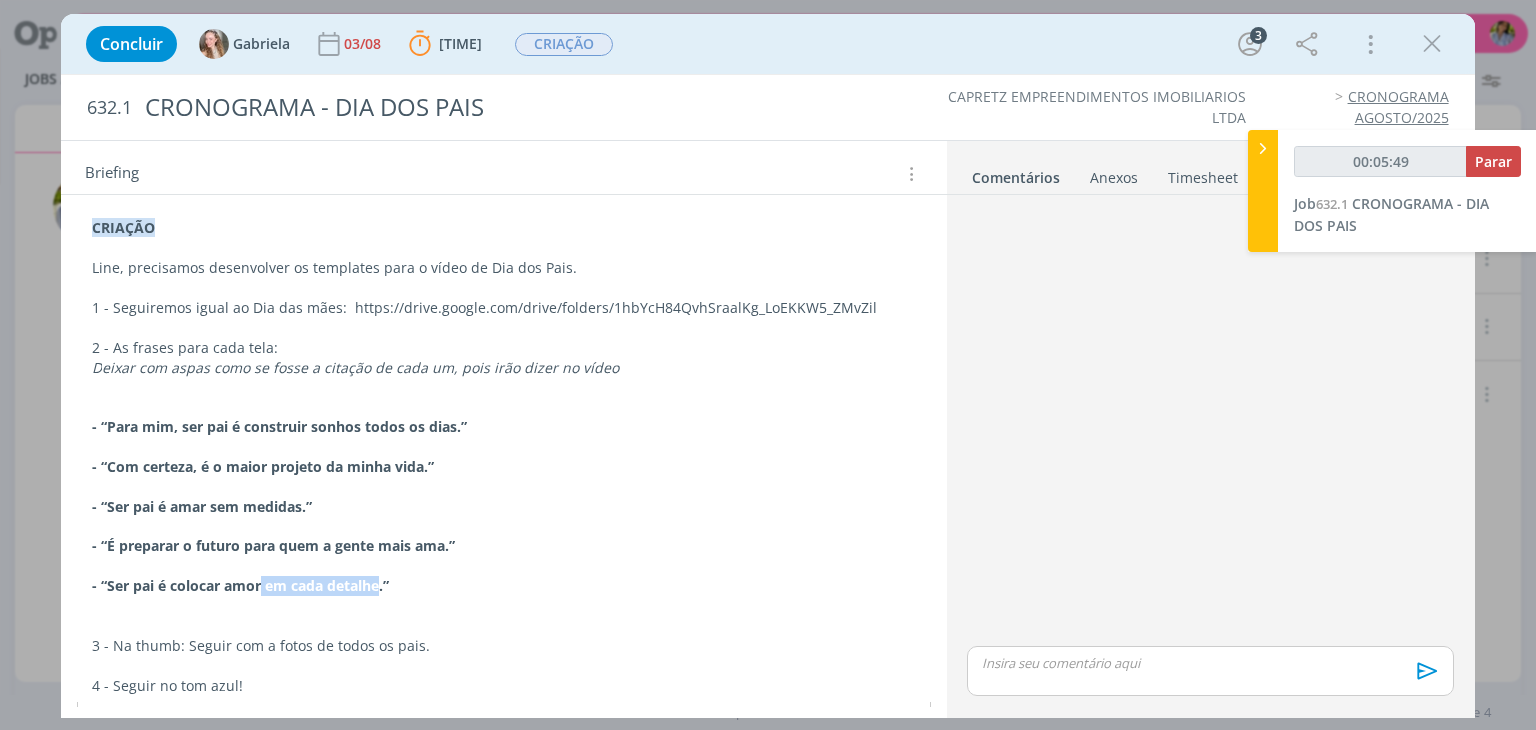 click at bounding box center [1432, 44] 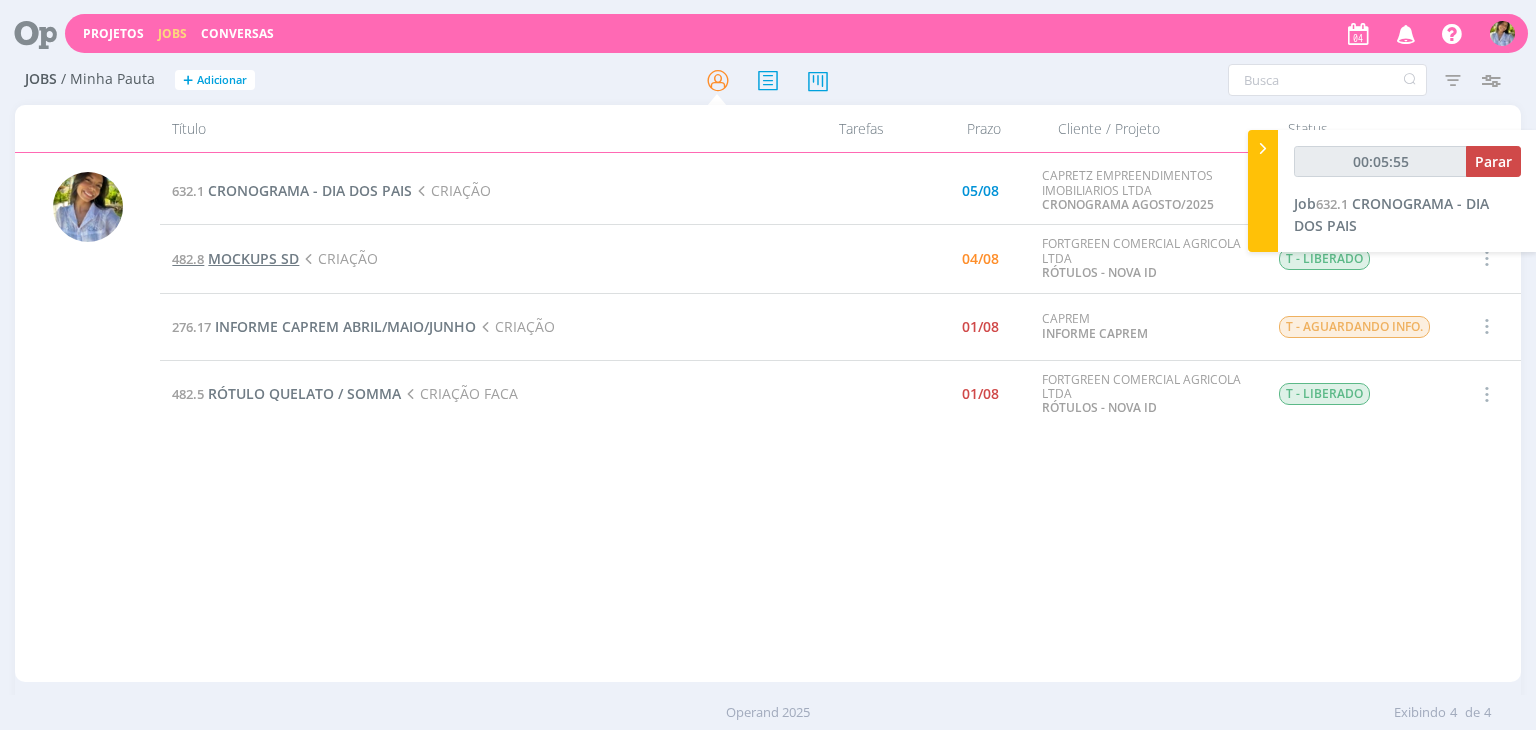 click on "MOCKUPS SD" at bounding box center [253, 258] 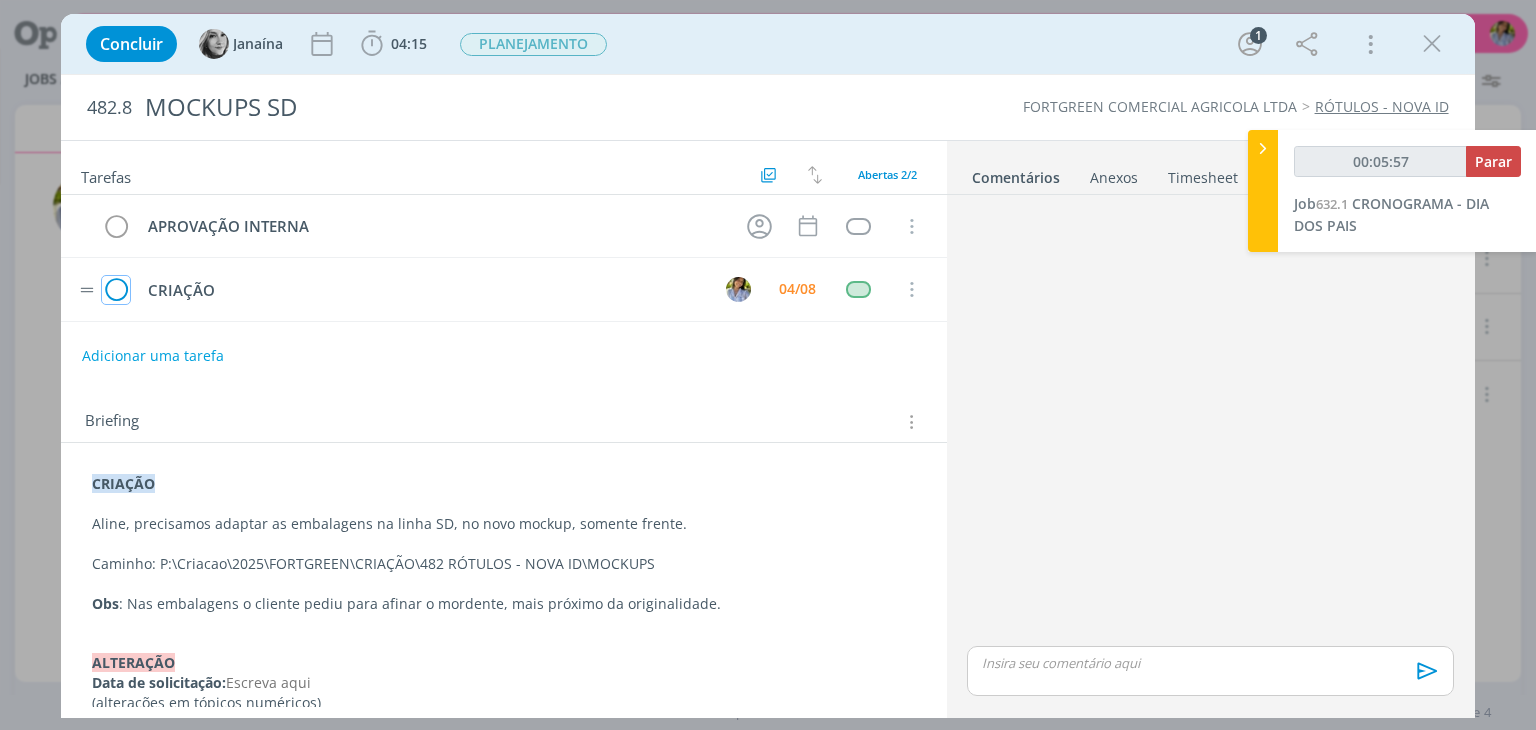 click at bounding box center (116, 290) 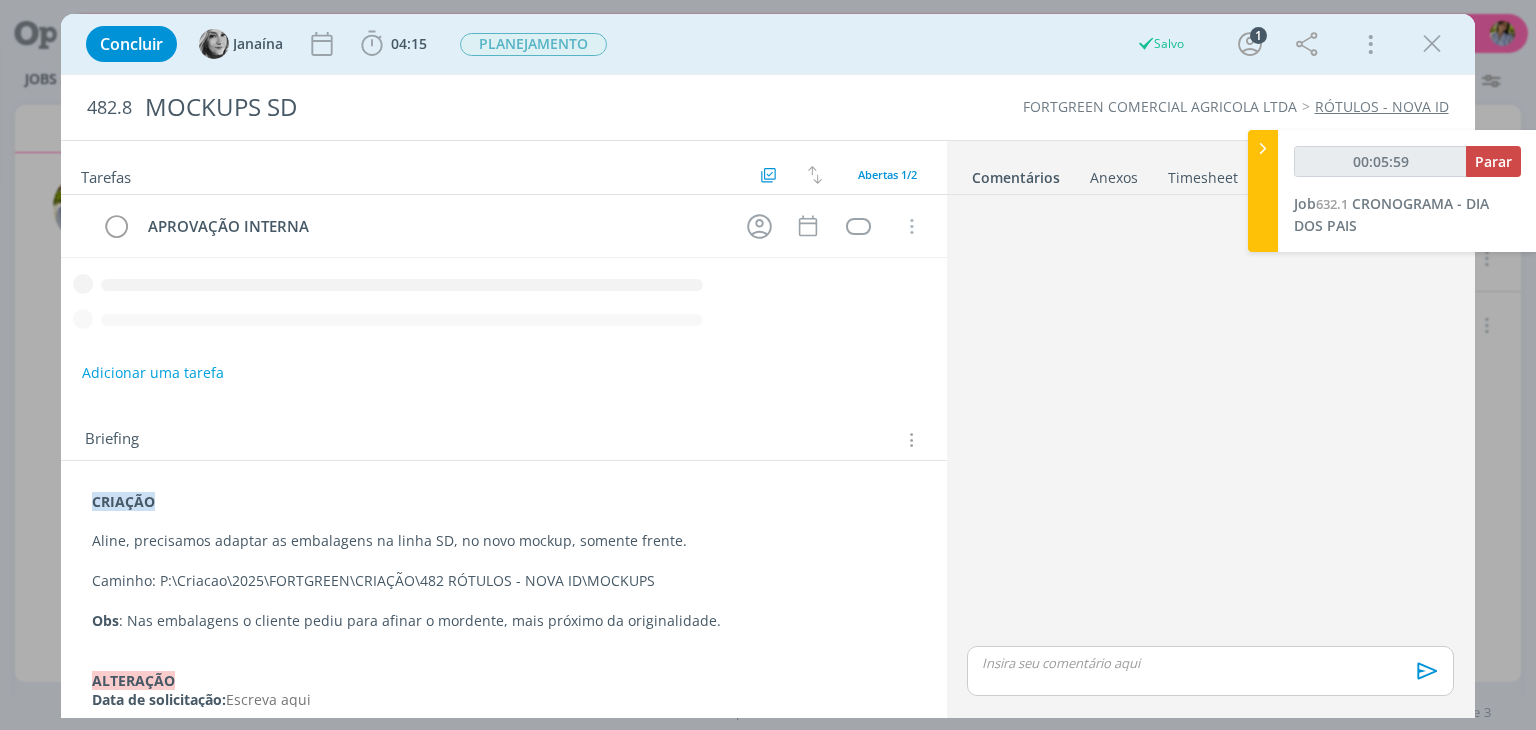 click at bounding box center [1432, 44] 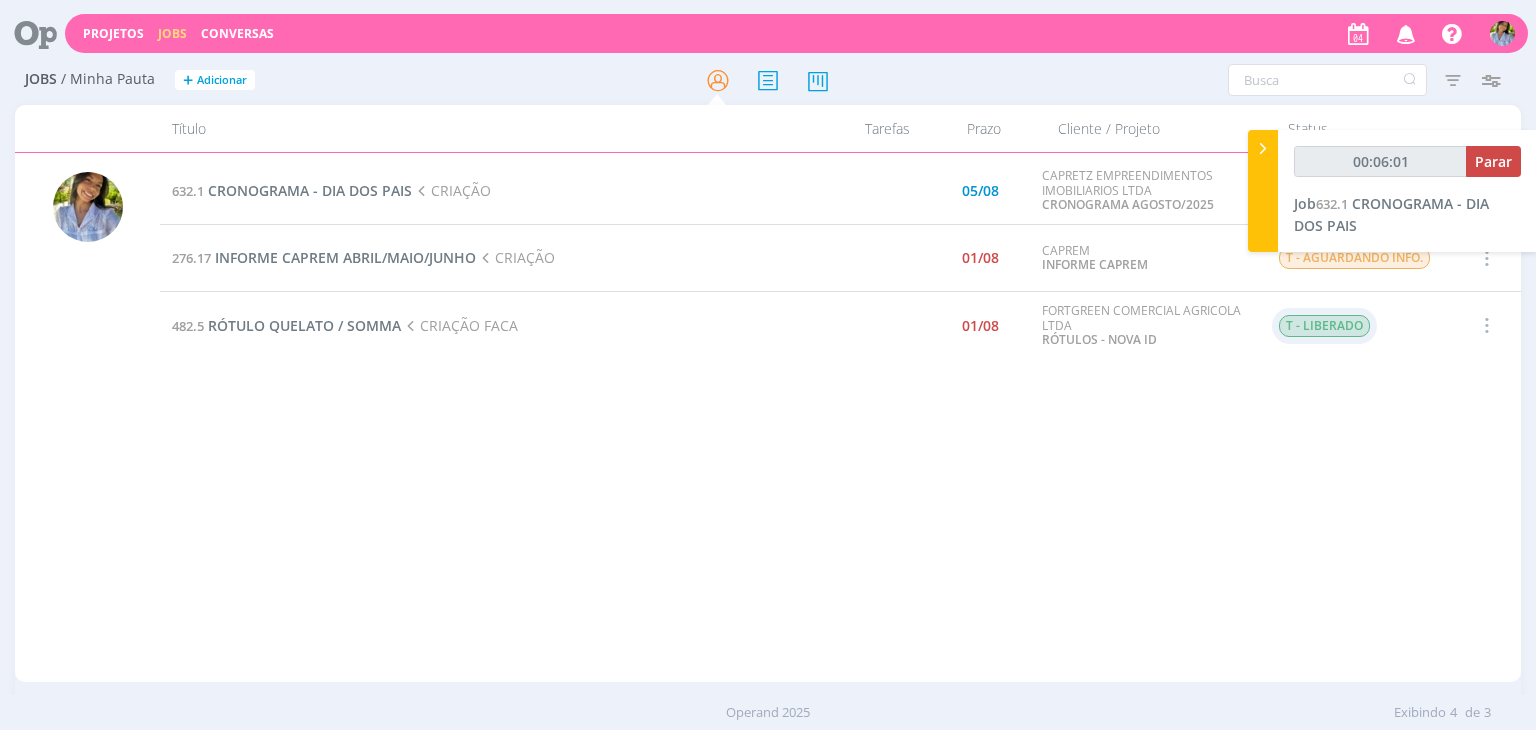 click on "T - LIBERADO" at bounding box center (1324, 326) 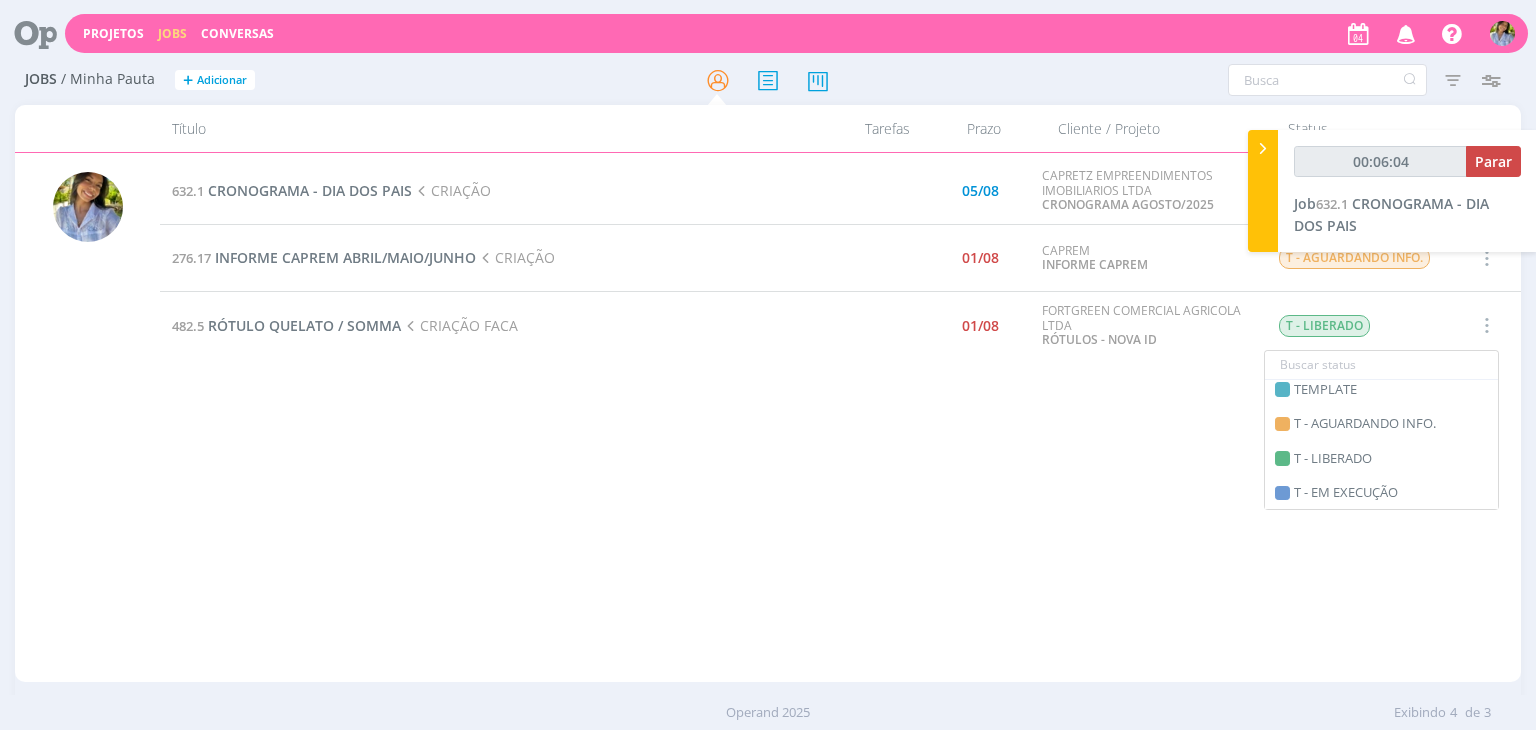 scroll, scrollTop: 480, scrollLeft: 0, axis: vertical 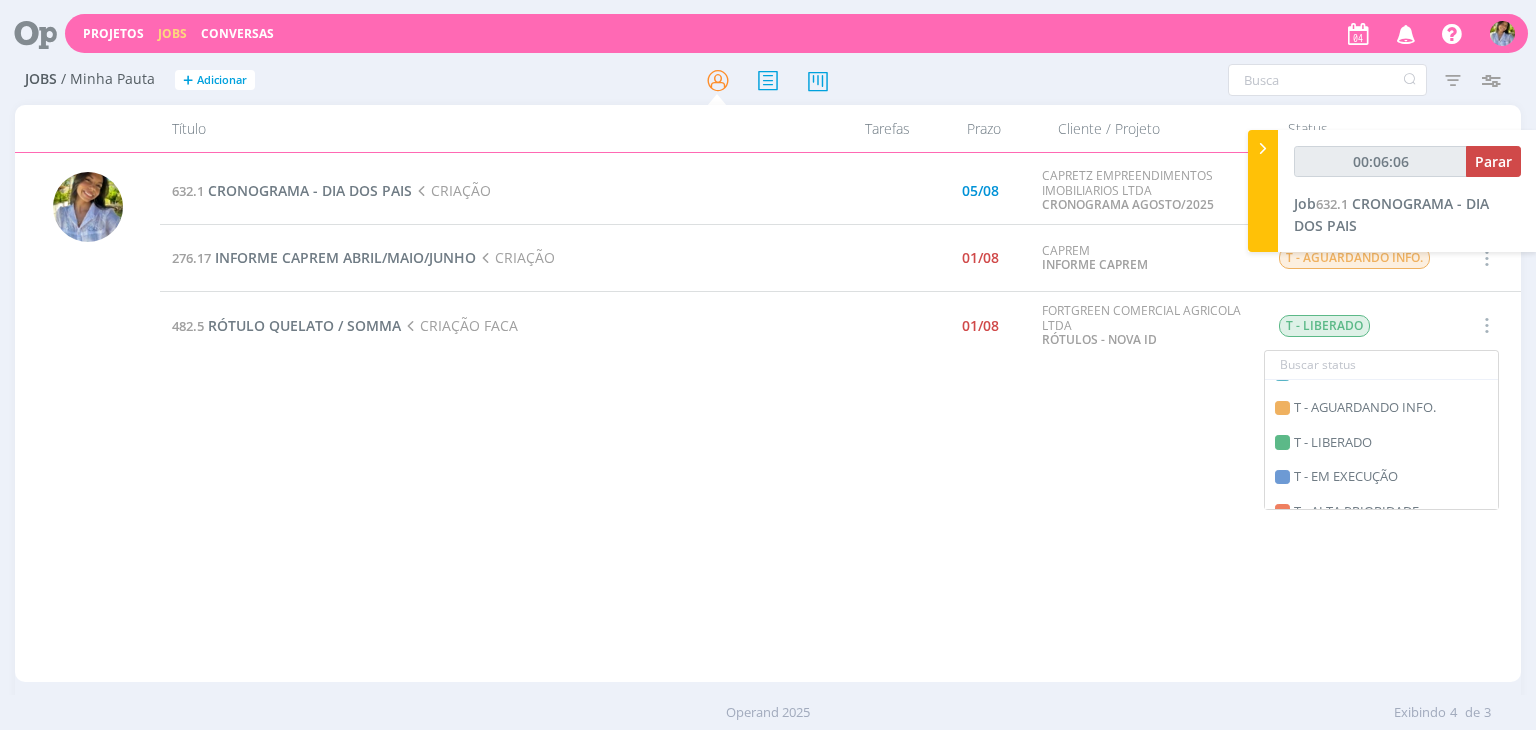 click on "T - AGUARDANDO INFO." at bounding box center (1381, 408) 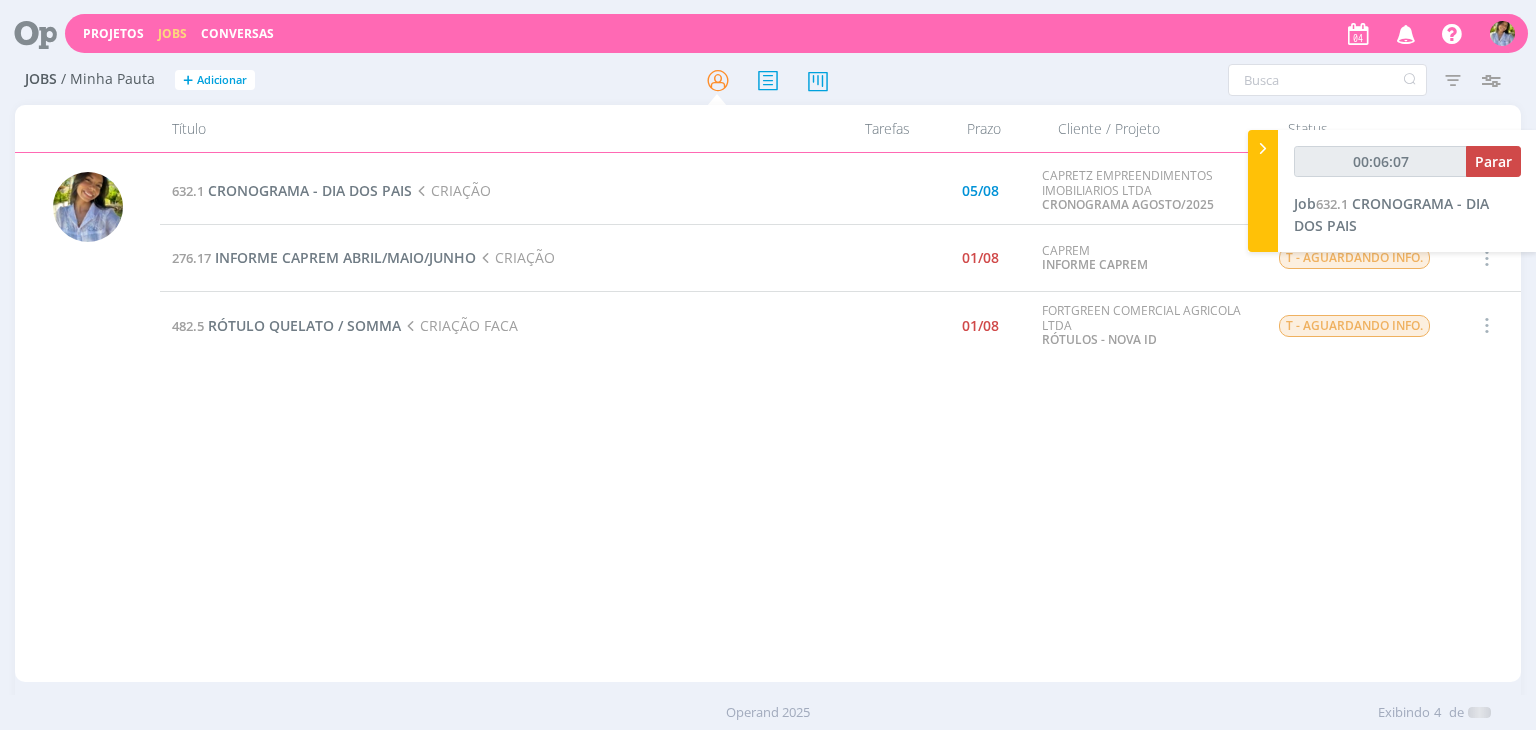 type on "00:06:08" 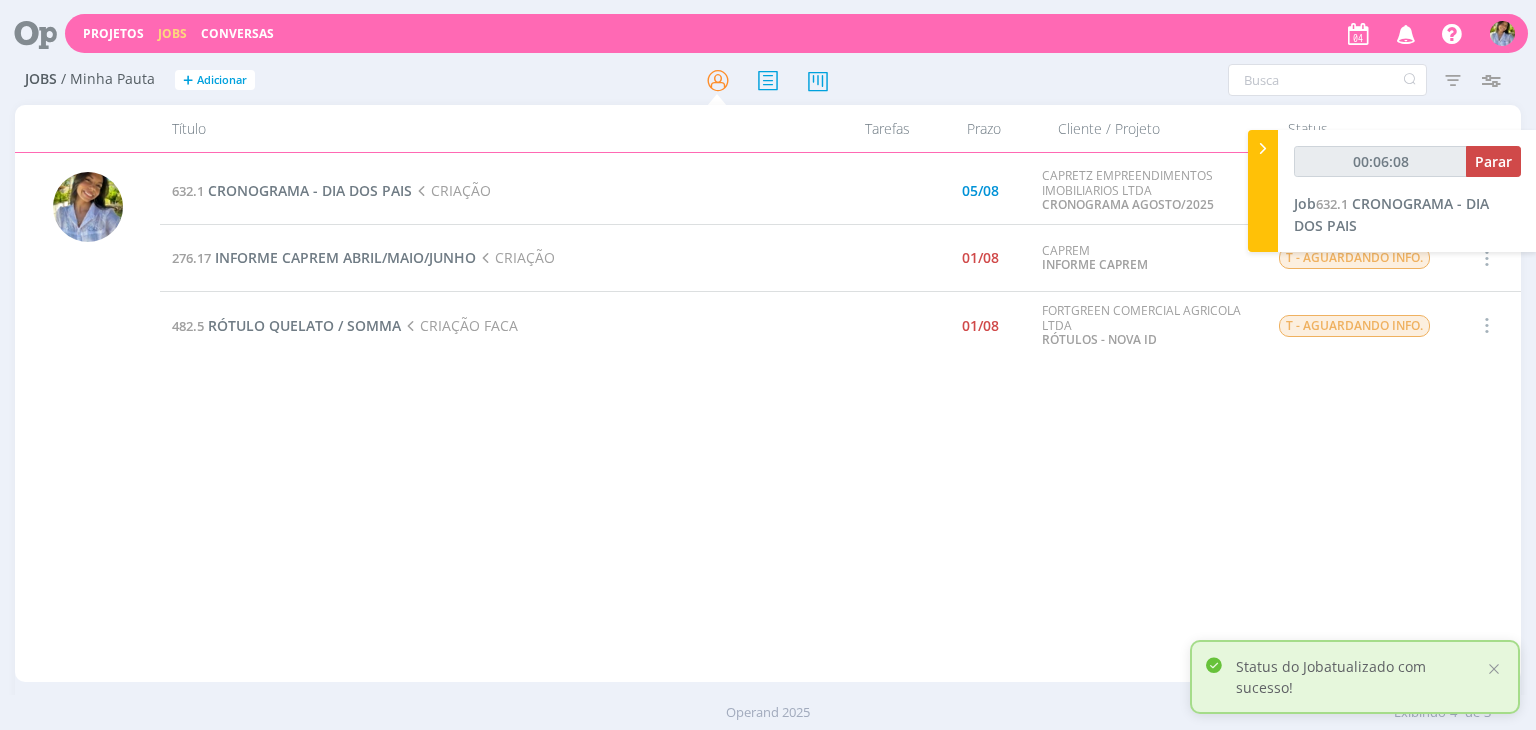 click at bounding box center (1263, 148) 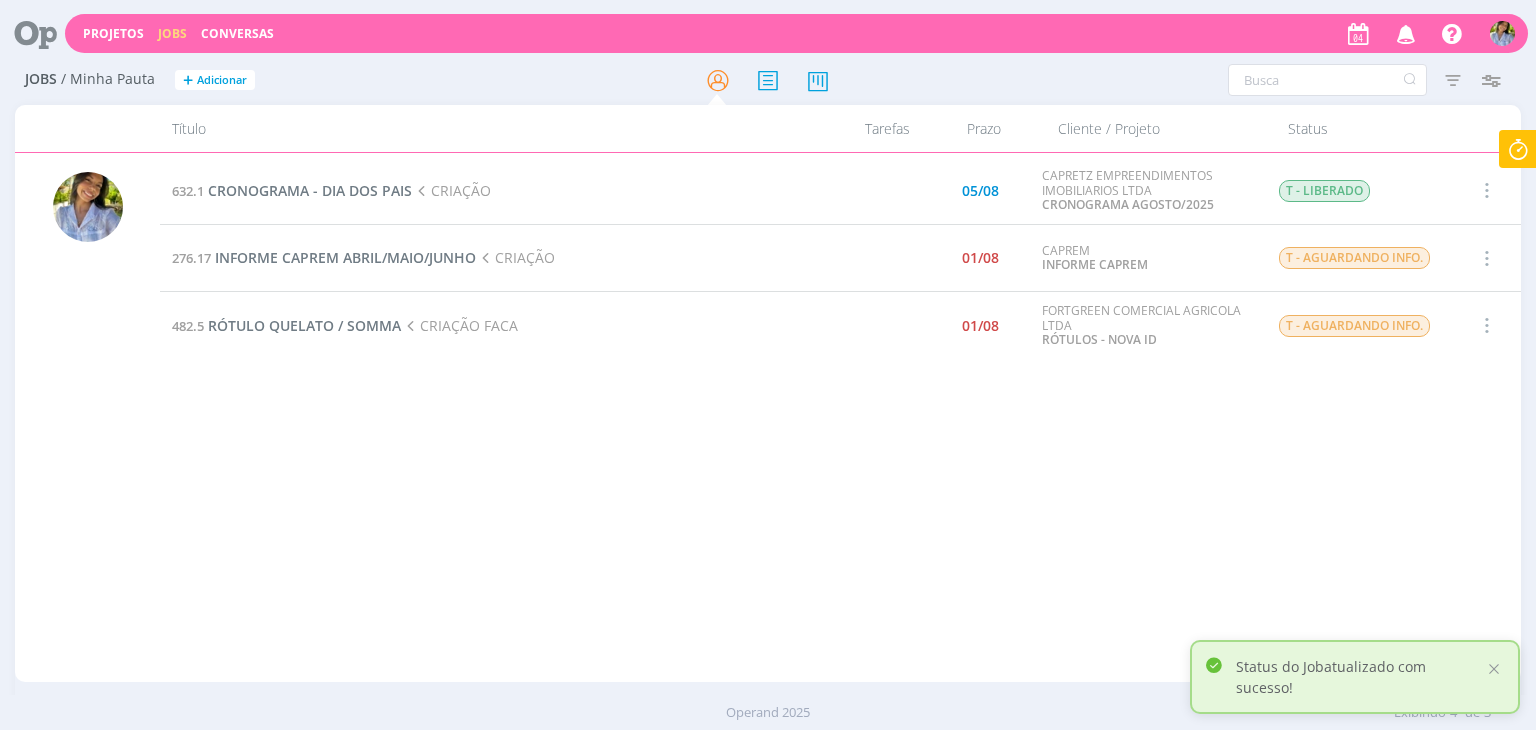 click on "[NUMBER] INFORME CAPREM [MONTH]/[MONTH]/[MONTH]  CRIAÇÃO" at bounding box center [485, 258] 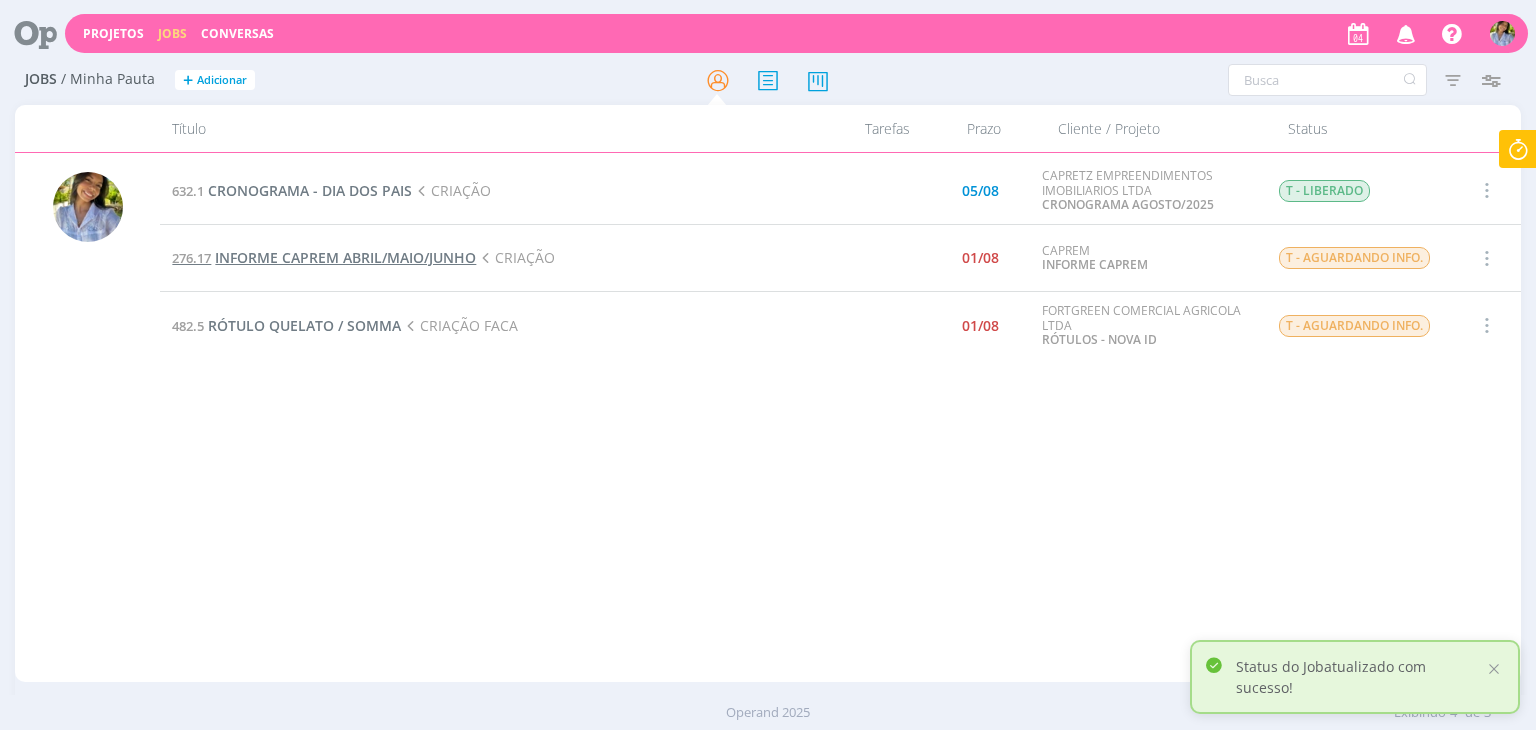 click on "INFORME CAPREM ABRIL/MAIO/JUNHO" at bounding box center [345, 257] 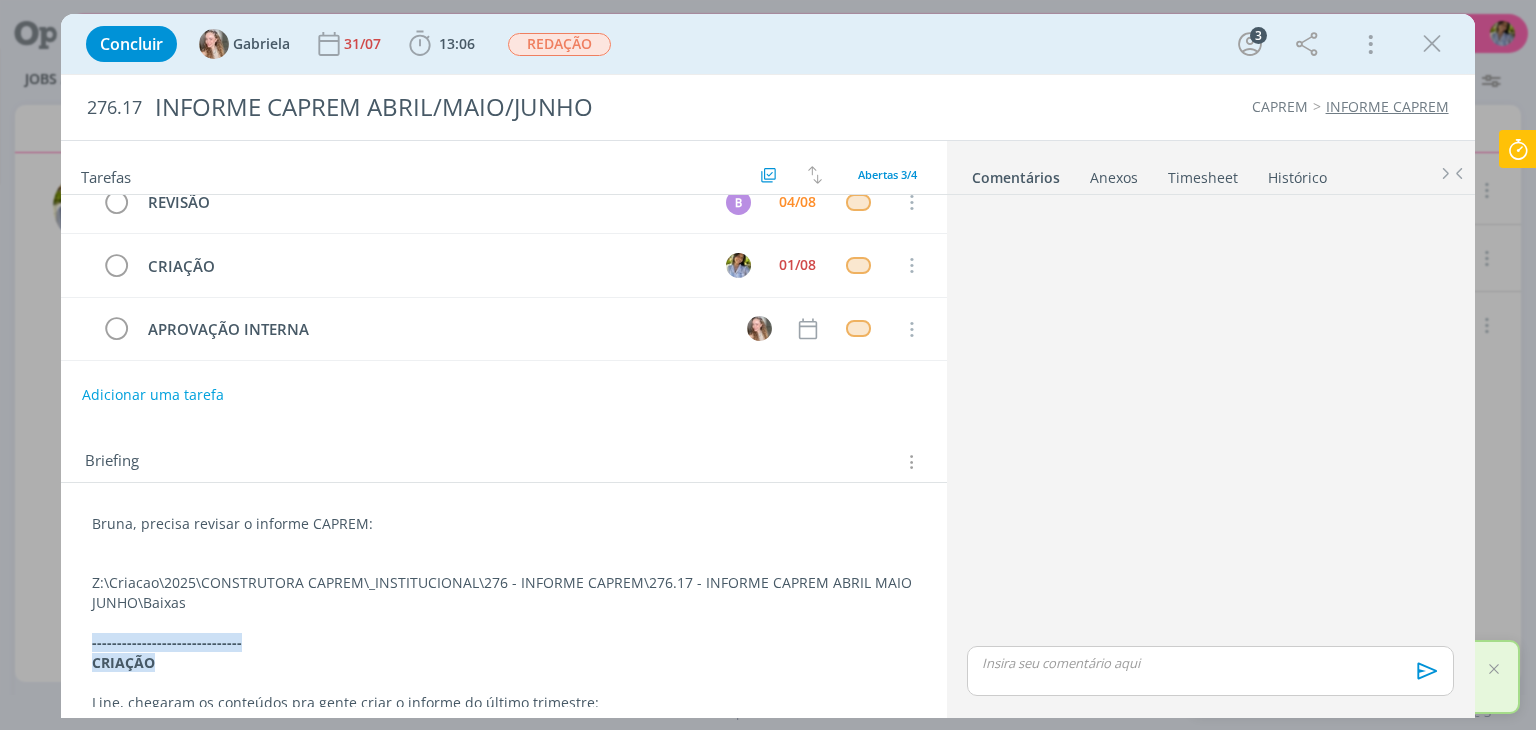 scroll, scrollTop: 29, scrollLeft: 0, axis: vertical 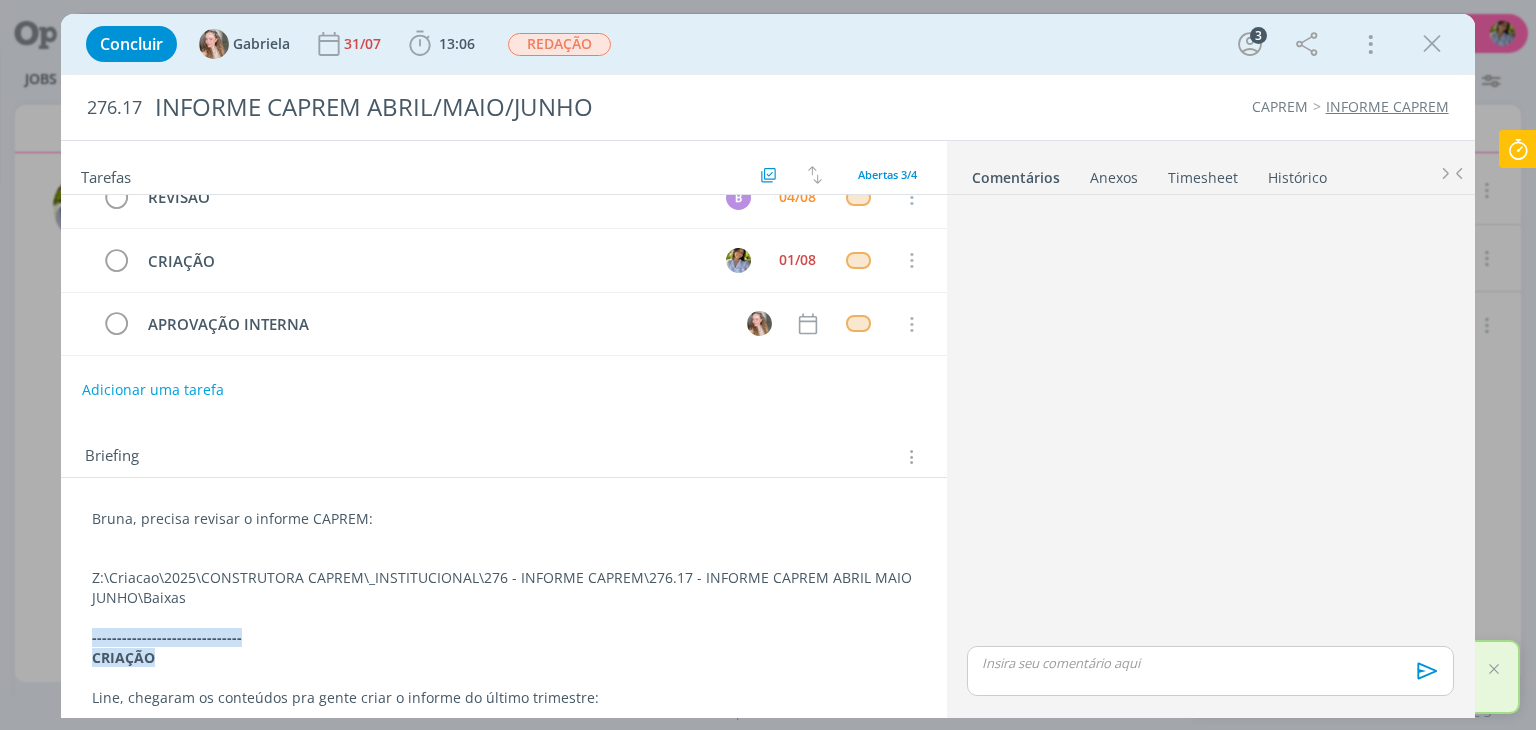 click on "Anexos
0" at bounding box center (1114, 178) 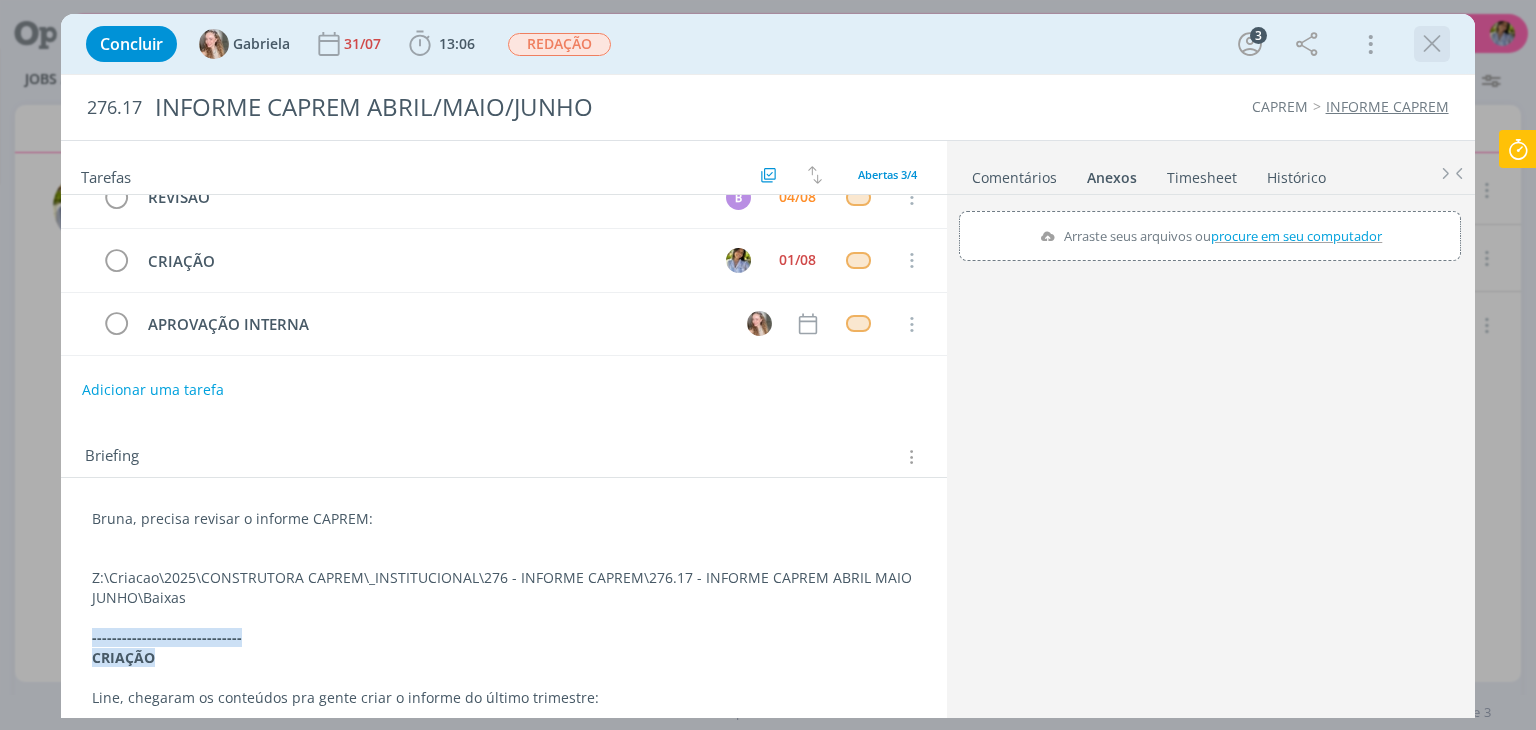 click at bounding box center (1432, 44) 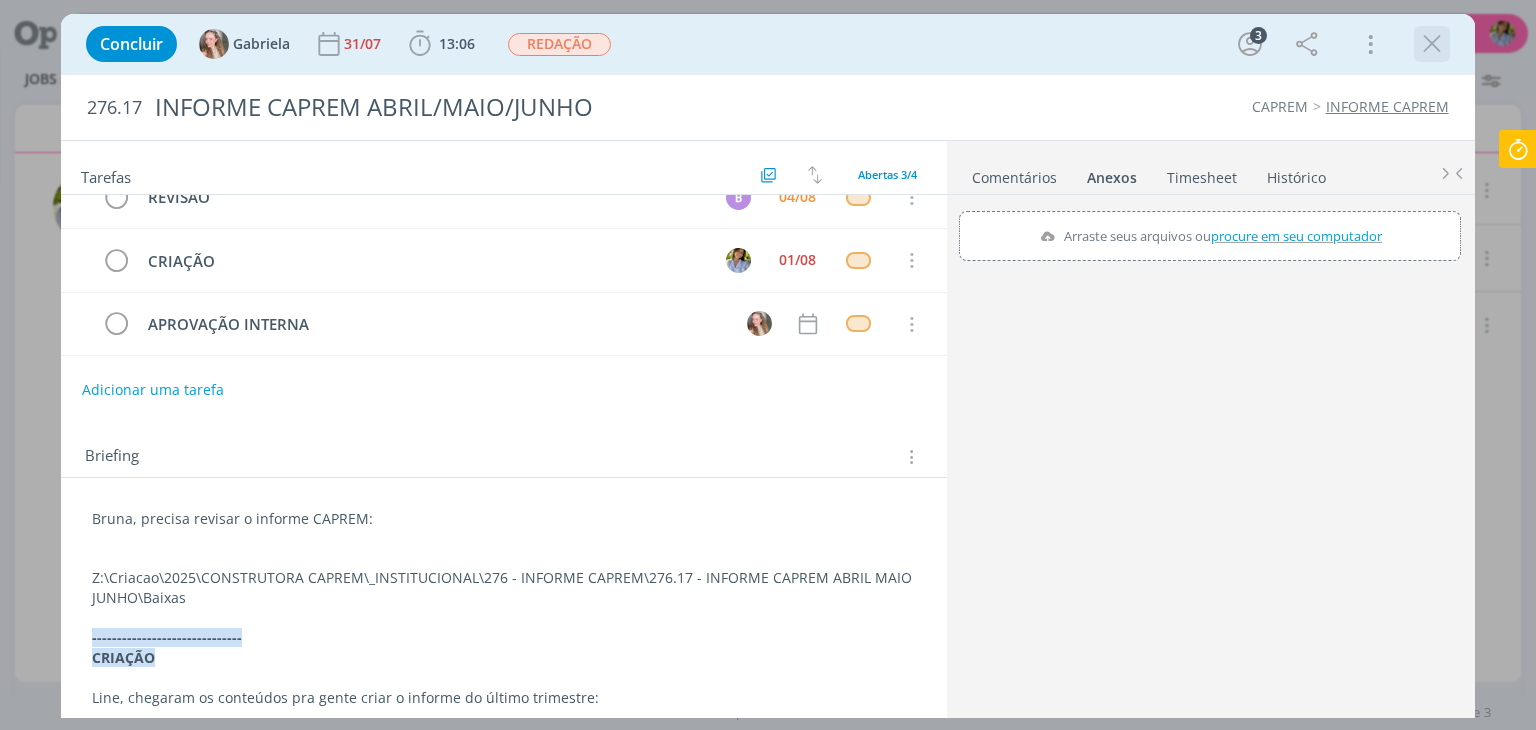 click at bounding box center (1432, 44) 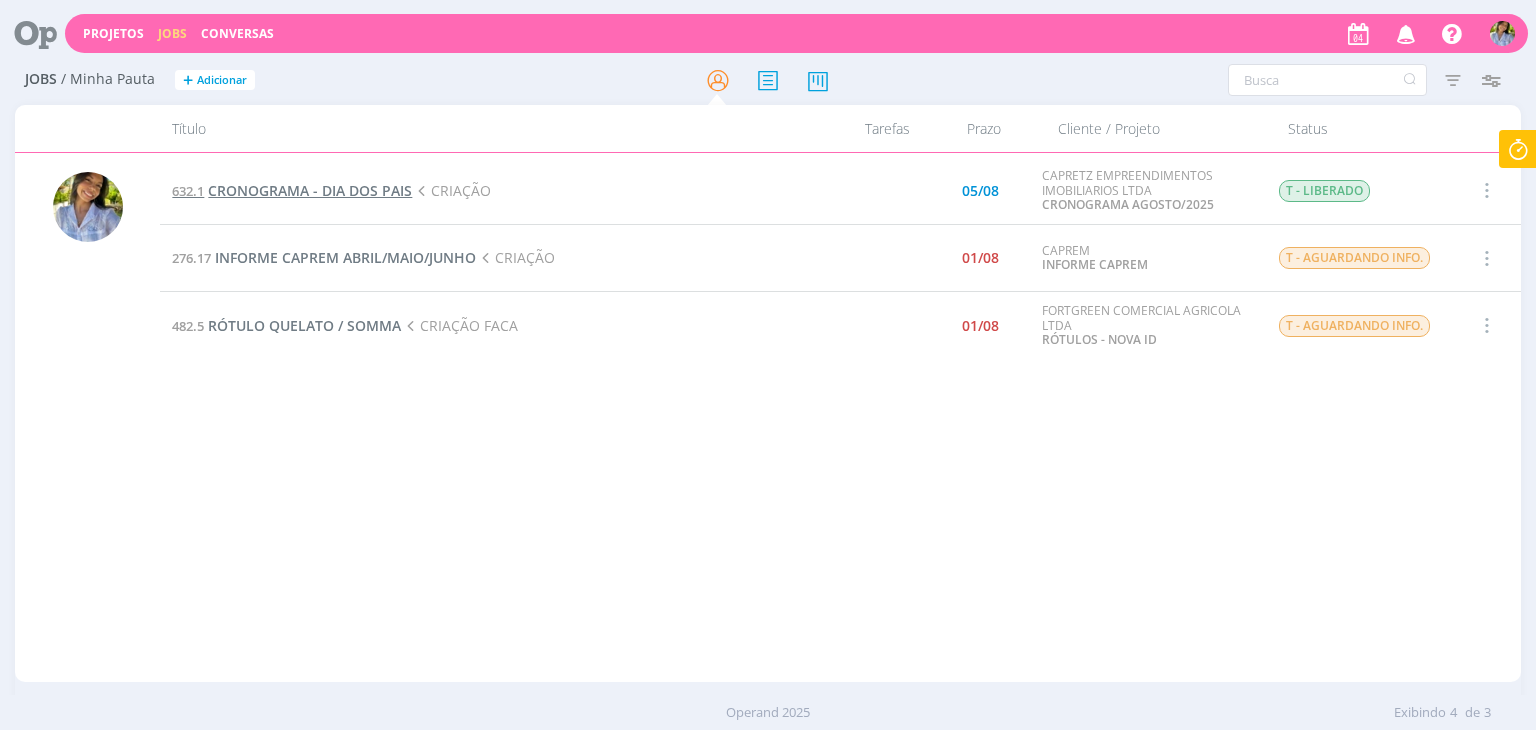click on "CRONOGRAMA - DIA DOS PAIS" at bounding box center [310, 190] 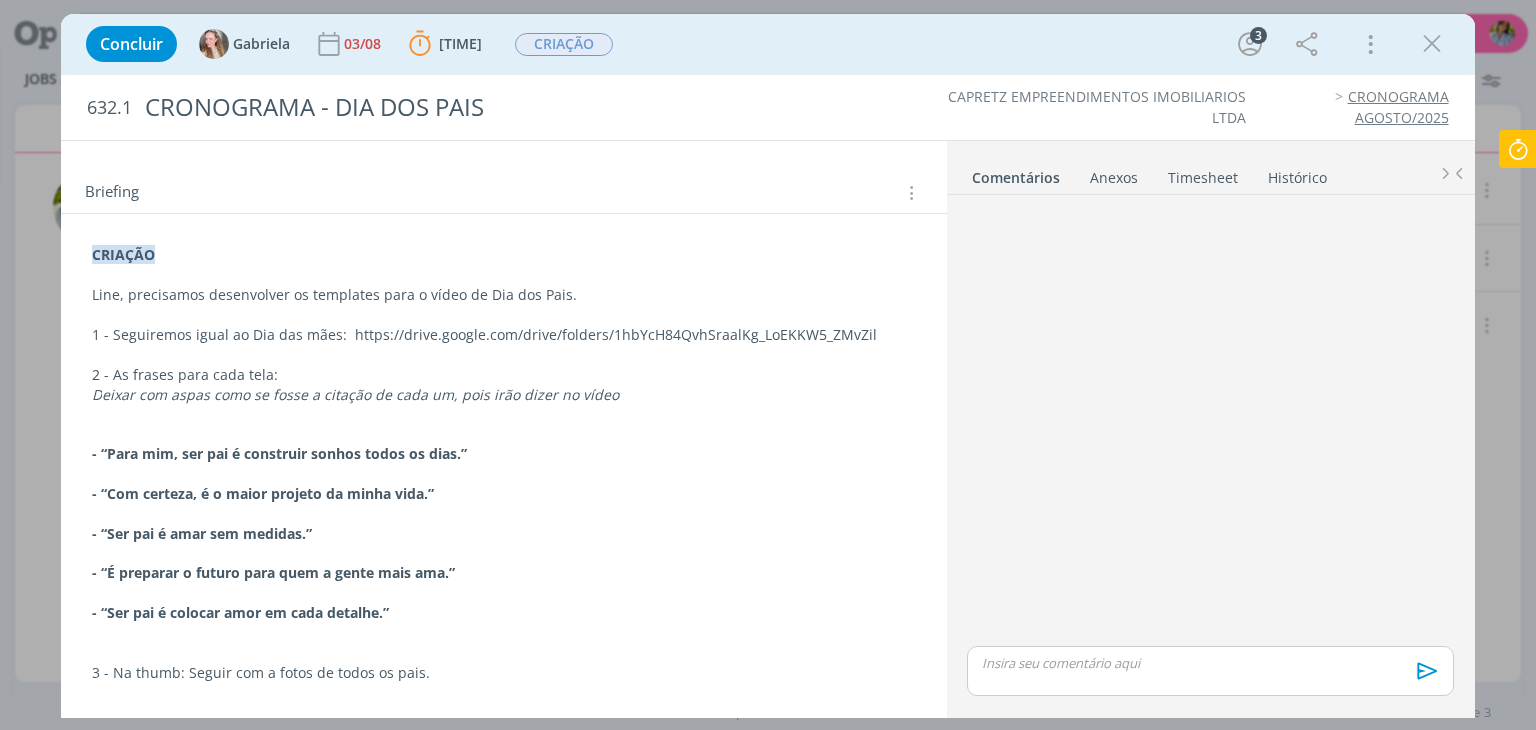 scroll, scrollTop: 256, scrollLeft: 0, axis: vertical 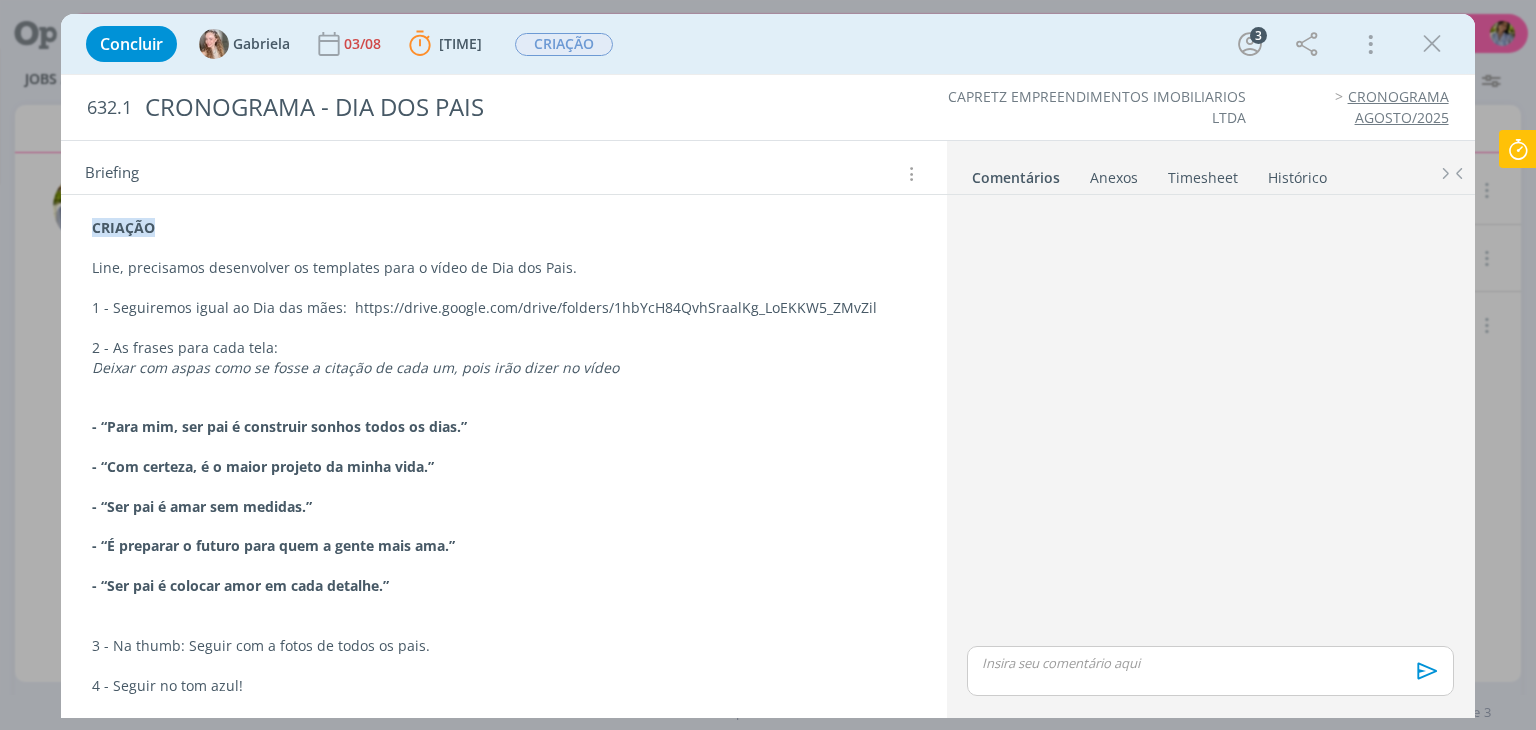 click on "- “Ser pai é colocar amor em cada detalhe.”" at bounding box center [240, 585] 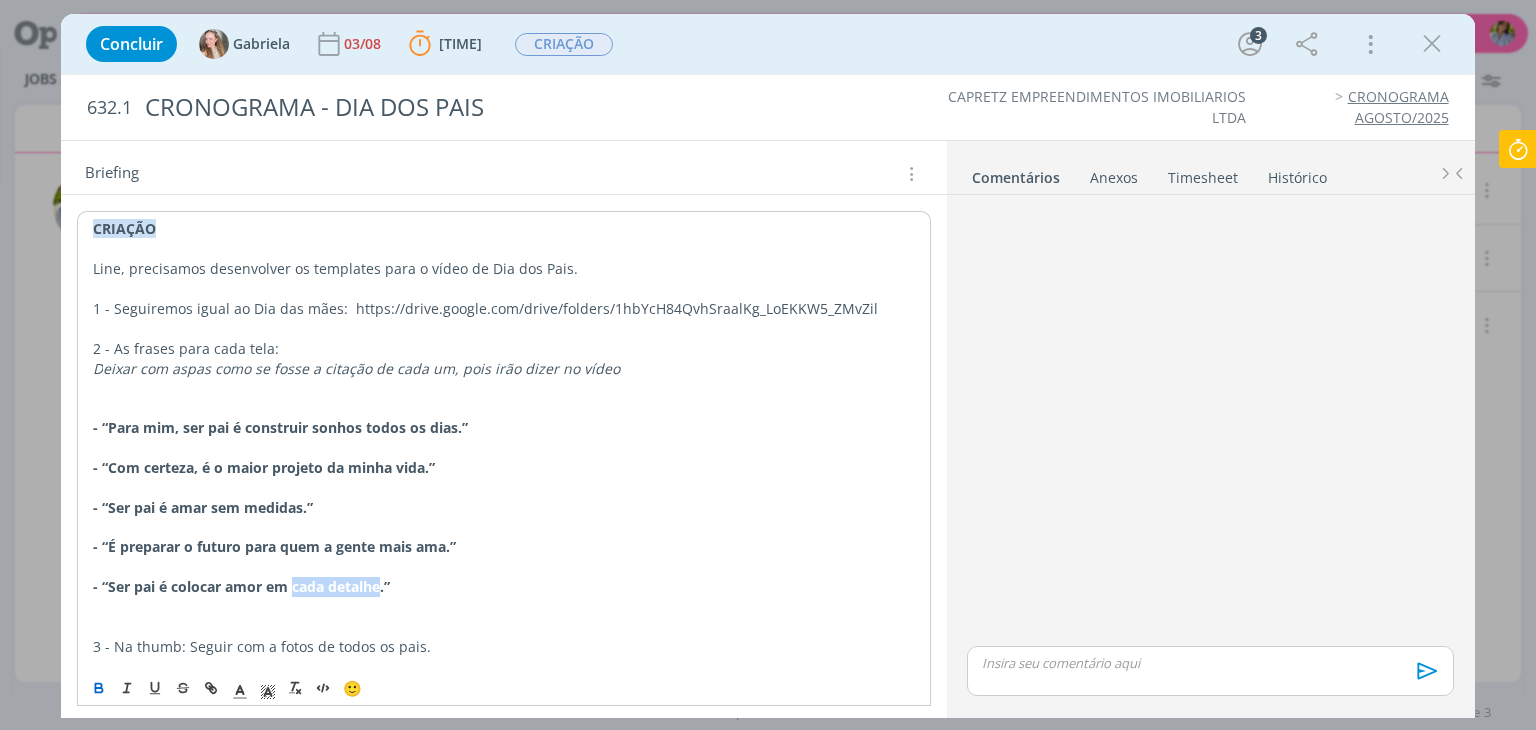 drag, startPoint x: 298, startPoint y: 589, endPoint x: 377, endPoint y: 587, distance: 79.025314 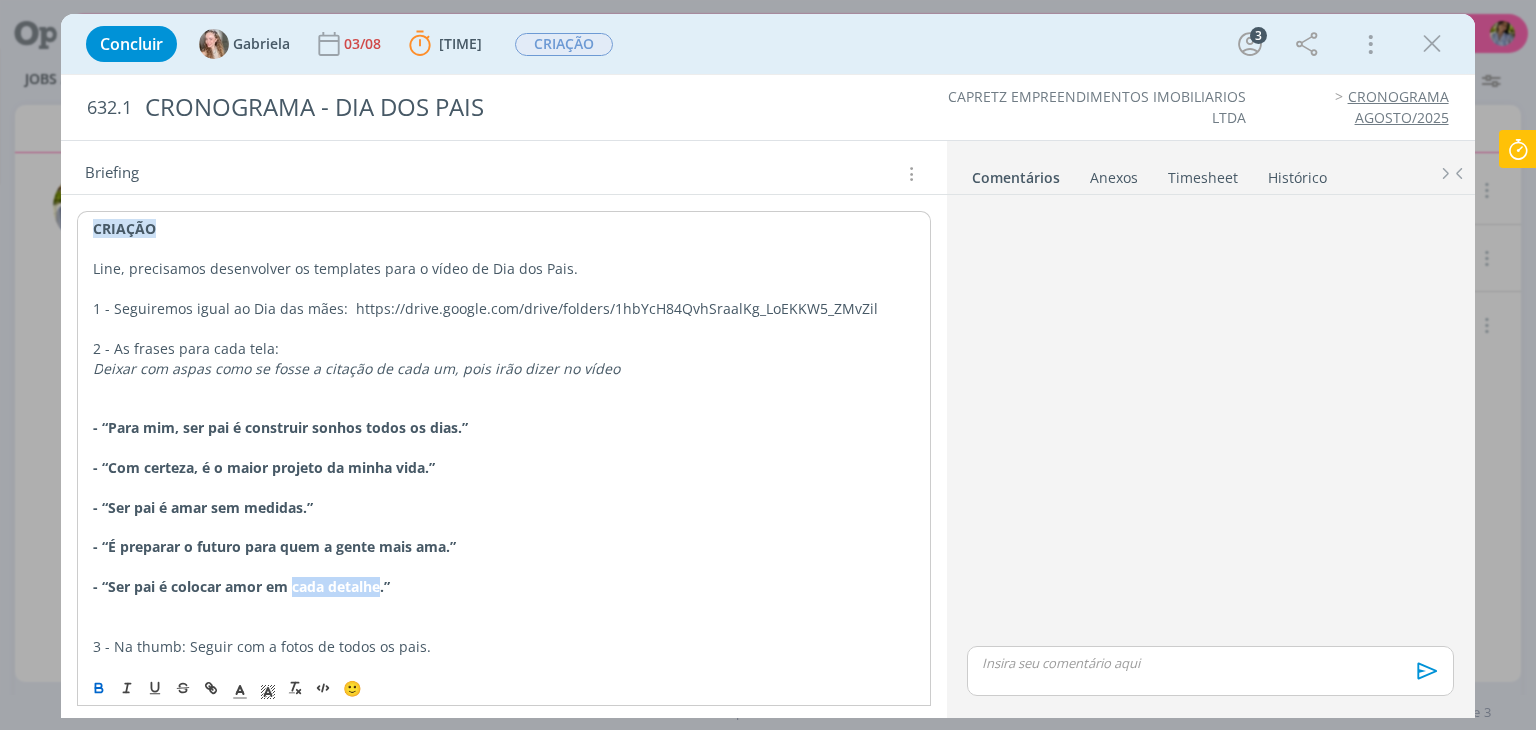 click on "- “Ser pai é colocar amor em cada detalhe.”" at bounding box center (241, 586) 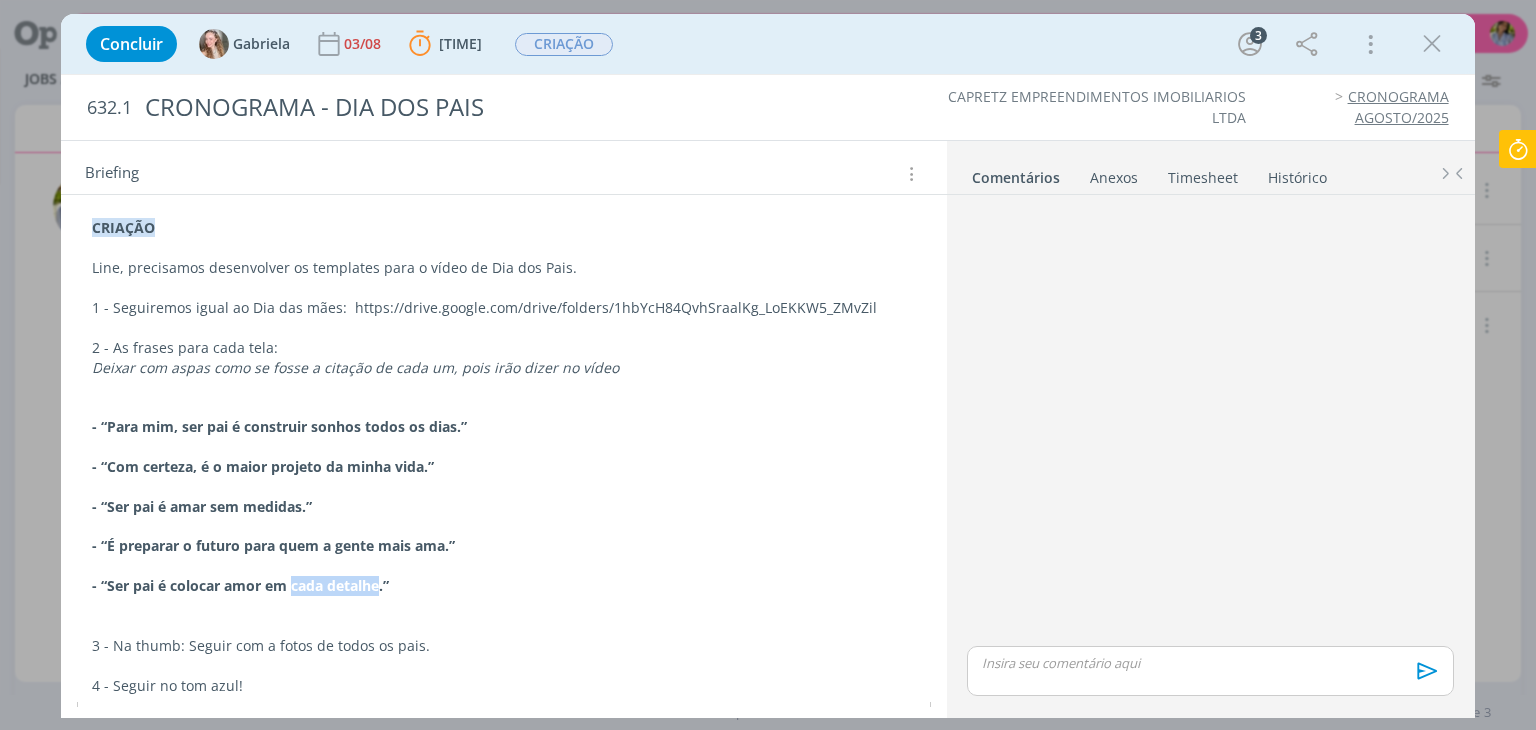 copy on "cada detalhe" 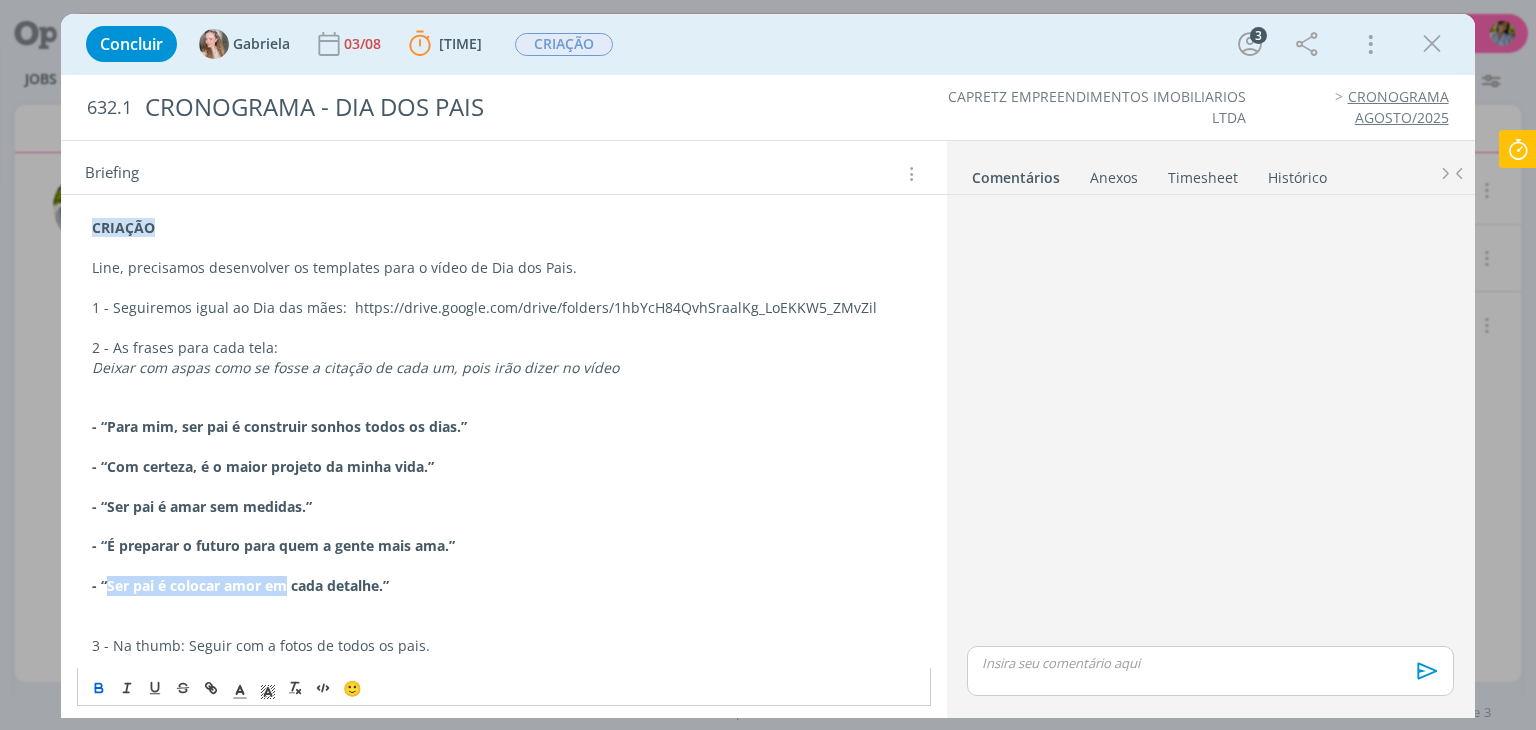 drag, startPoint x: 107, startPoint y: 581, endPoint x: 284, endPoint y: 587, distance: 177.10167 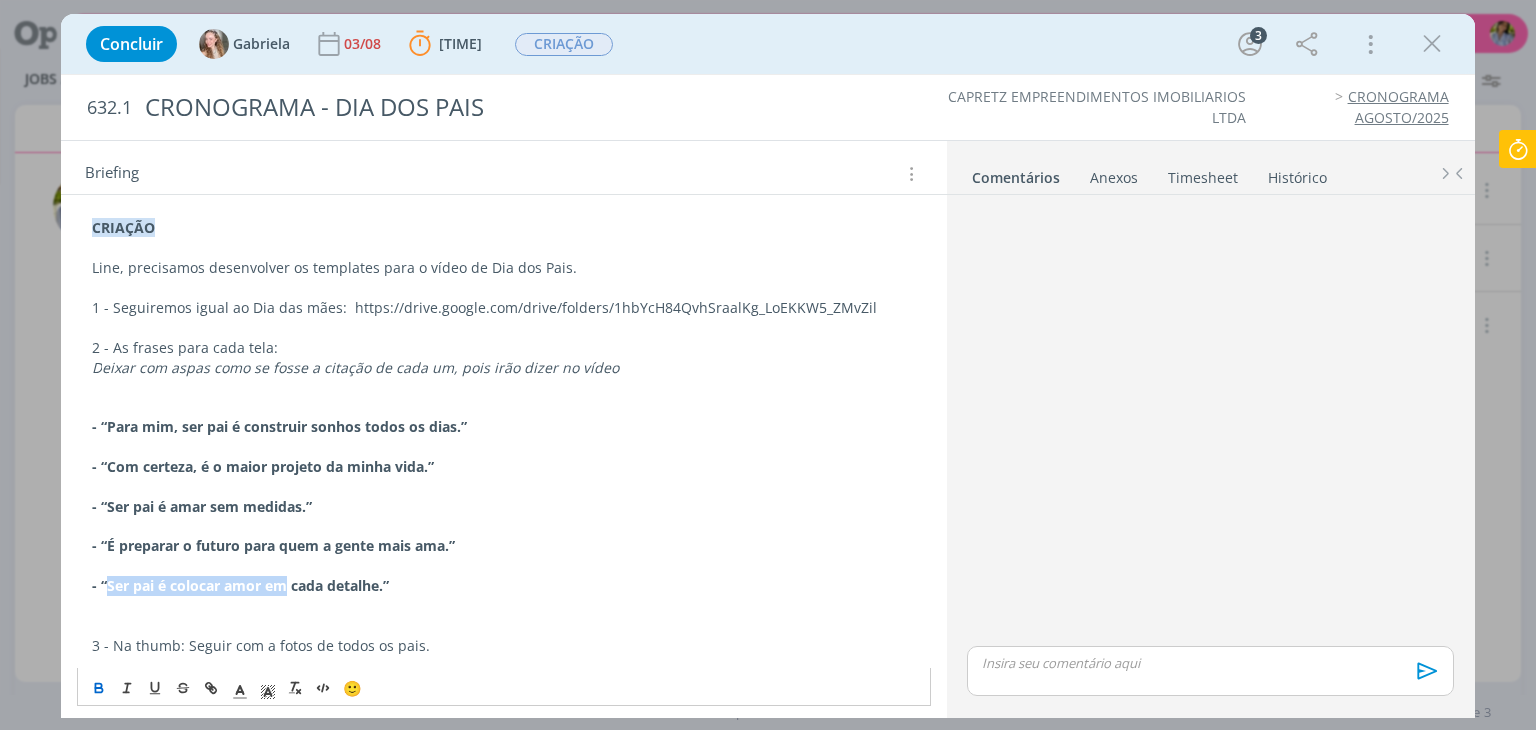 click on "- “Ser pai é colocar amor em cada detalhe.”" at bounding box center [240, 585] 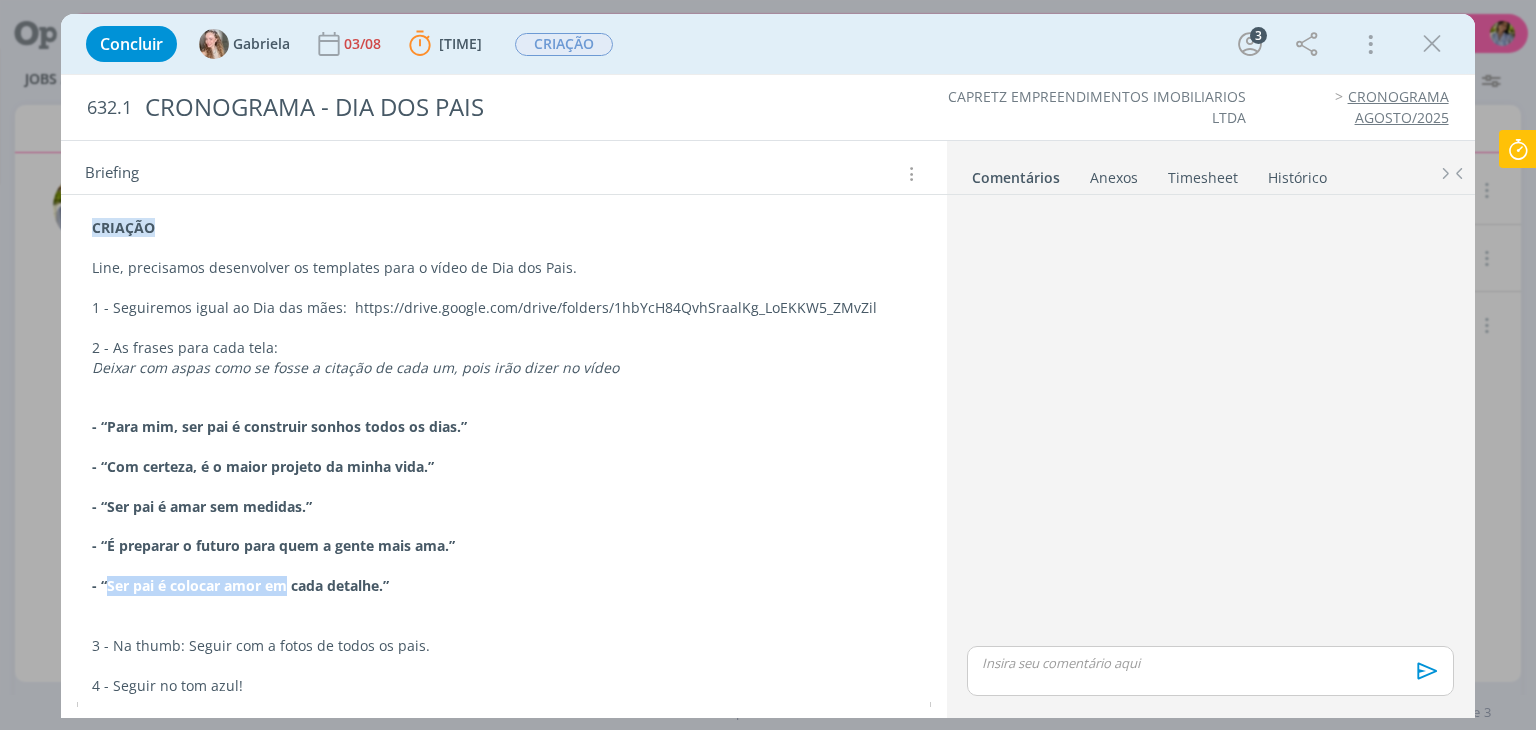 scroll, scrollTop: 256, scrollLeft: 0, axis: vertical 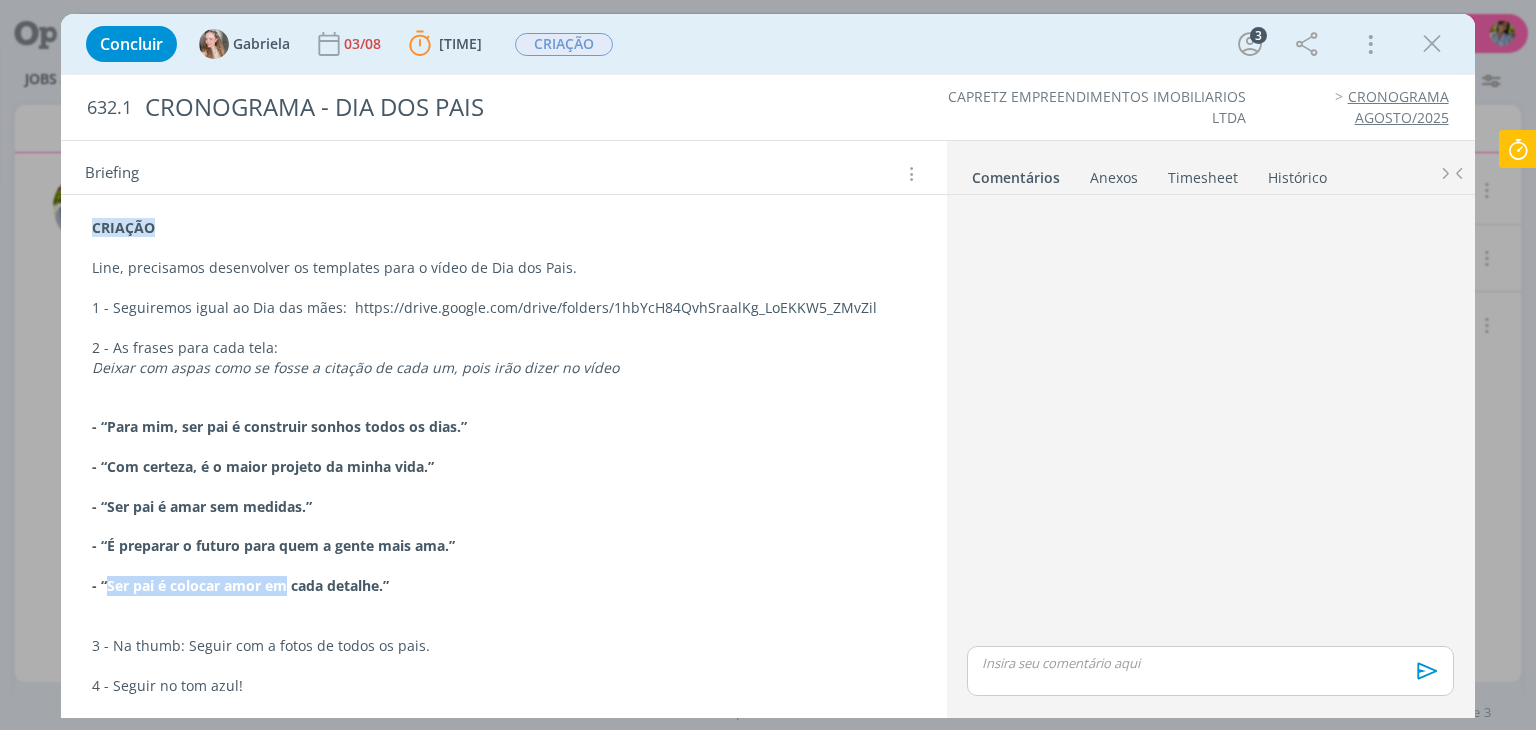 click at bounding box center (1432, 44) 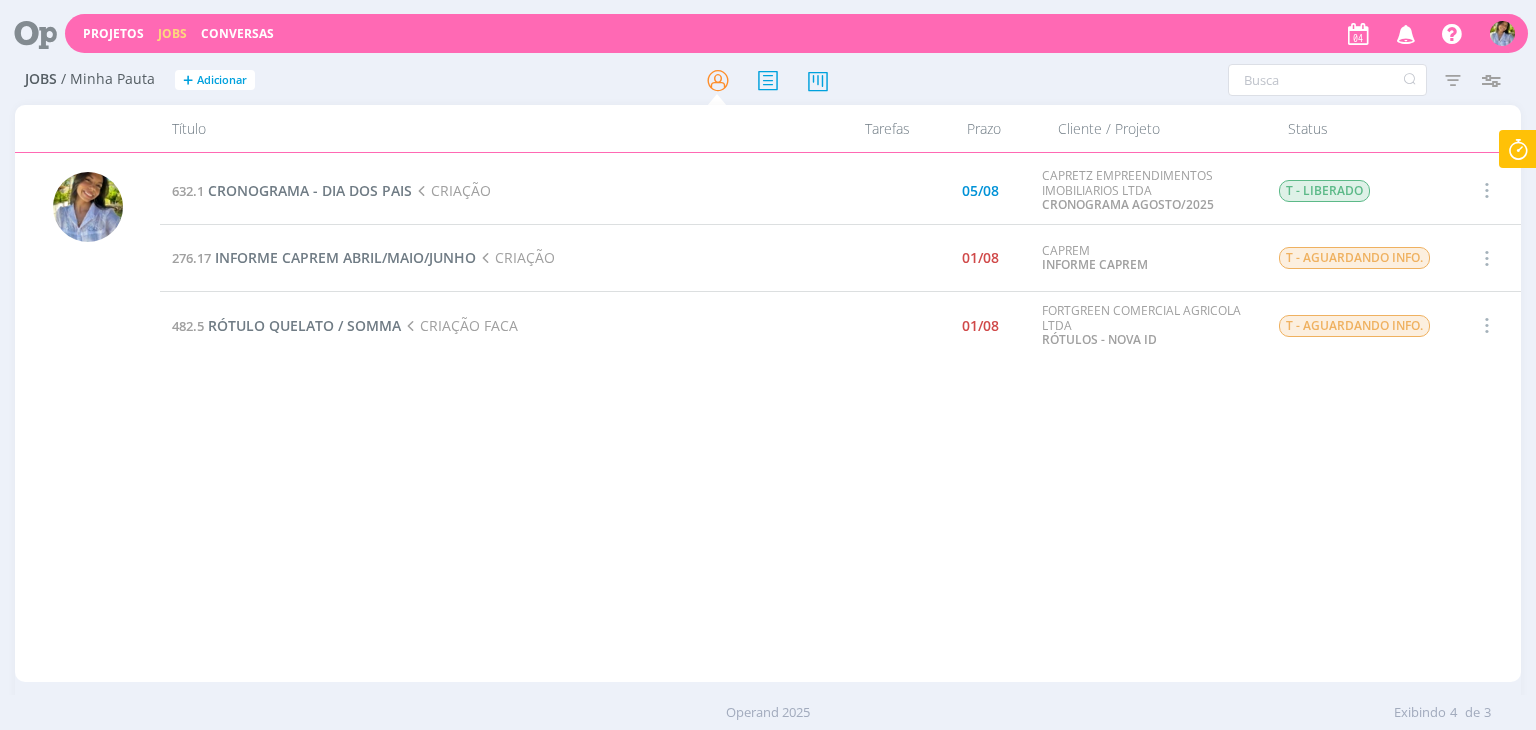 click on "[NUMBER] INFORME CAPREM [MONTH]/[MONTH]/[MONTH]  CRIAÇÃO" at bounding box center (485, 258) 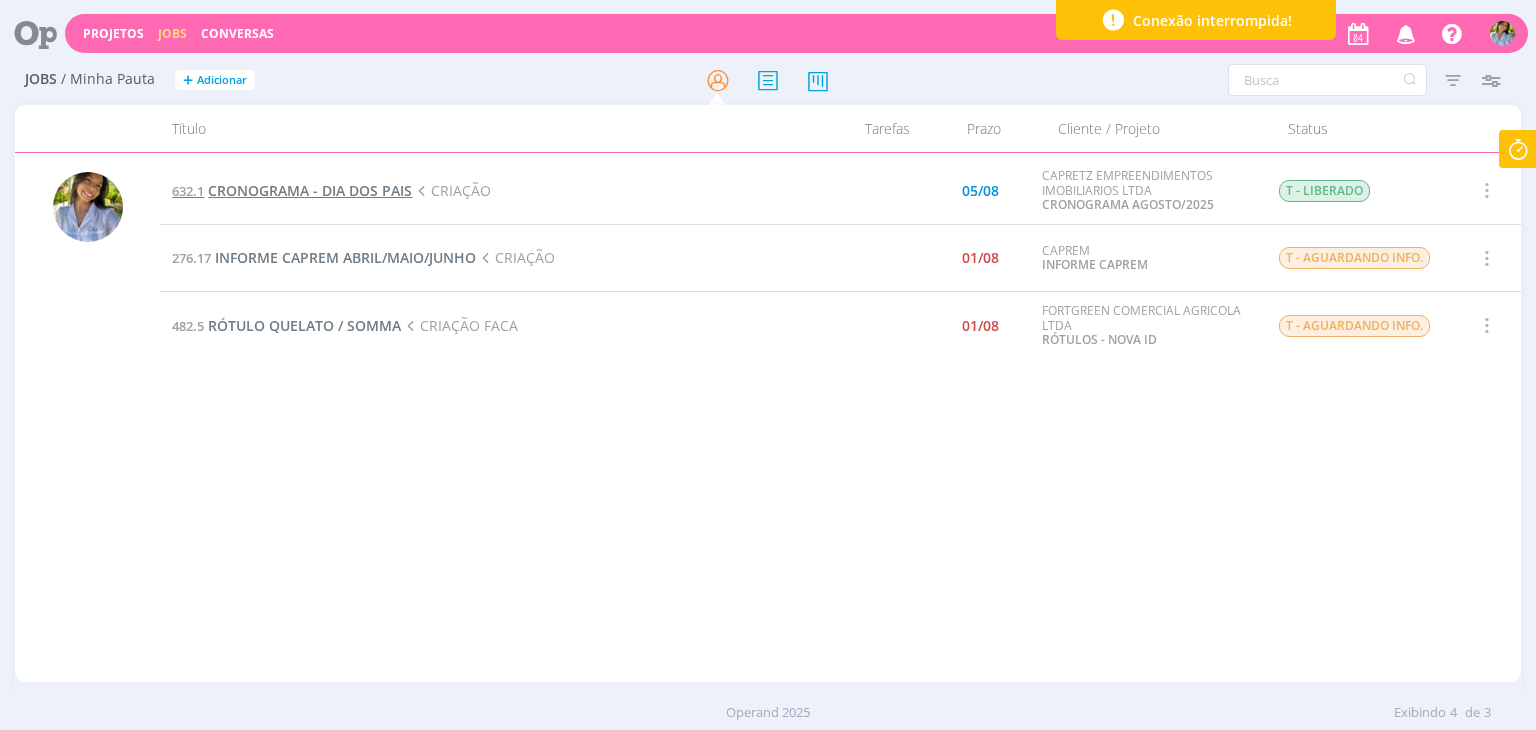 click on "CRONOGRAMA - DIA DOS PAIS" at bounding box center [310, 190] 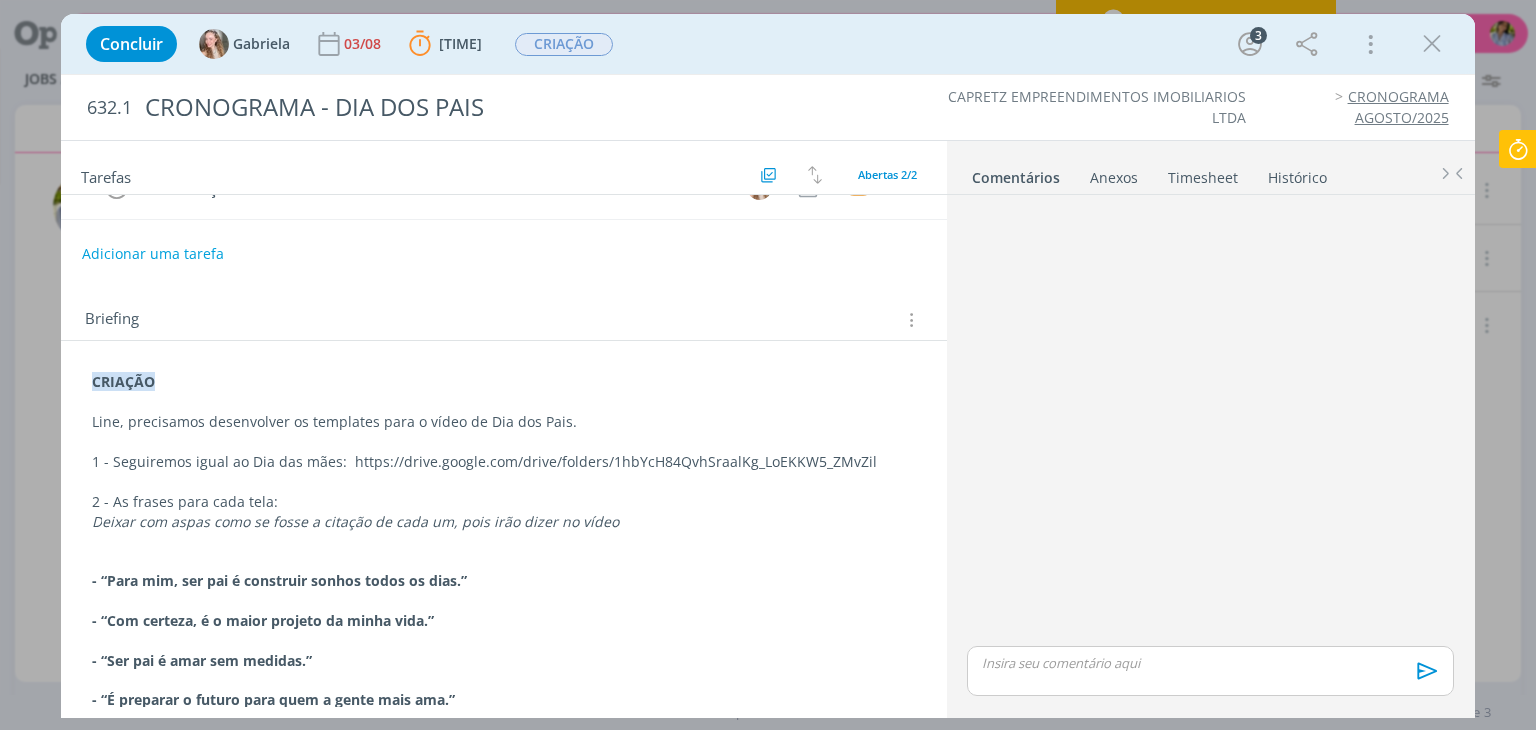 scroll, scrollTop: 256, scrollLeft: 0, axis: vertical 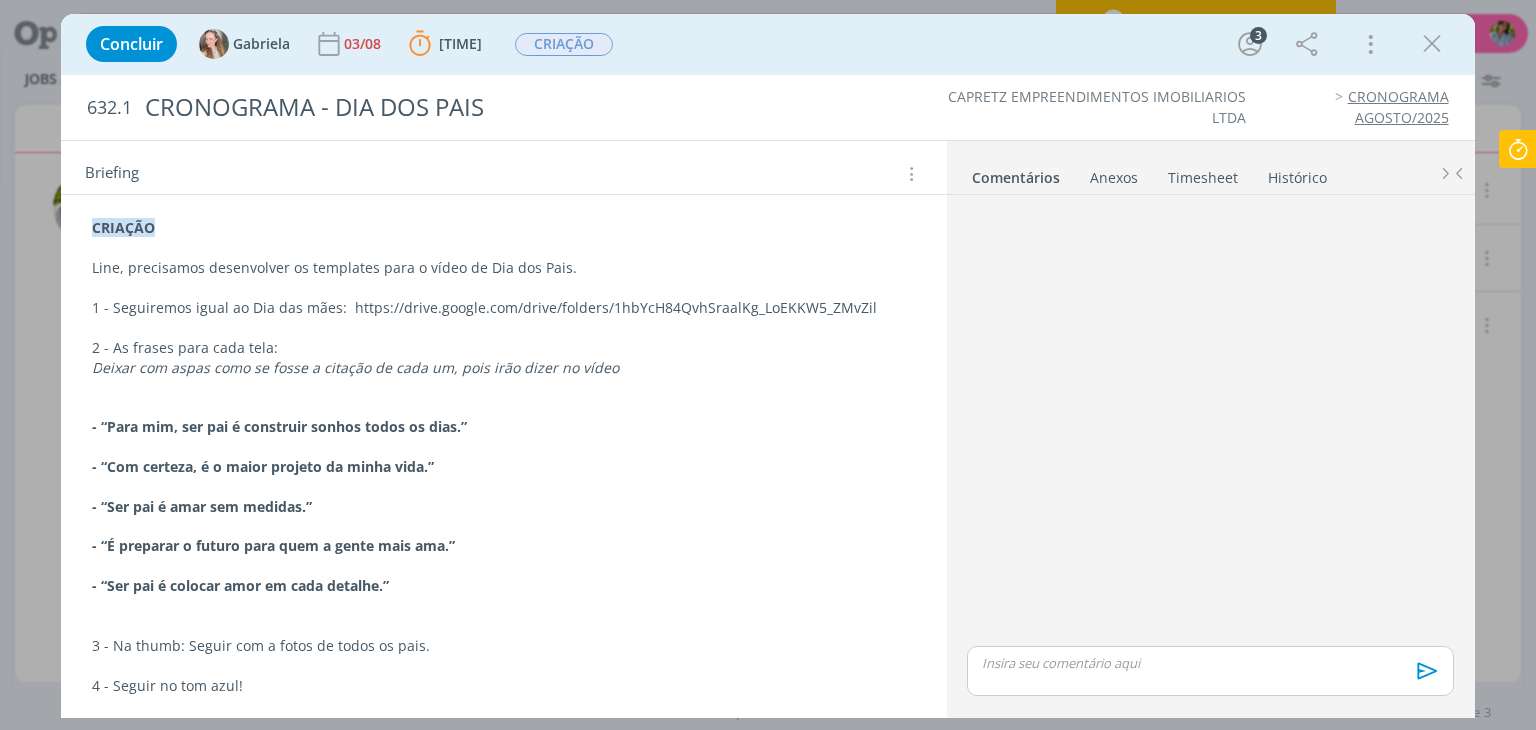 drag, startPoint x: 1528, startPoint y: 149, endPoint x: 1524, endPoint y: 165, distance: 16.492422 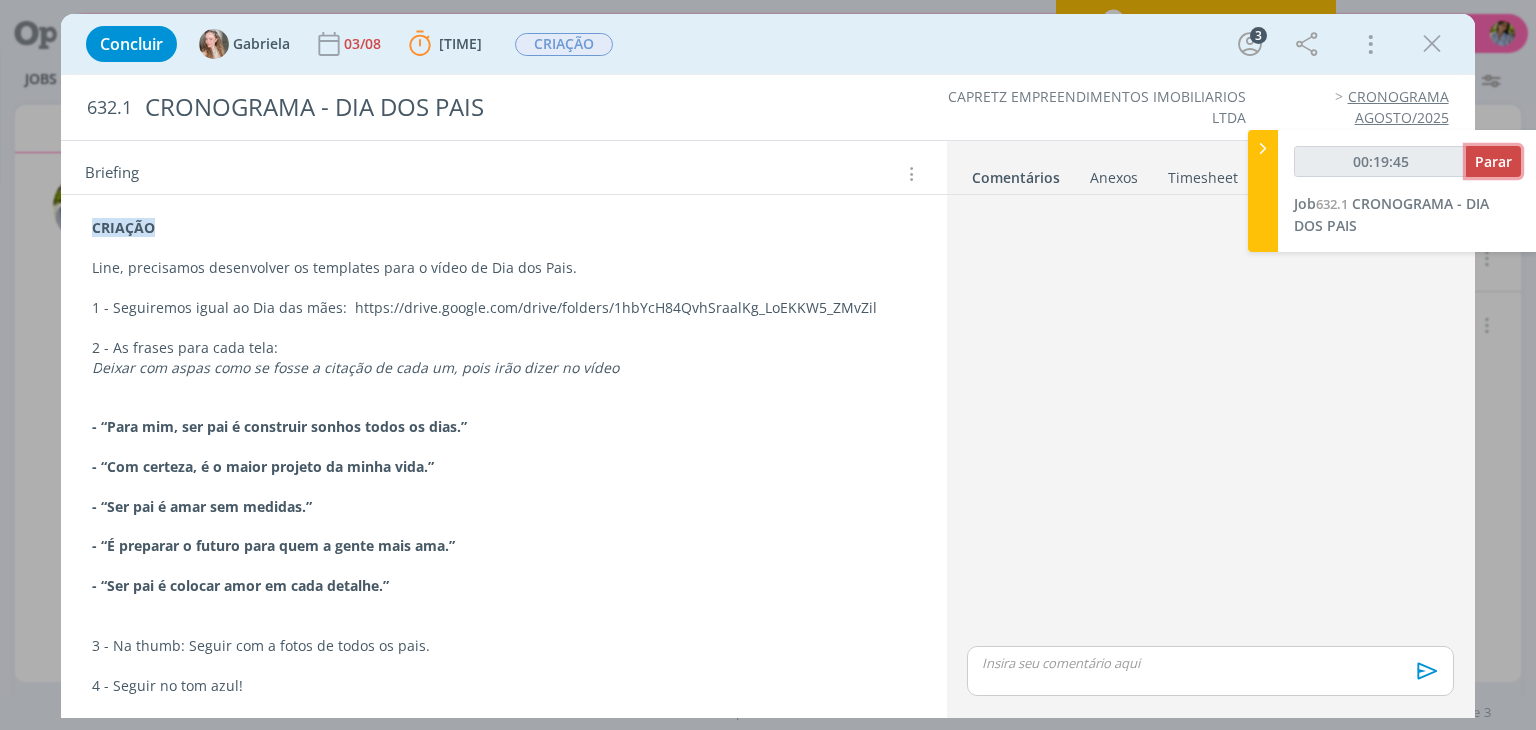 click on "Parar" at bounding box center [1493, 161] 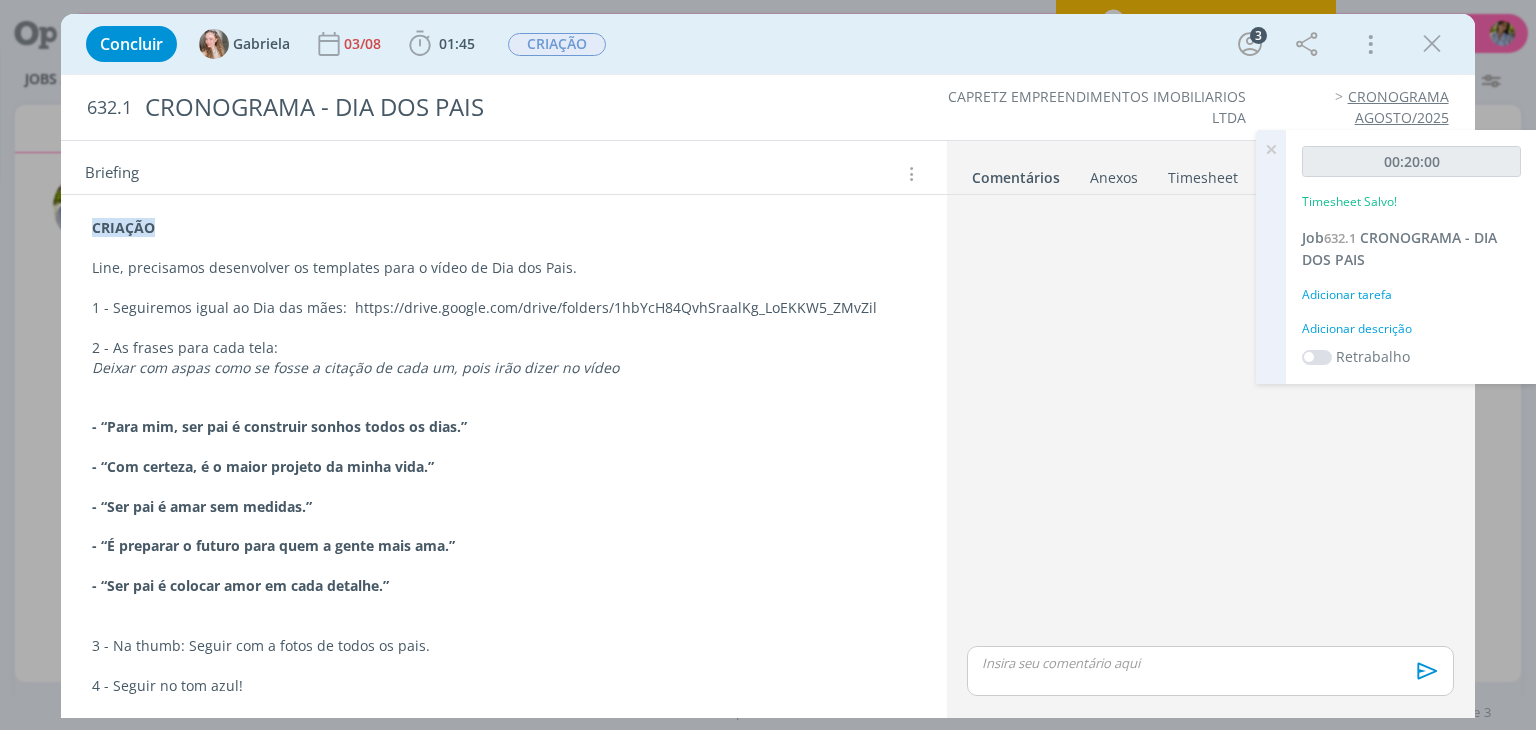 drag, startPoint x: 1419, startPoint y: 42, endPoint x: 1279, endPoint y: 141, distance: 171.4672 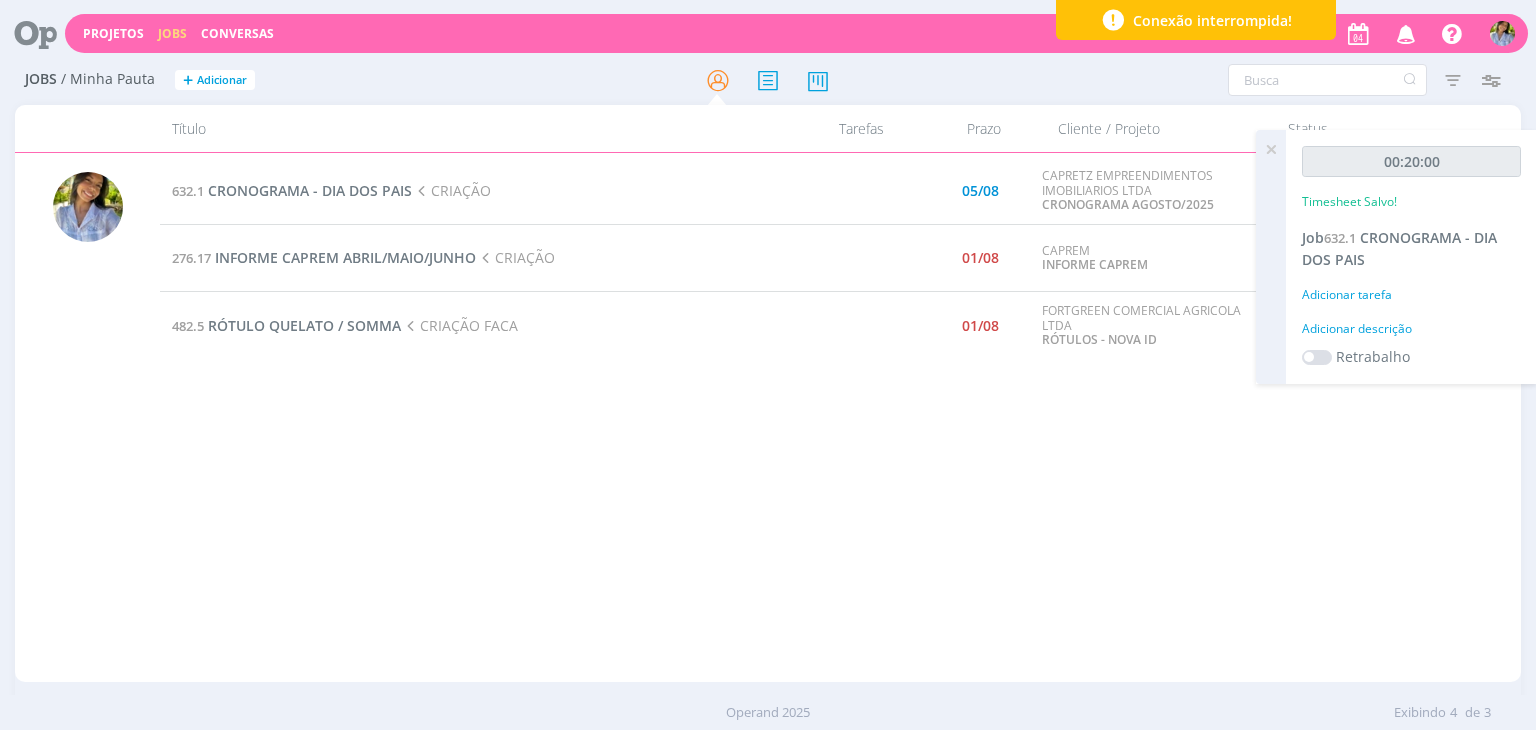 click at bounding box center (1271, 149) 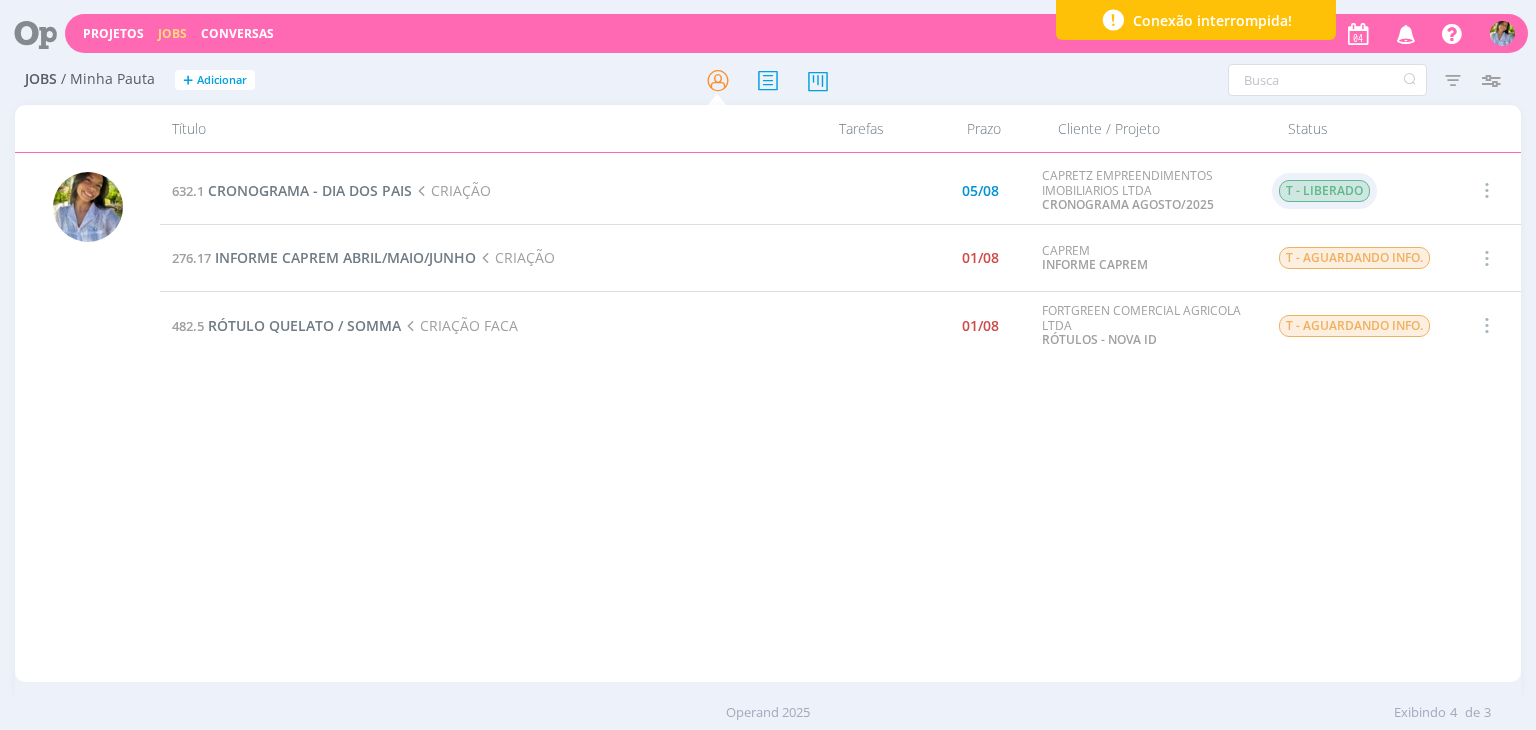 click on "T - LIBERADO" at bounding box center [1324, 191] 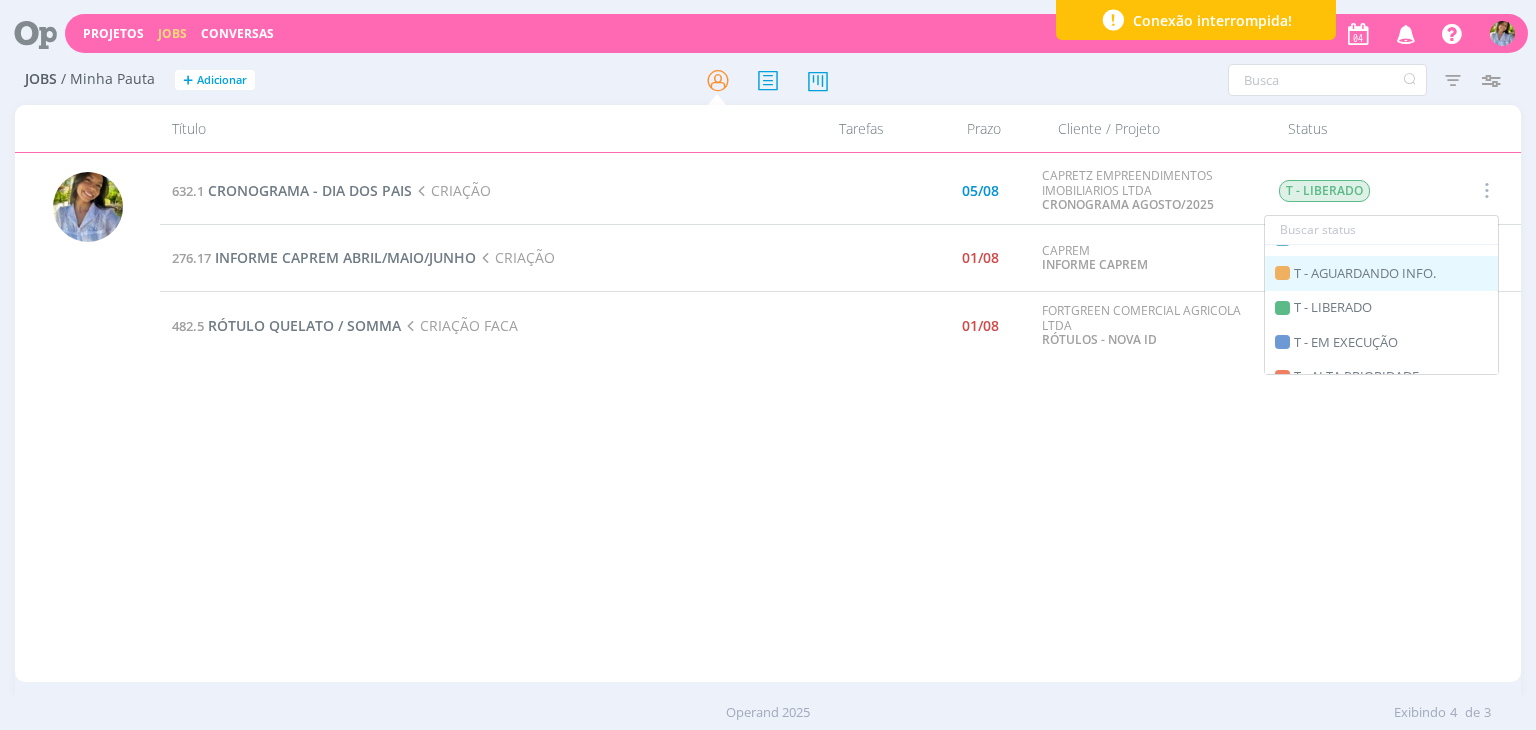 click on "T - AGUARDANDO INFO." at bounding box center [1365, 274] 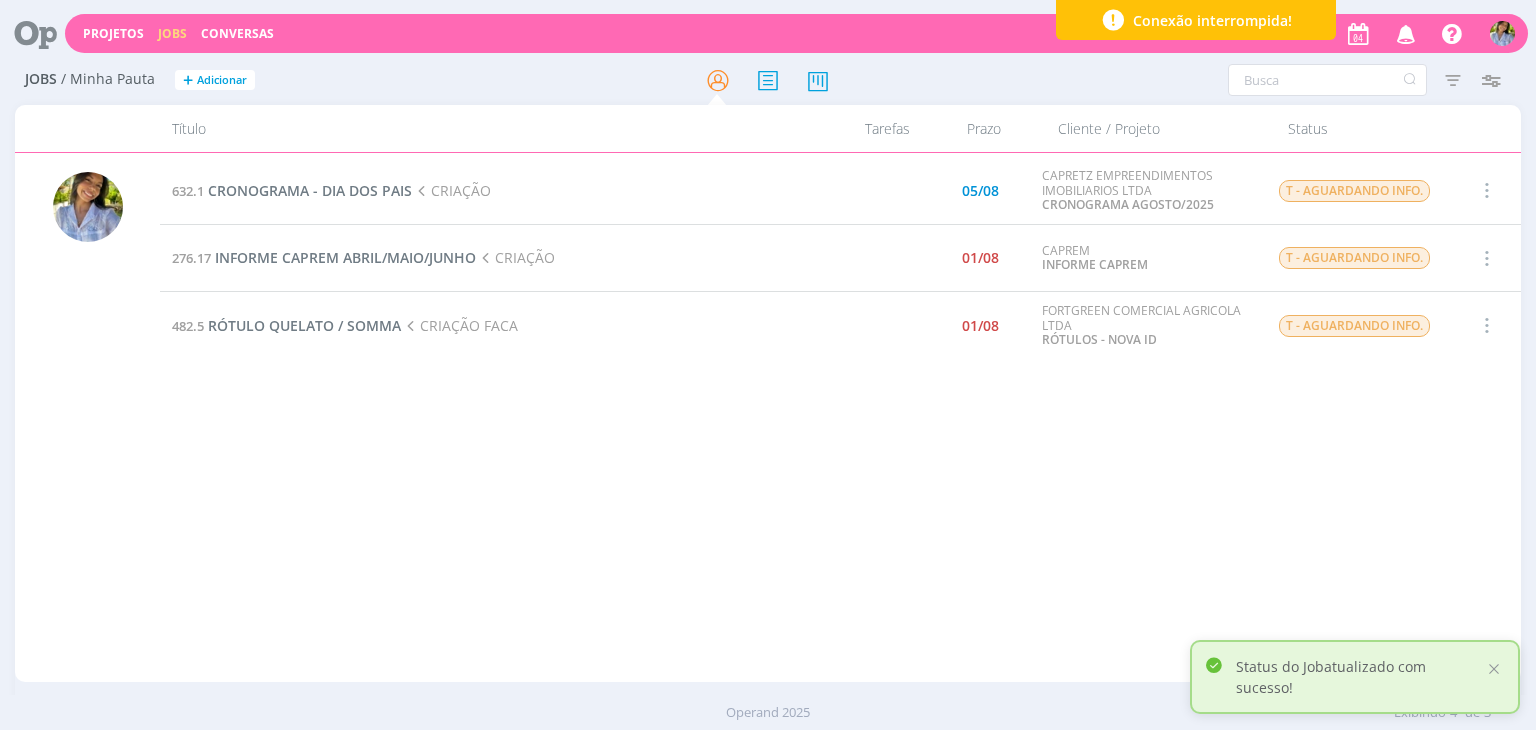 click on "[NUMBER] CRONOGRAMA - DIA DOS PAIS  CRIAÇÃO [DATE] CAPRETZ EMPREENDIMENTOS IMOBILIARIOS LTDA CRONOGRAMA [MONTH]/2025 T - AGUARDANDO INFO. Selecionar Concluir Cancelar Iniciar timesheet [NUMBER] INFORME CAPREM [MONTH]/[MONTH]/[MONTH]  CRIAÇÃO [DATE] CAPREM INFORME CAPREM T - AGUARDANDO INFO. Selecionar Concluir Cancelar Iniciar timesheet [NUMBER] RÓTULO QUELATO / SOMMA  CRIAÇÃO FACA [DATE] FORTGREEN COMERCIAL AGRICOLA LTDA RÓTULOS - NOVA ID T - AGUARDANDO INFO. Selecionar Concluir Cancelar Iniciar timesheet" at bounding box center [840, 417] 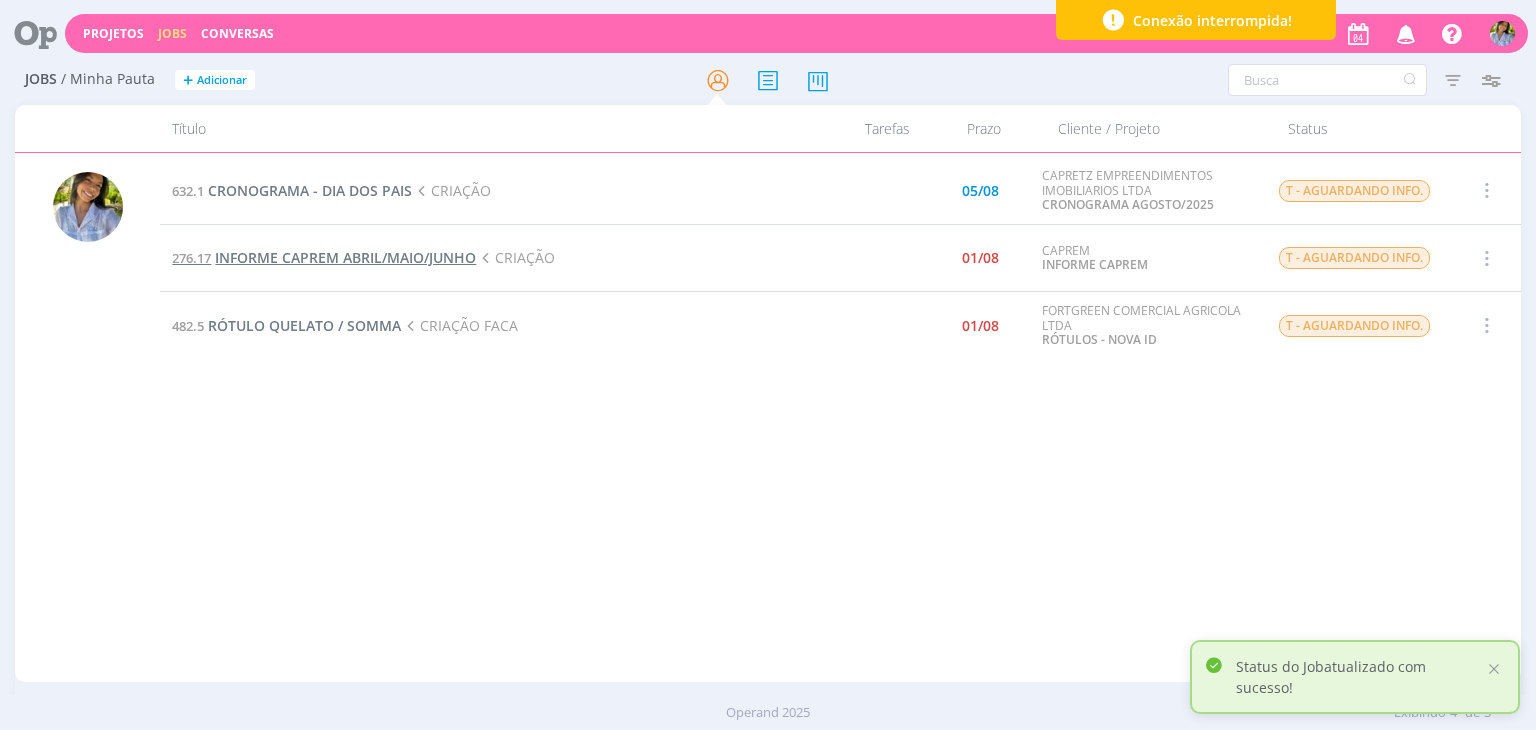 click on "INFORME CAPREM ABRIL/MAIO/JUNHO" at bounding box center [345, 257] 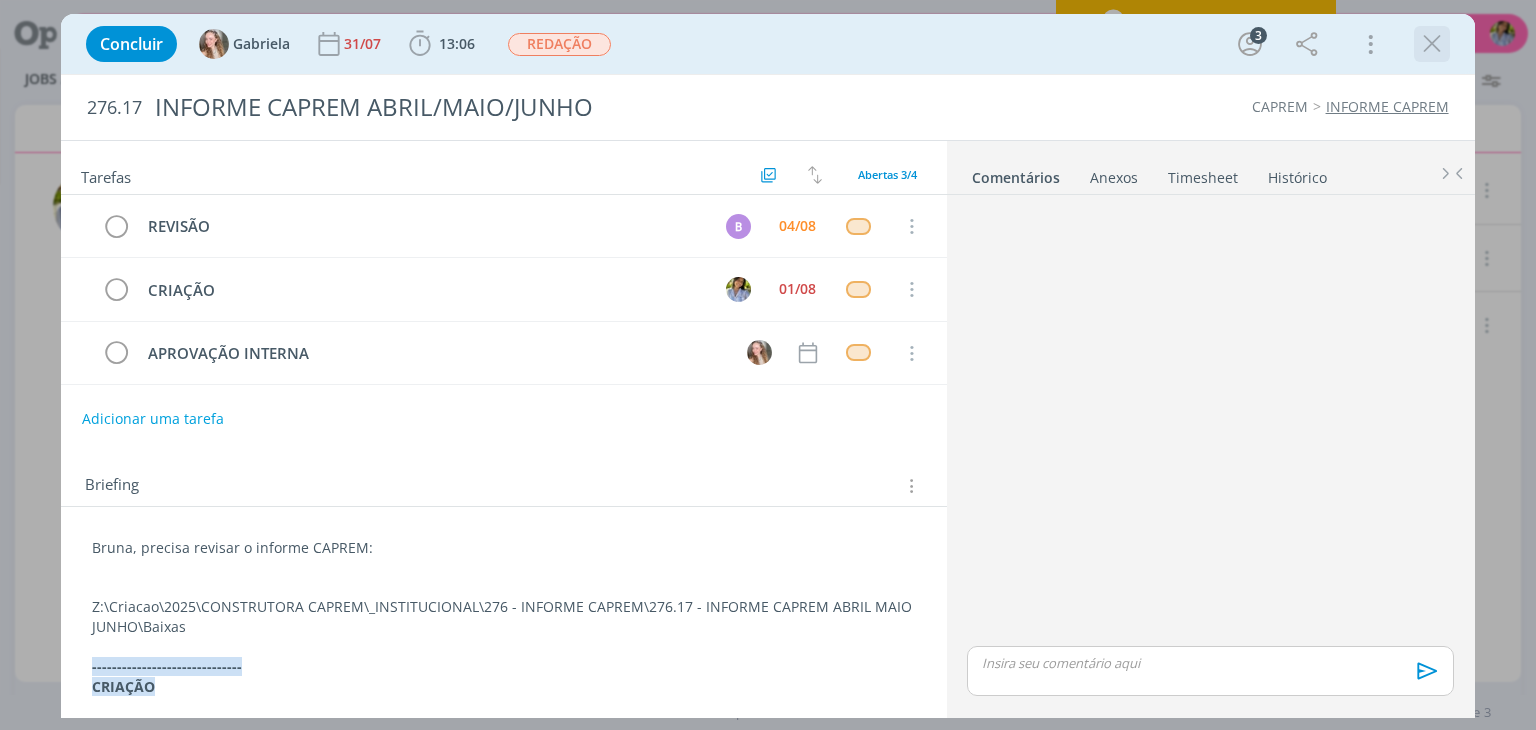 drag, startPoint x: 1432, startPoint y: 45, endPoint x: 1312, endPoint y: 45, distance: 120 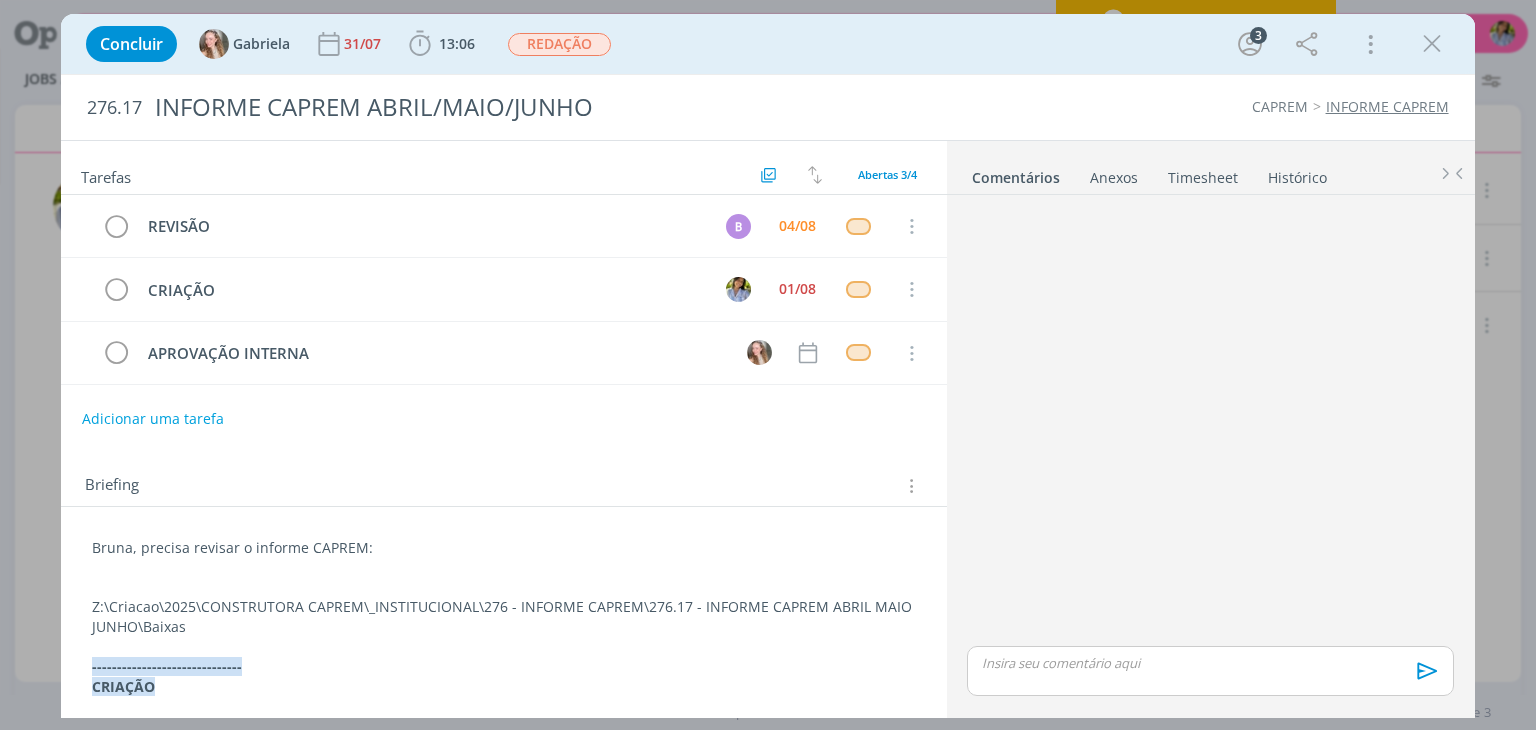 click at bounding box center [1432, 44] 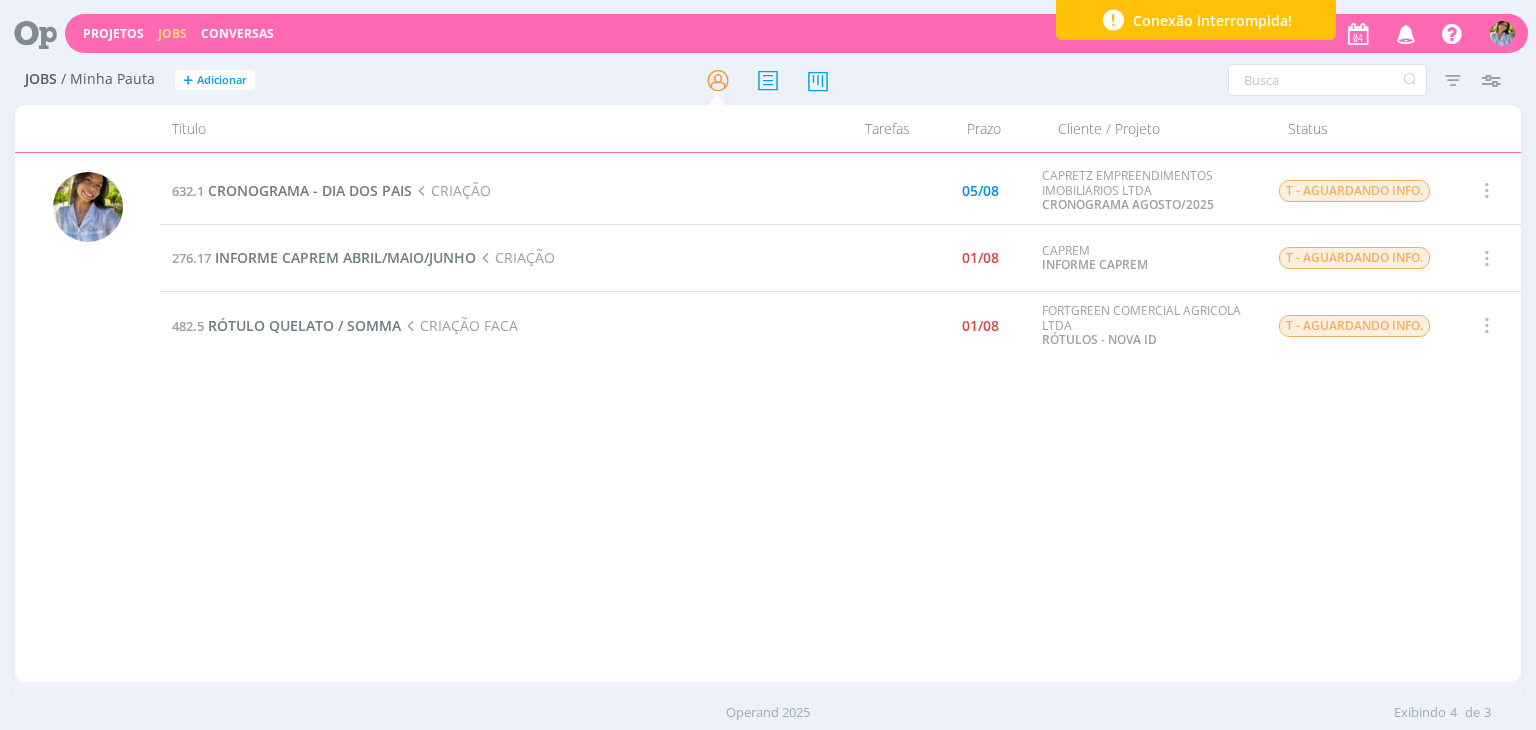 click on "[NUMBER] CRONOGRAMA - DIA DOS PAIS  CRIAÇÃO [DATE] CAPRETZ EMPREENDIMENTOS IMOBILIARIOS LTDA CRONOGRAMA [MONTH]/2025 T - AGUARDANDO INFO. Selecionar Concluir Cancelar Iniciar timesheet [NUMBER] INFORME CAPREM [MONTH]/[MONTH]/[MONTH]  CRIAÇÃO [DATE] CAPREM INFORME CAPREM T - AGUARDANDO INFO. Selecionar Concluir Cancelar Iniciar timesheet [NUMBER] RÓTULO QUELATO / SOMMA  CRIAÇÃO FACA [DATE] FORTGREEN COMERCIAL AGRICOLA LTDA RÓTULOS - NOVA ID T - AGUARDANDO INFO. Selecionar Concluir Cancelar Iniciar timesheet" at bounding box center [840, 417] 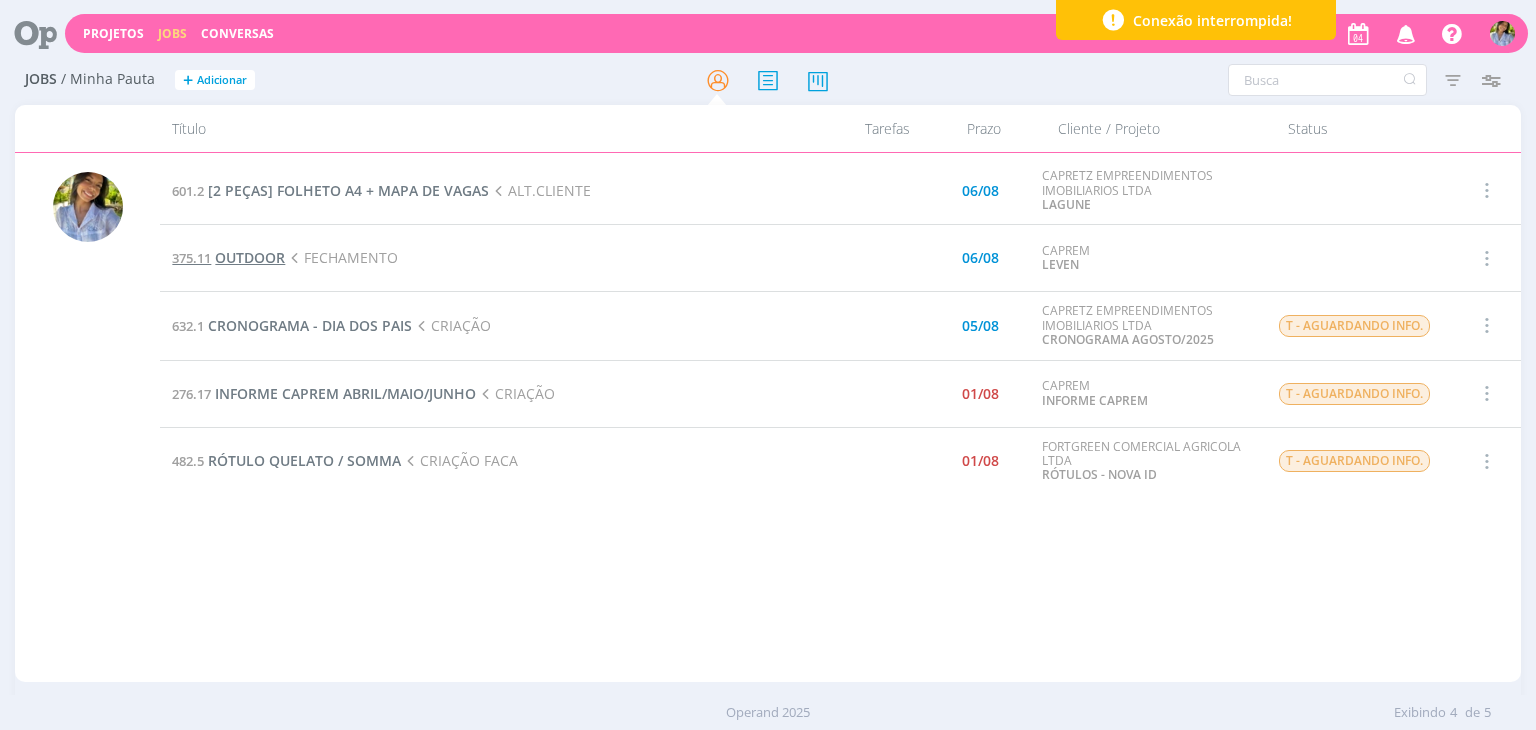 click on "OUTDOOR" at bounding box center [250, 257] 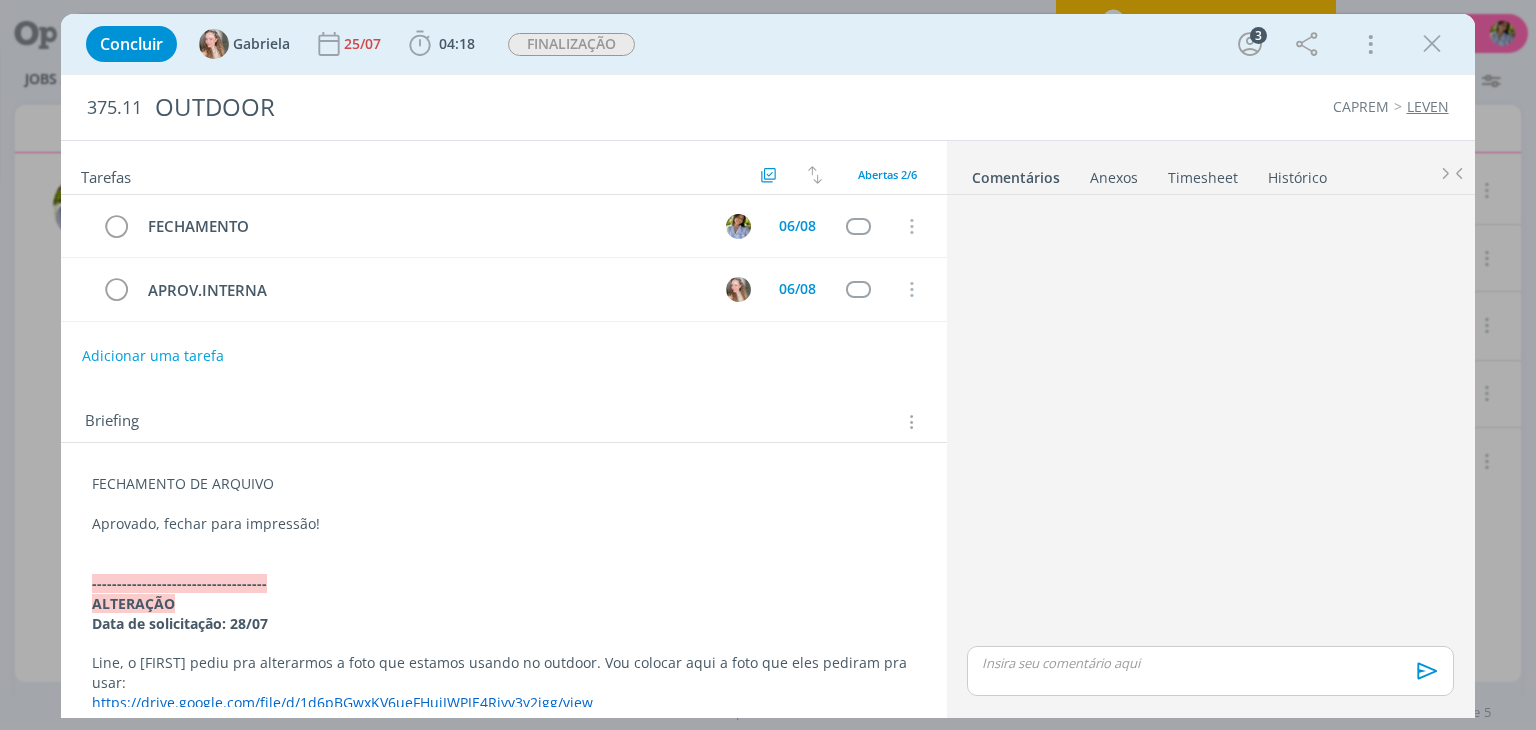 drag, startPoint x: 937, startPoint y: 473, endPoint x: 937, endPoint y: 509, distance: 36 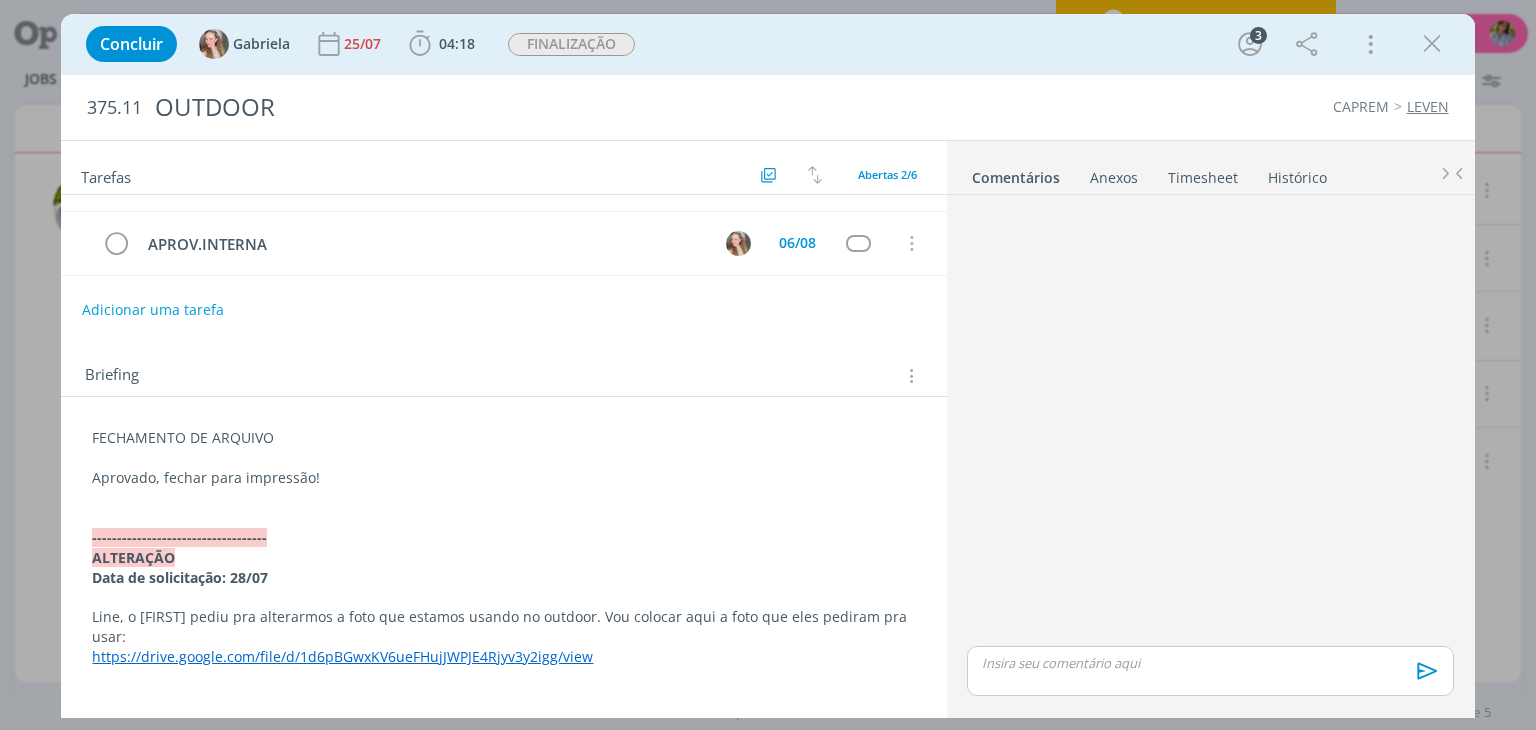 scroll, scrollTop: 0, scrollLeft: 0, axis: both 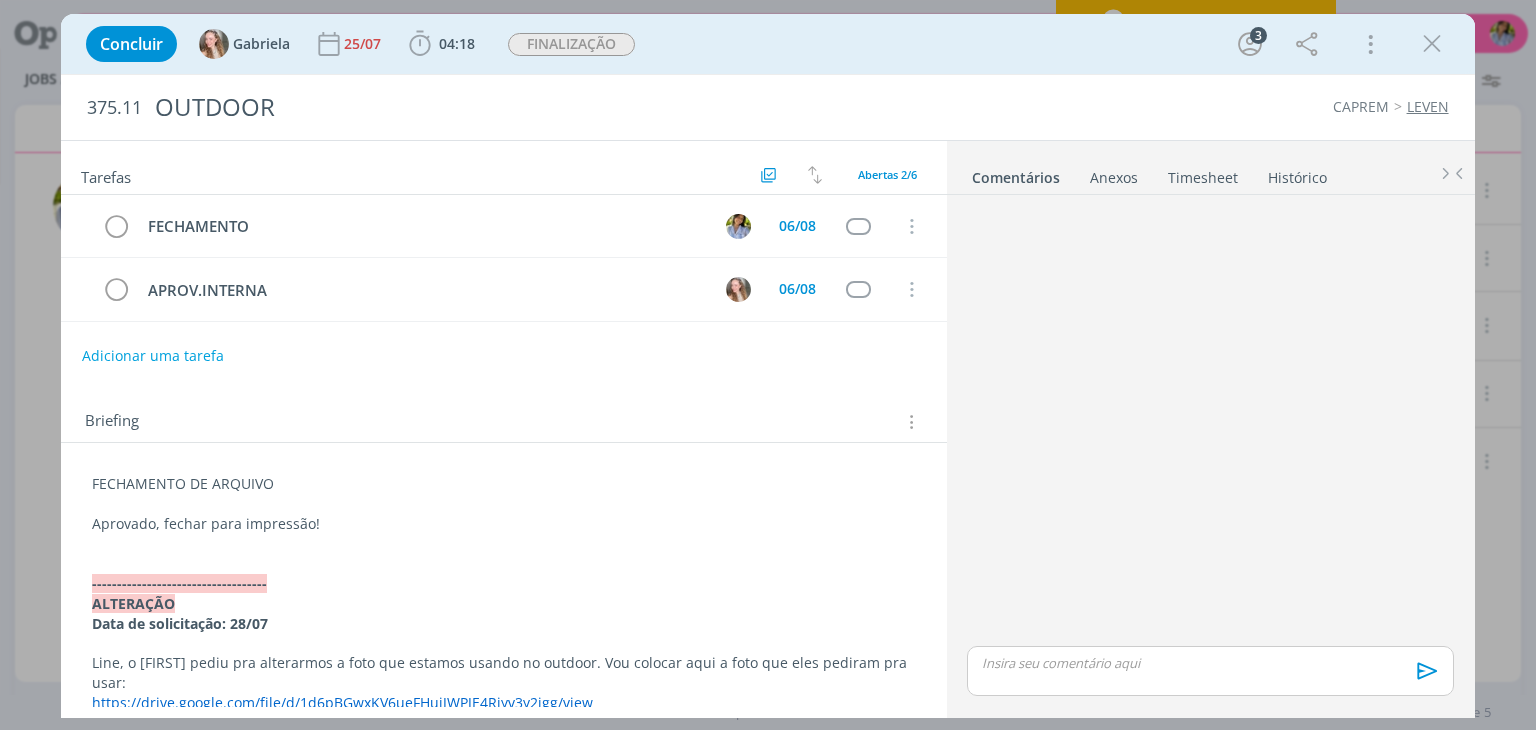 click at bounding box center (1432, 44) 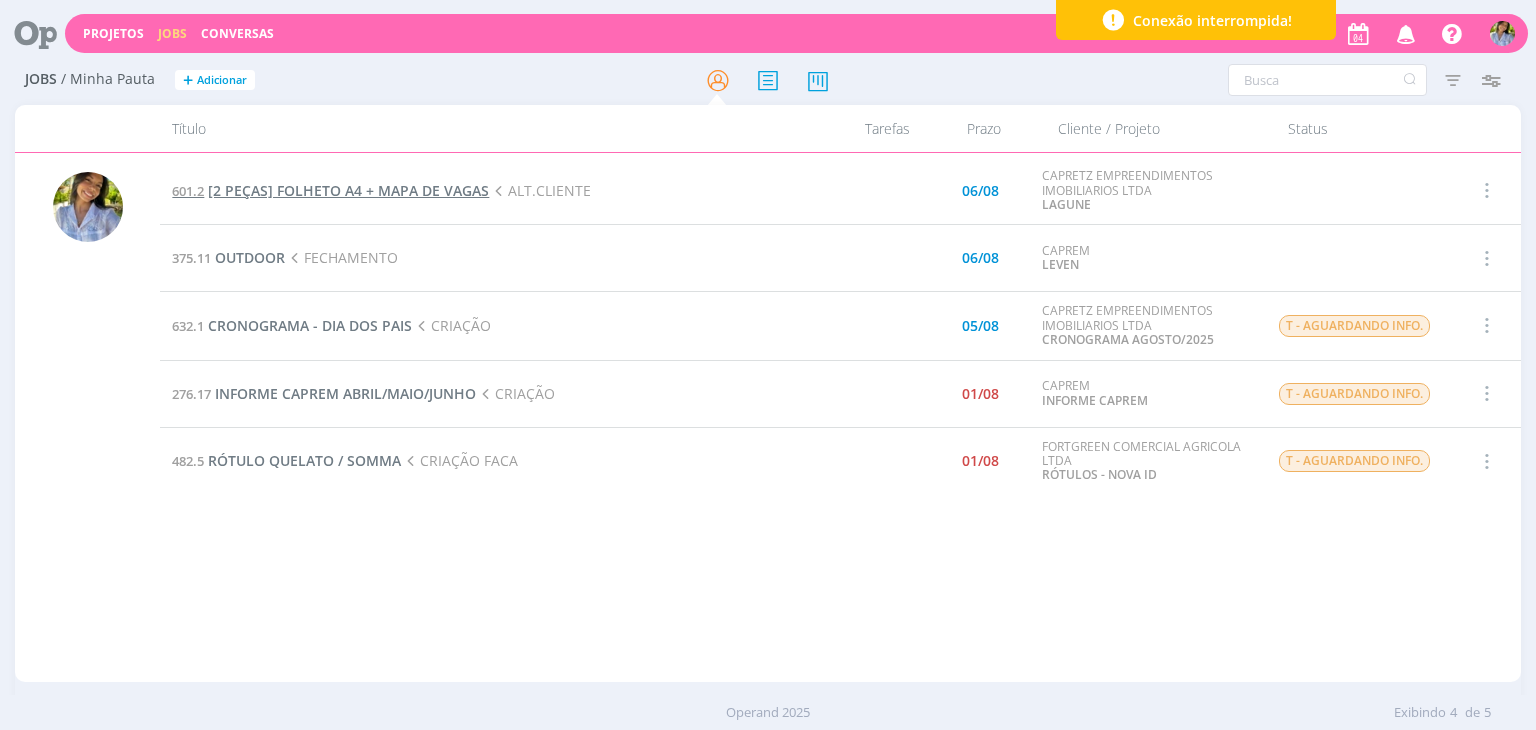 click on "[2 PEÇAS] FOLHETO A4 + MAPA DE VAGAS" at bounding box center (348, 190) 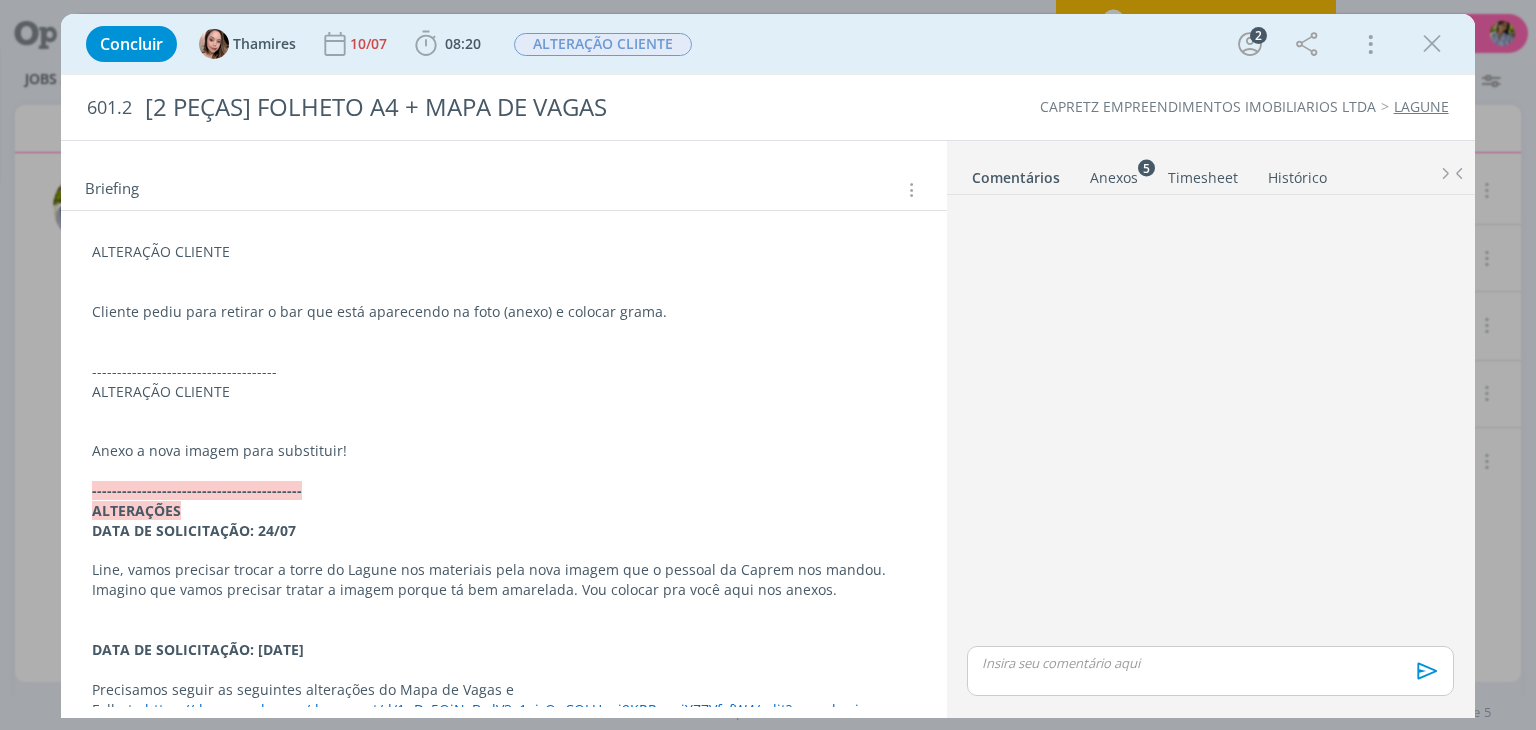 scroll, scrollTop: 3, scrollLeft: 0, axis: vertical 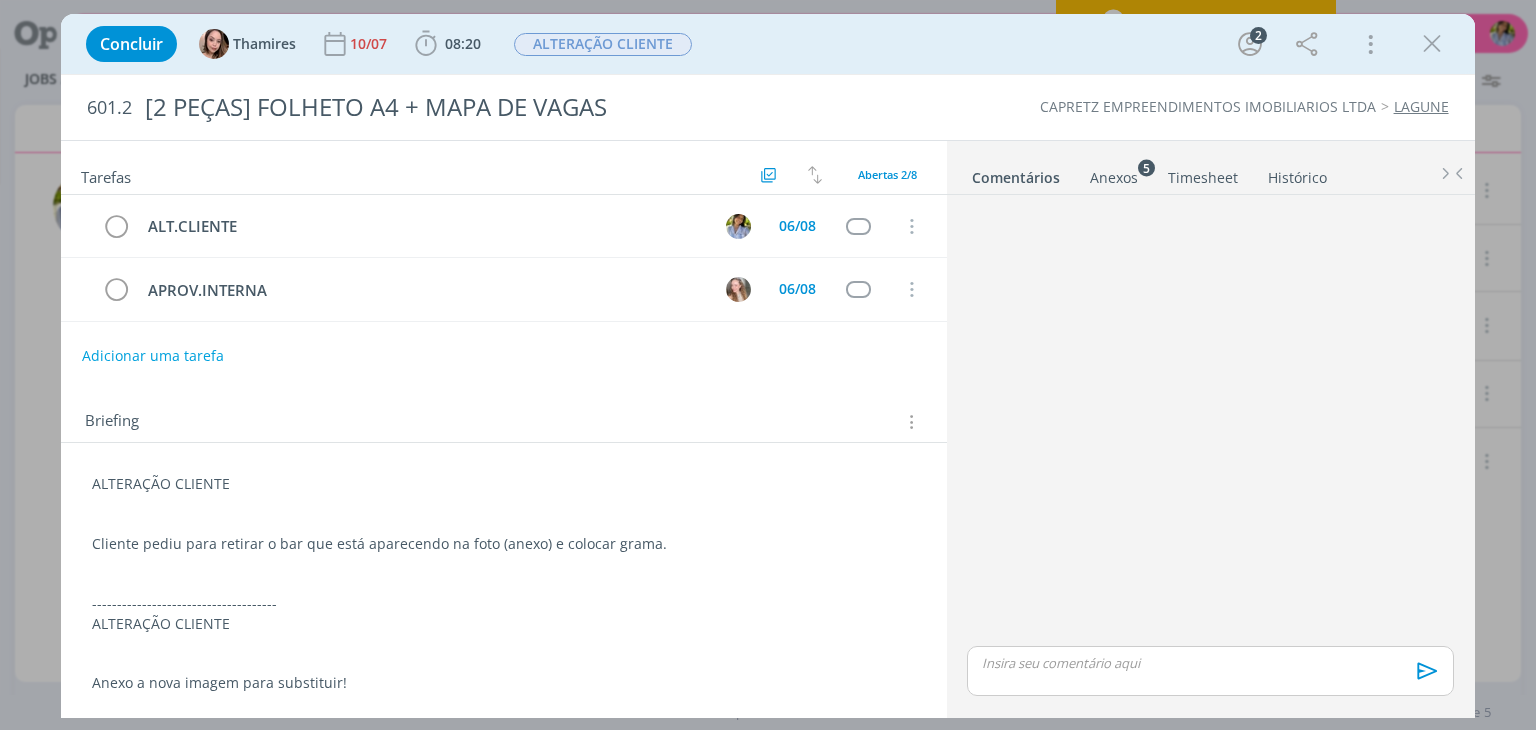 click at bounding box center [1432, 44] 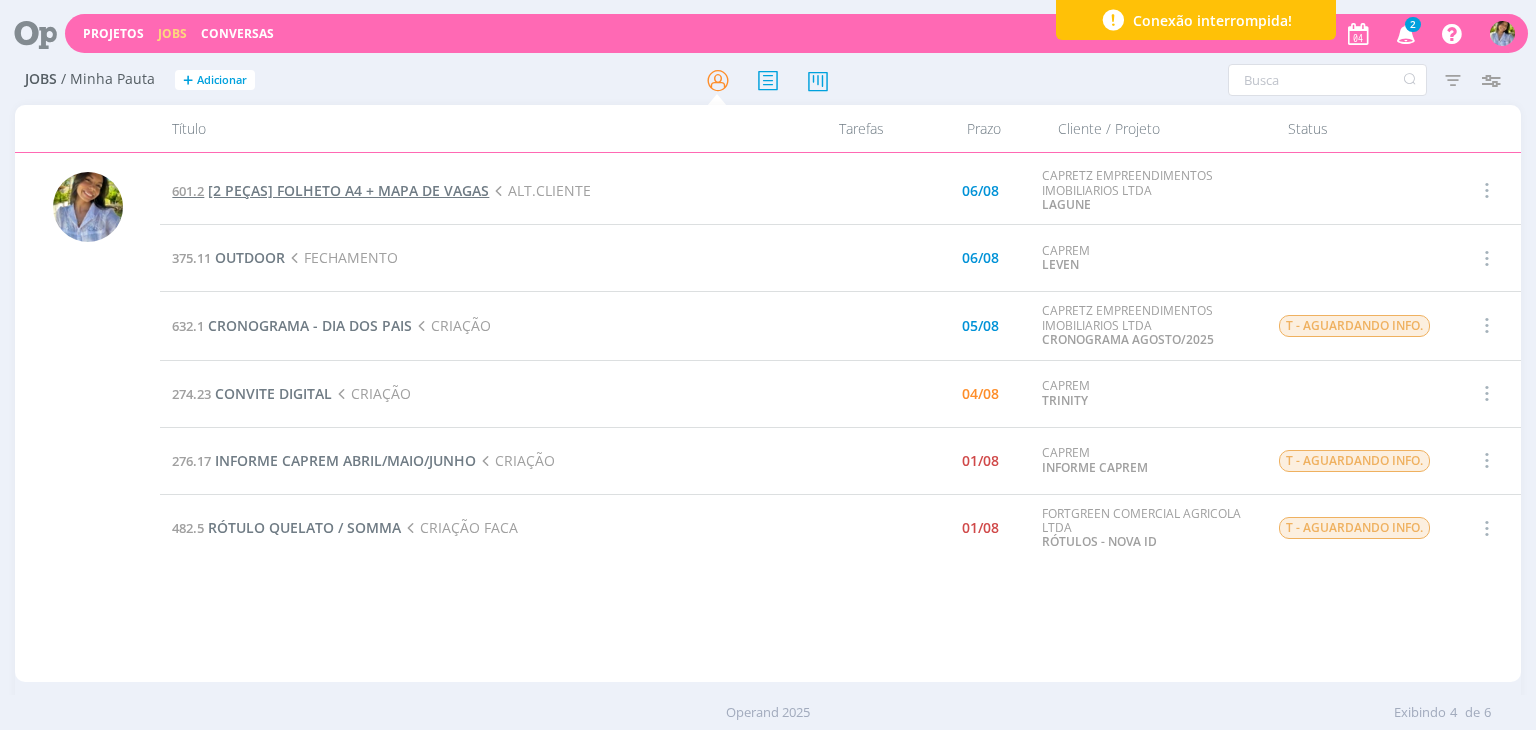 click on "[2 PEÇAS] FOLHETO A4 + MAPA DE VAGAS" at bounding box center (348, 190) 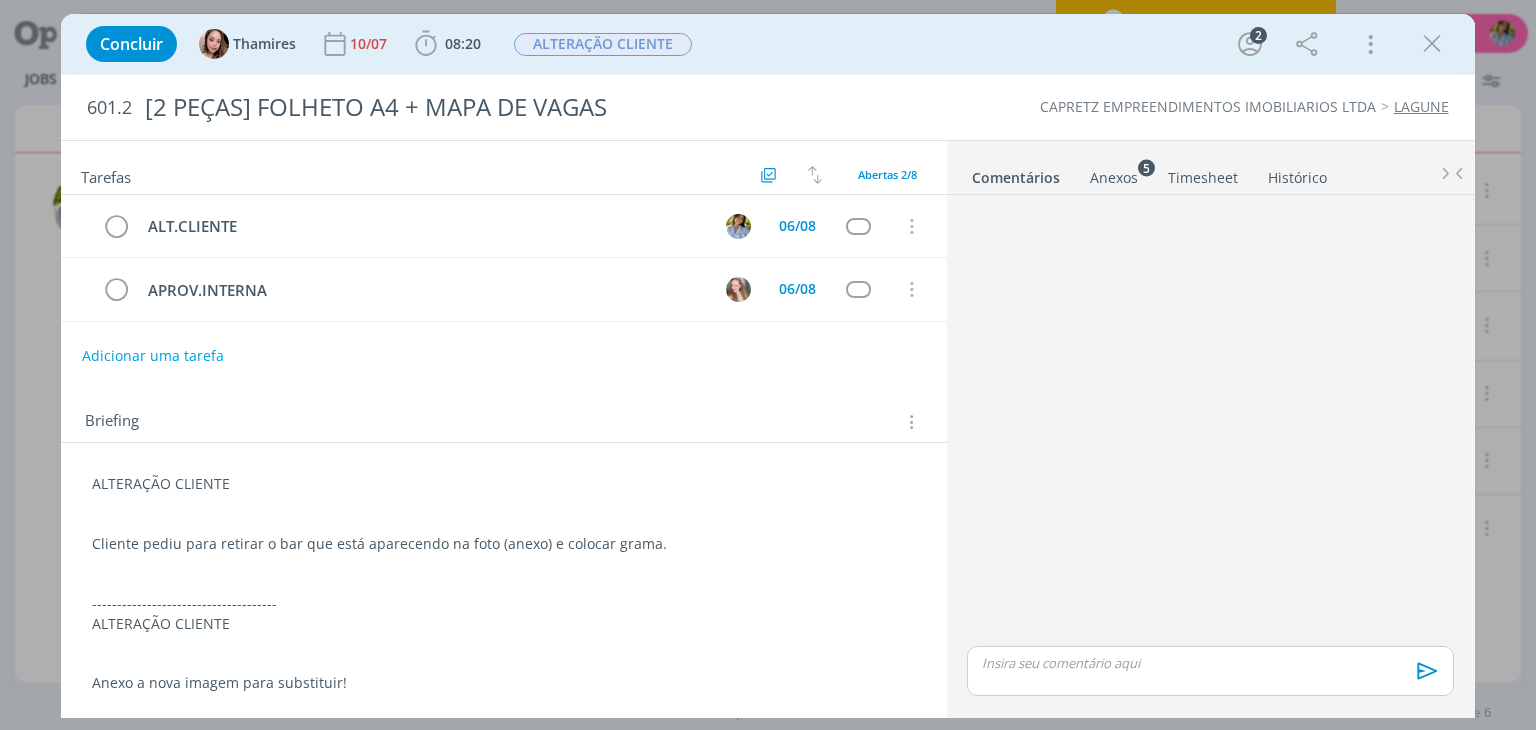 drag, startPoint x: 1433, startPoint y: 45, endPoint x: 1328, endPoint y: 34, distance: 105.574615 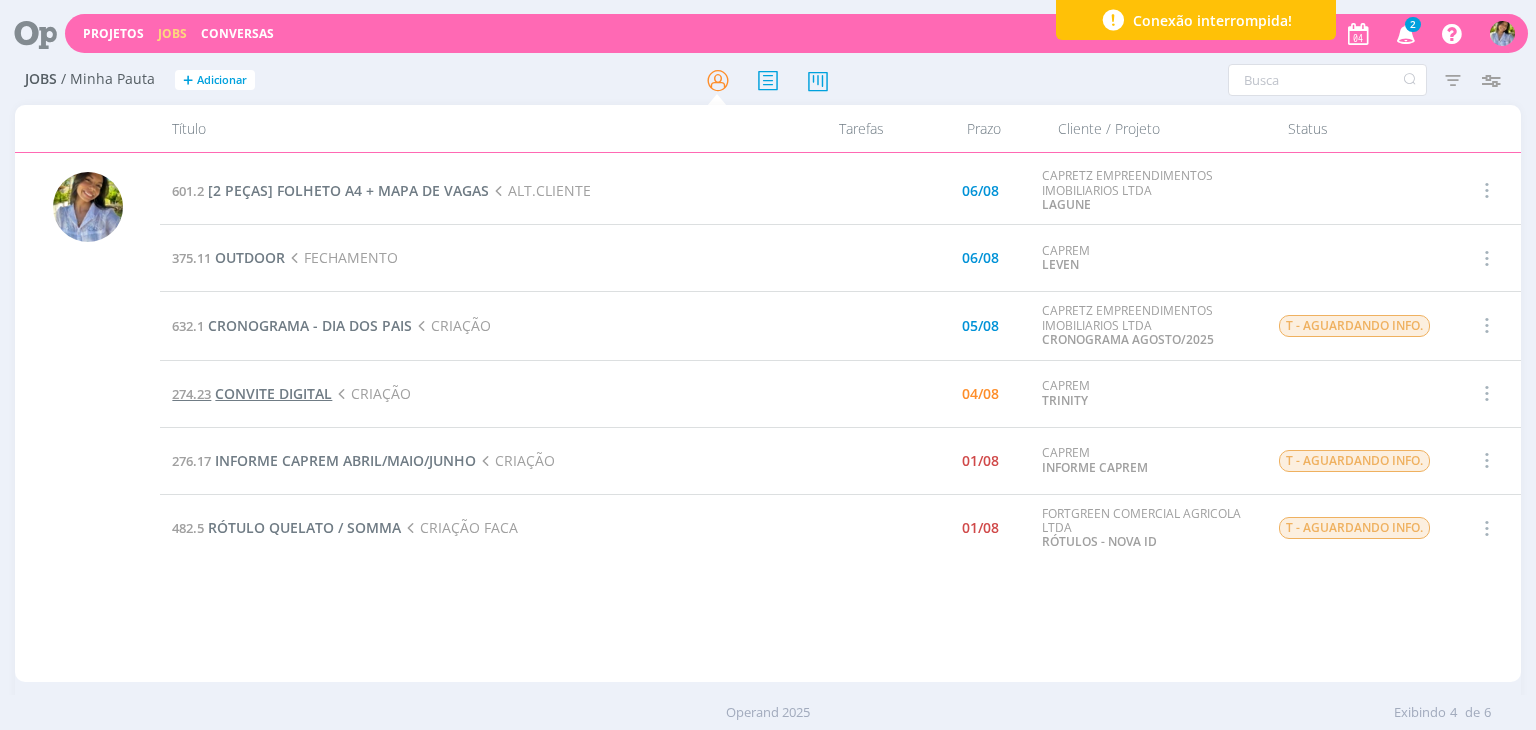 click on "CONVITE DIGITAL" at bounding box center [273, 393] 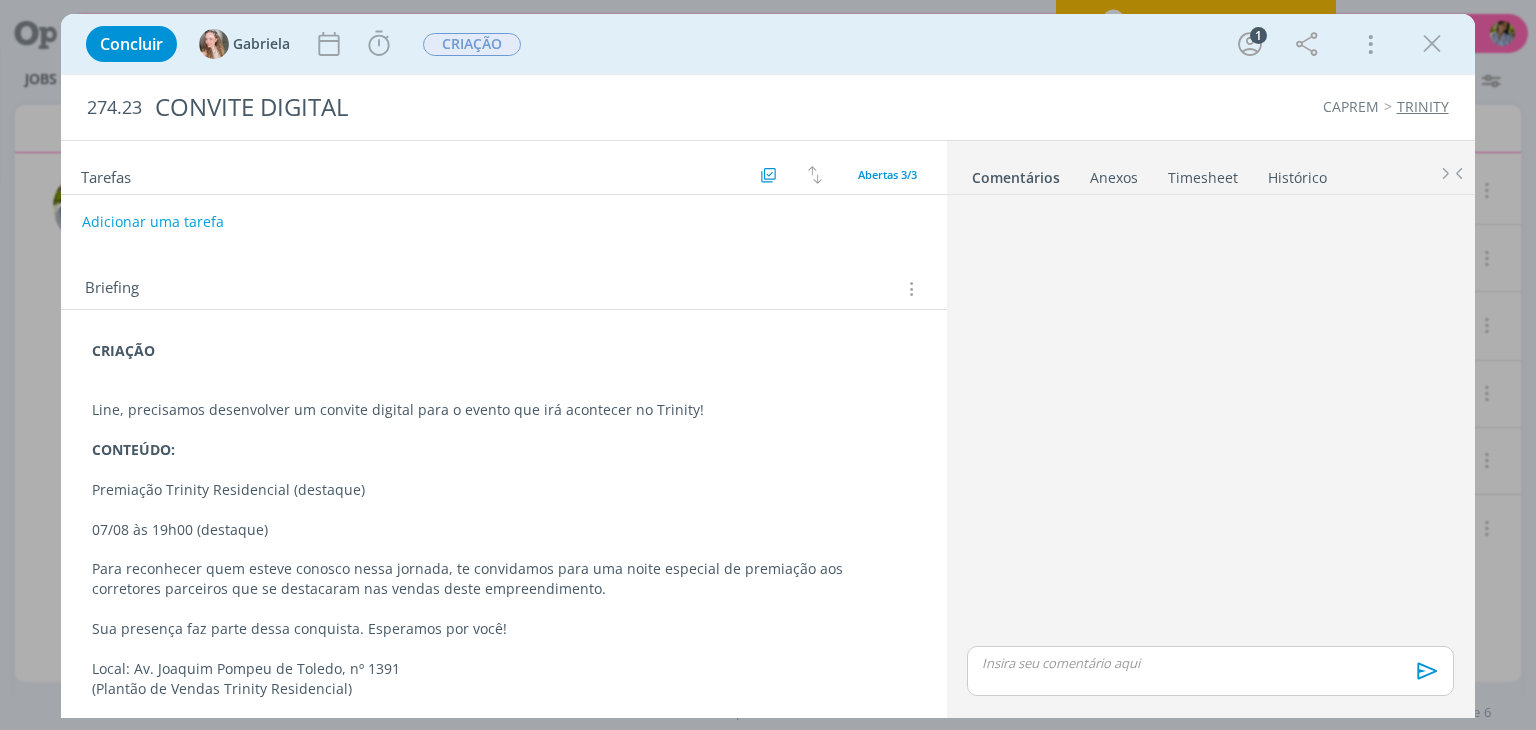 scroll, scrollTop: 200, scrollLeft: 0, axis: vertical 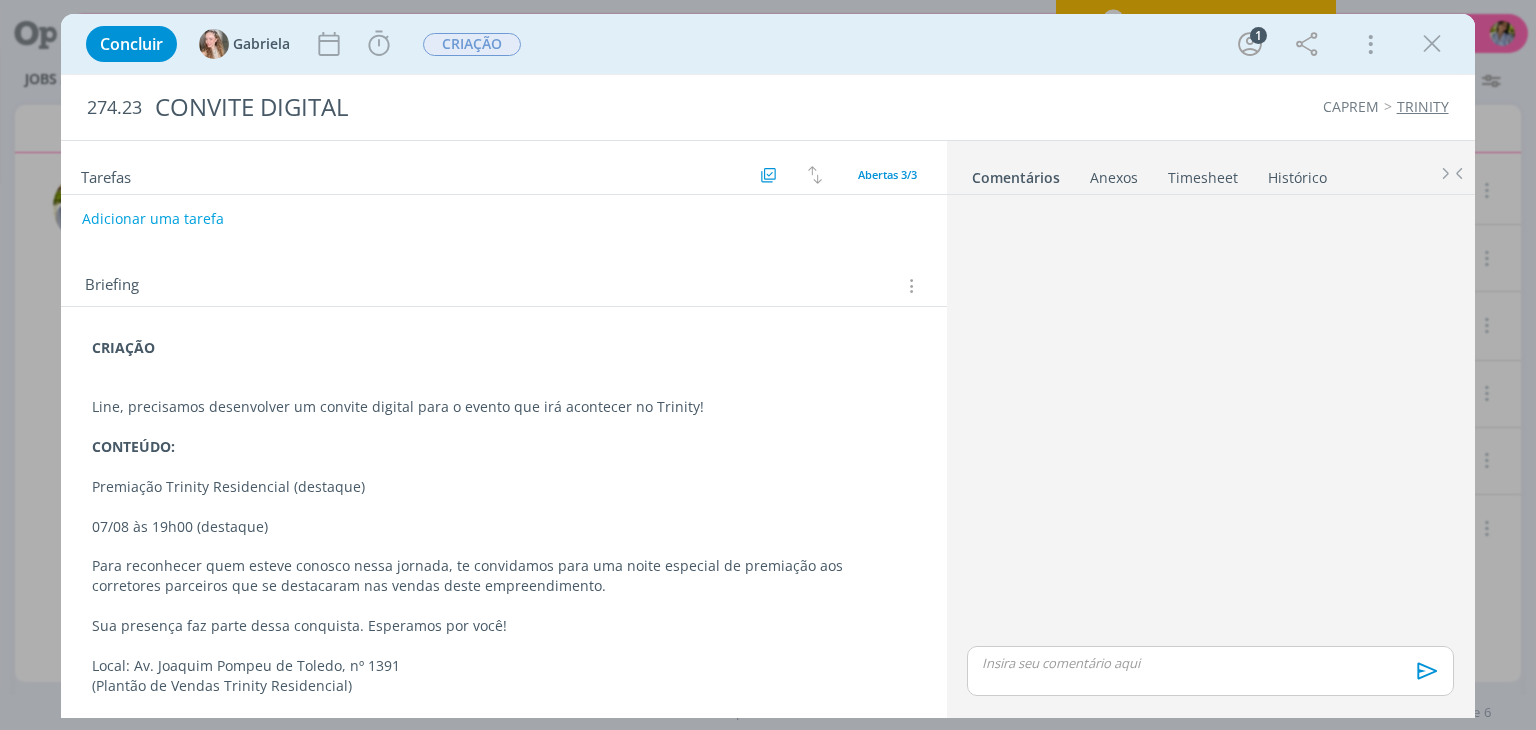 click on "Para reconhecer quem esteve conosco nessa jornada, te convidamos para uma noite especial de premiação aos corretores parceiros que se destacaram nas vendas deste empreendimento." at bounding box center [503, 576] 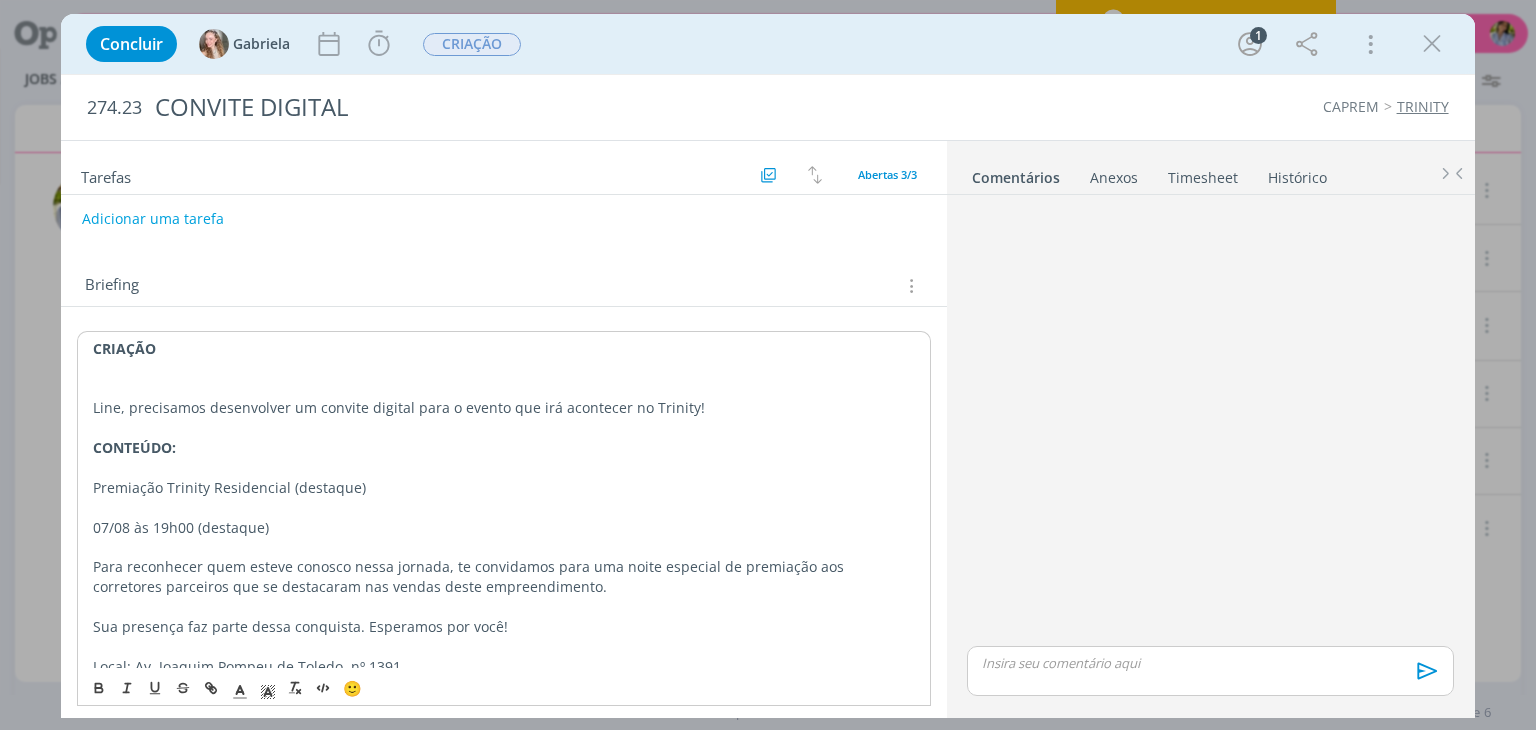 click on "Line, precisamos desenvolver um convite digital para o evento que irá acontecer no Trinity!" at bounding box center [503, 408] 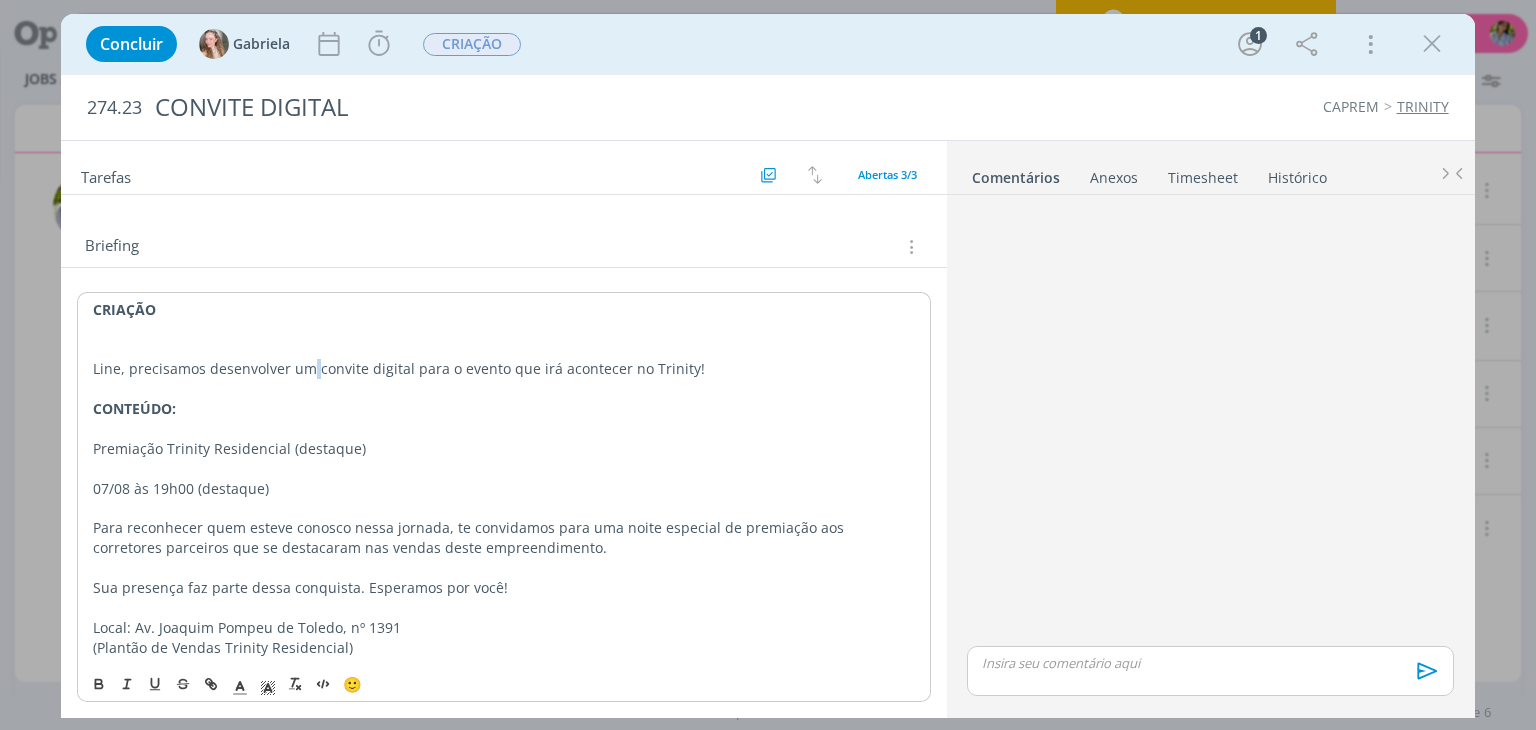 scroll, scrollTop: 200, scrollLeft: 0, axis: vertical 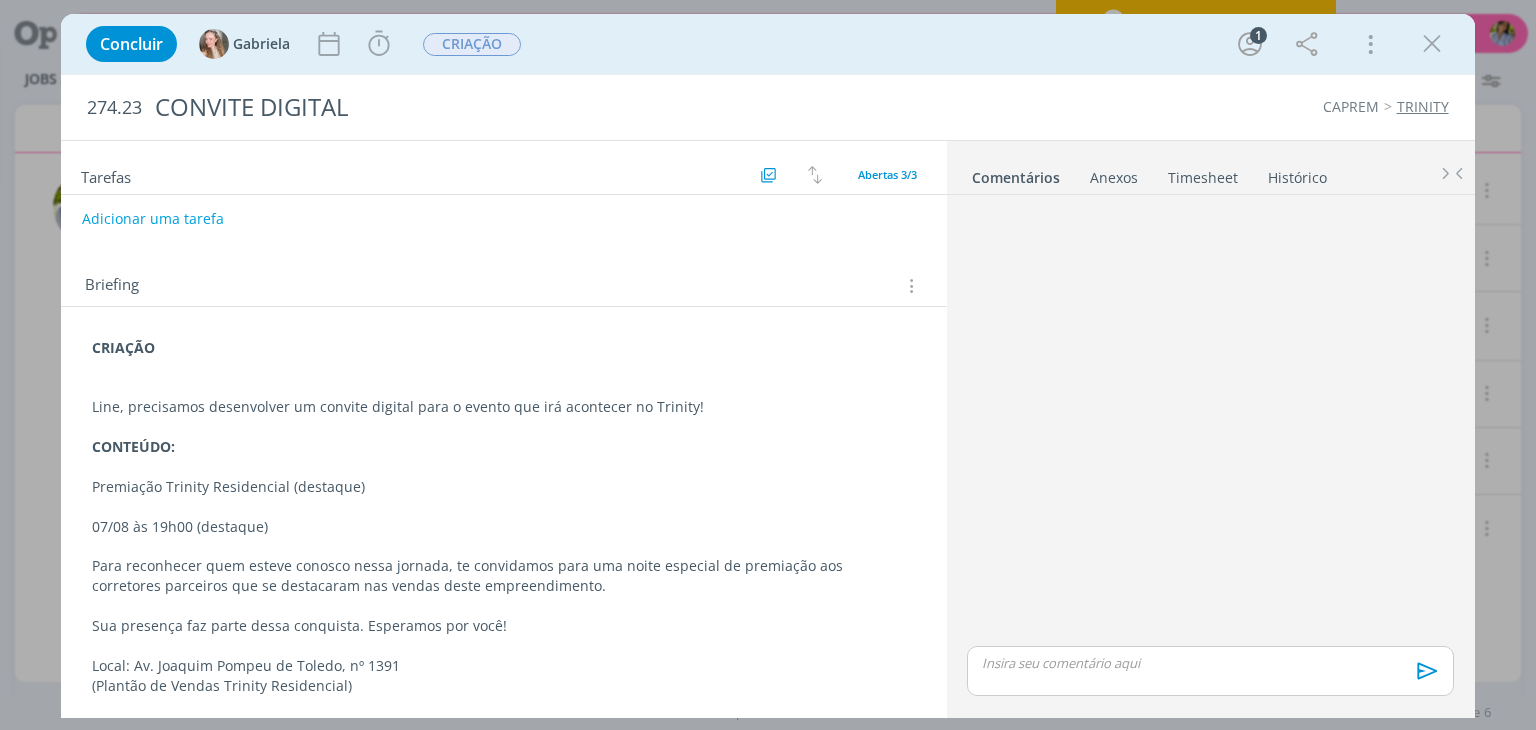 click at bounding box center [503, 507] 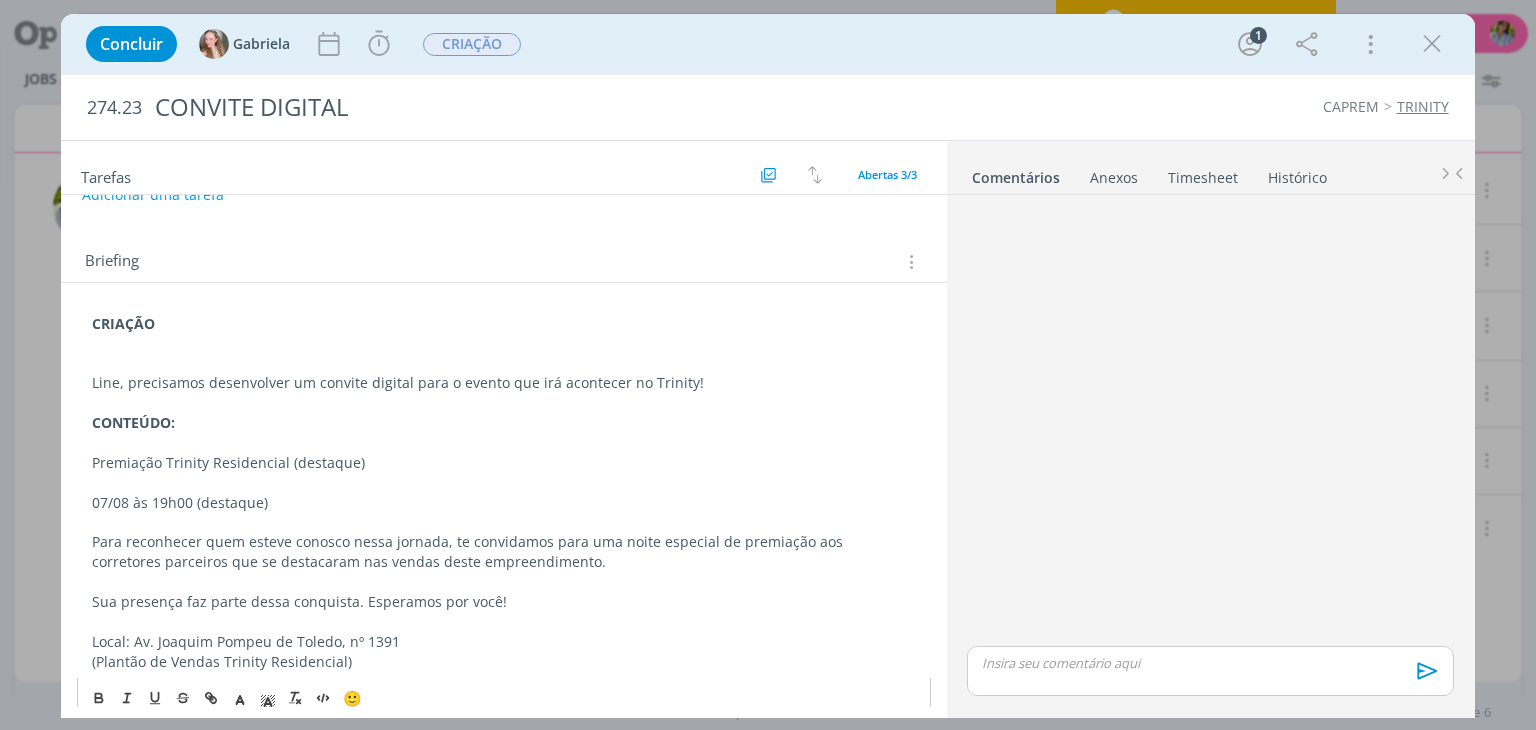 scroll, scrollTop: 200, scrollLeft: 0, axis: vertical 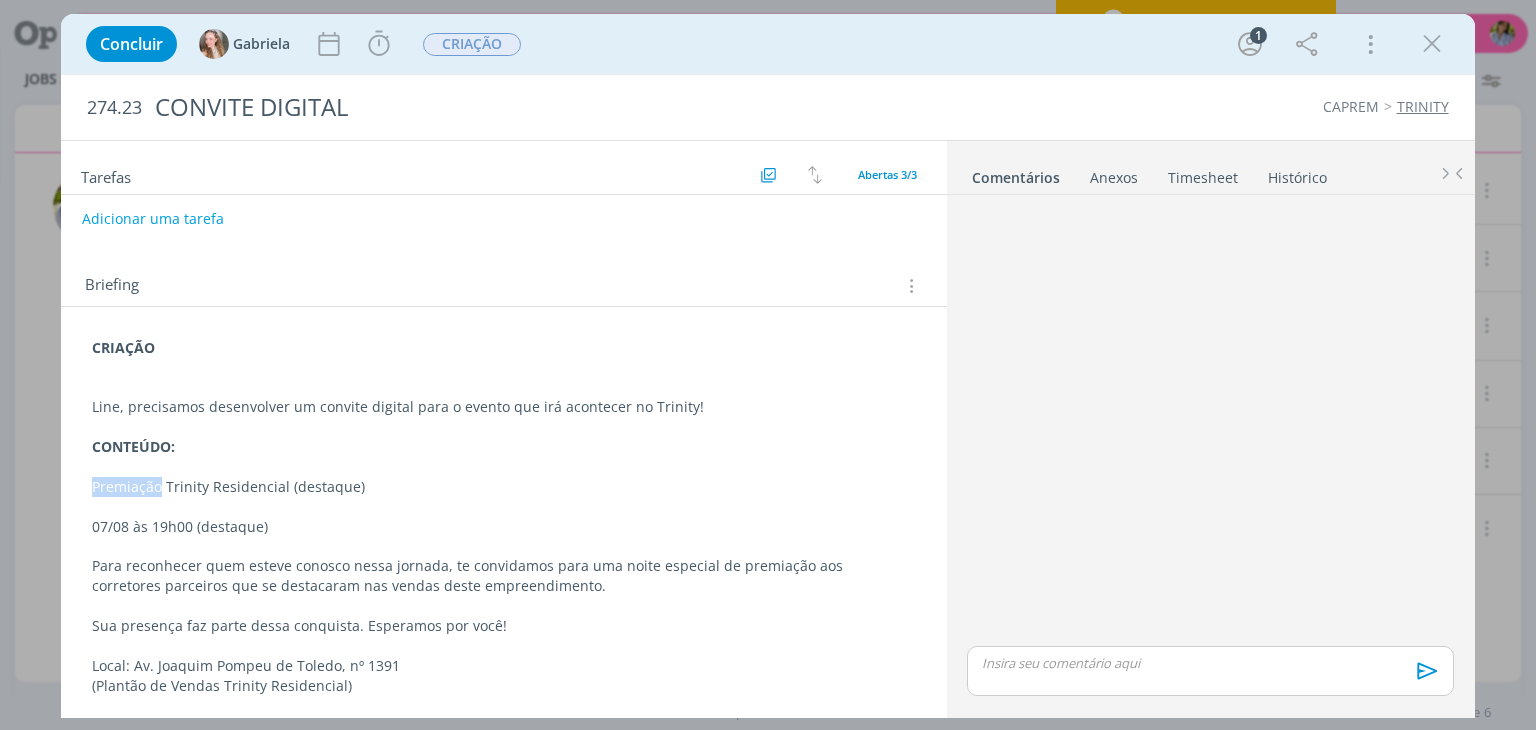 drag, startPoint x: 91, startPoint y: 480, endPoint x: 158, endPoint y: 483, distance: 67.06713 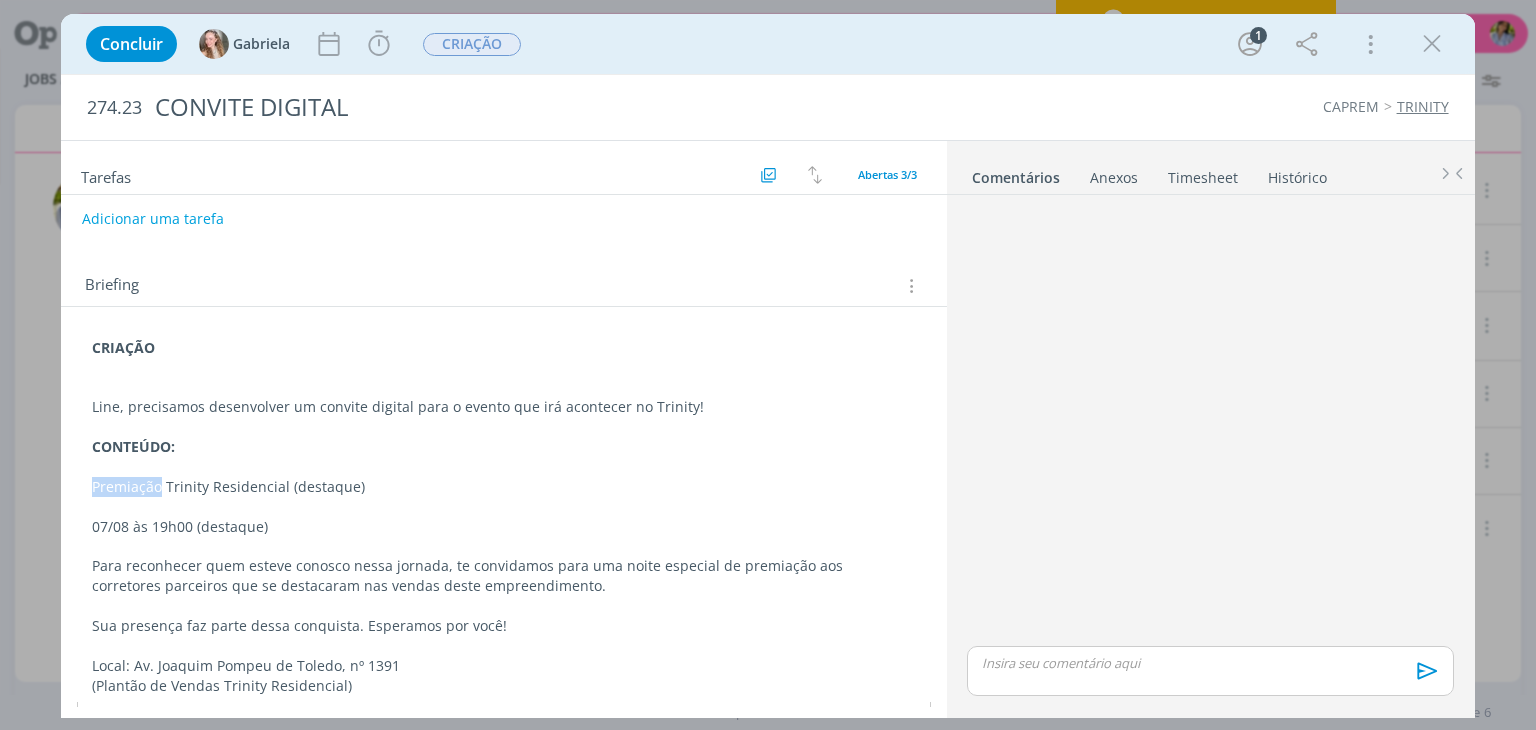 copy on "Premiação" 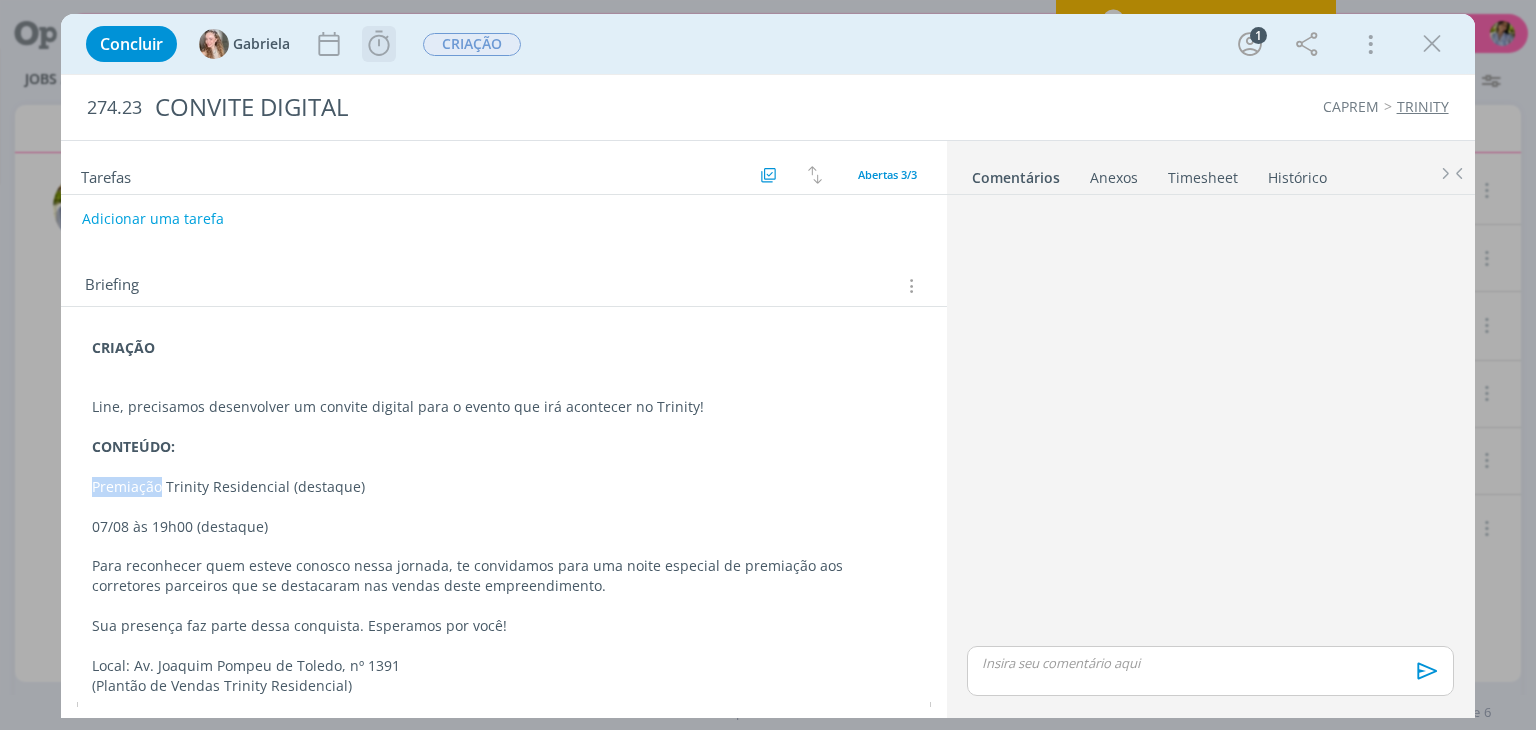 click 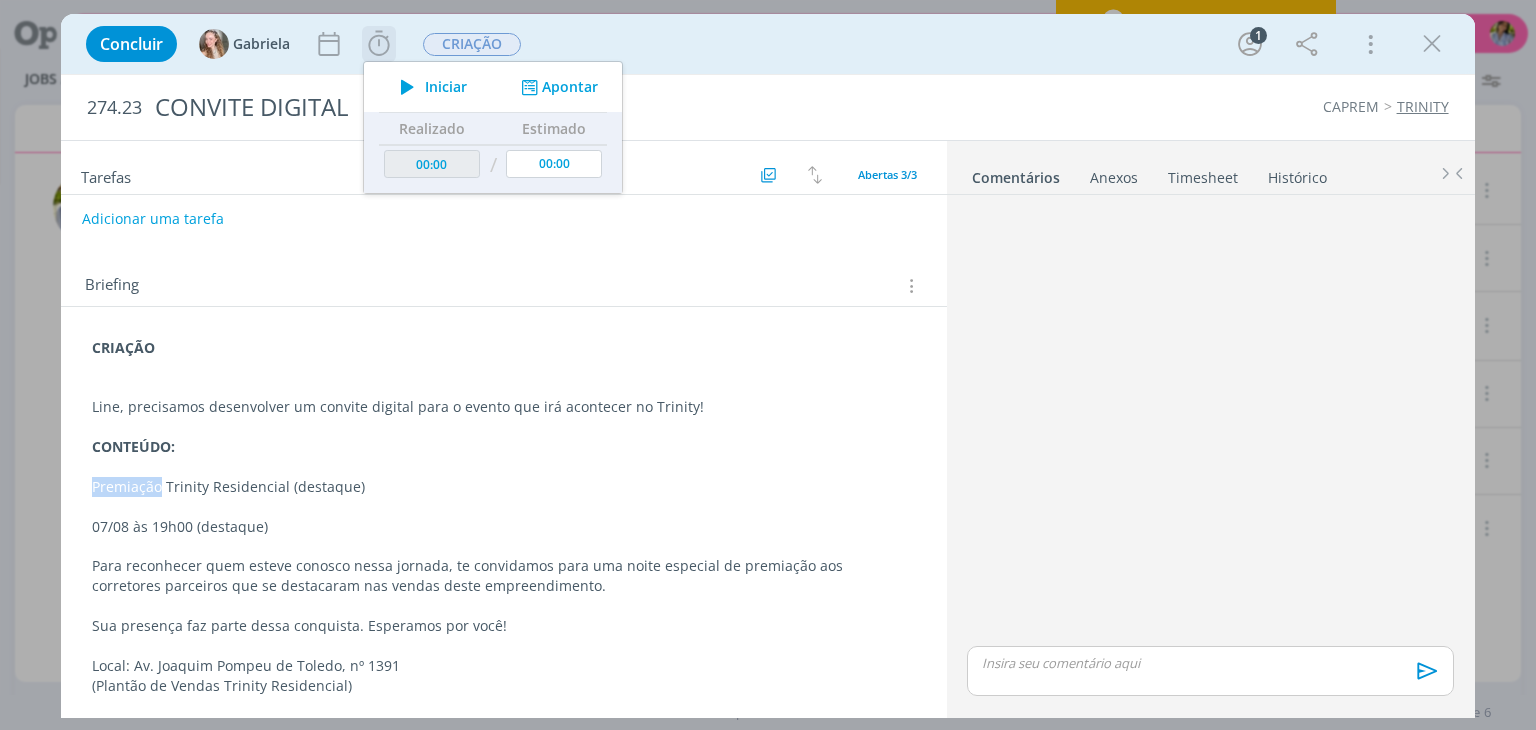 click on "Iniciar" at bounding box center [446, 87] 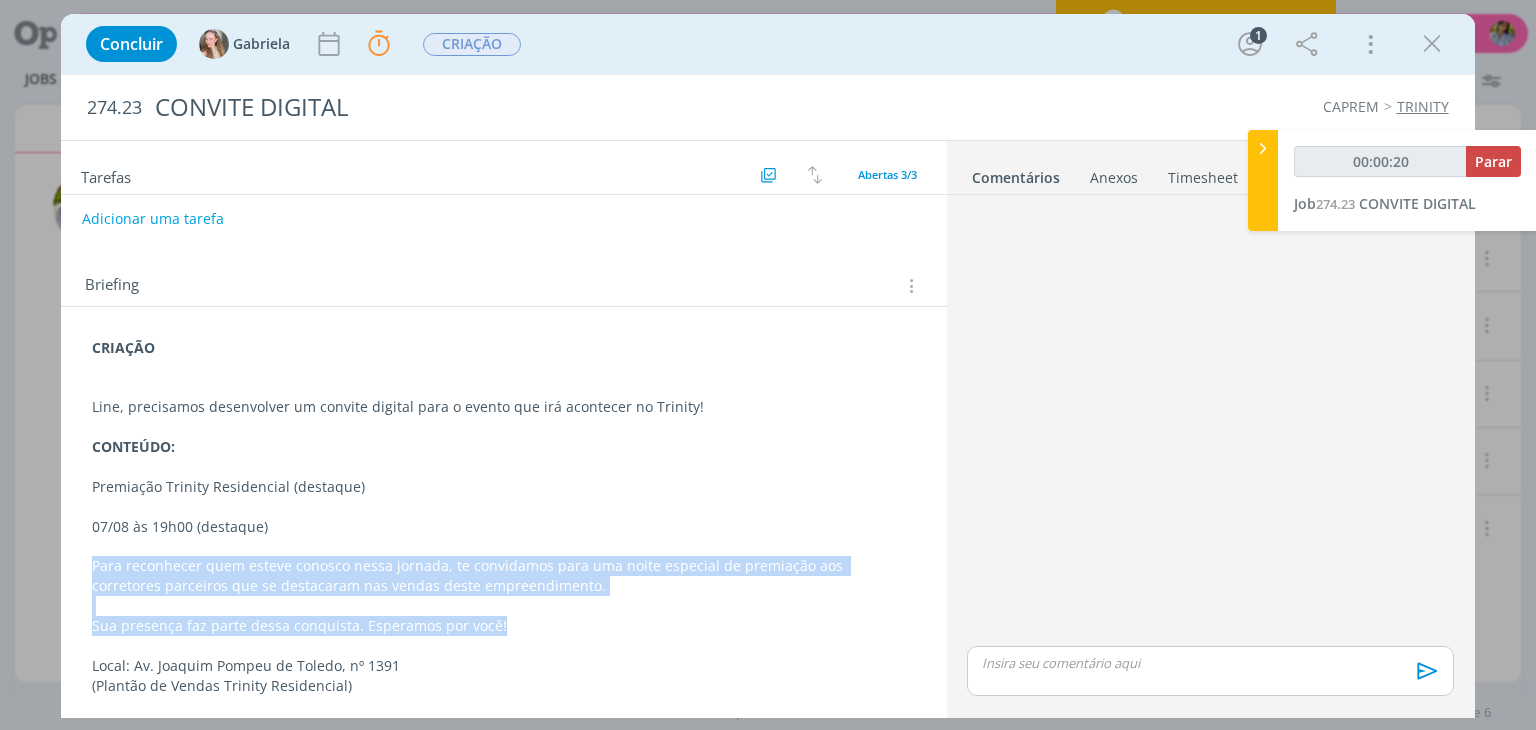 drag, startPoint x: 178, startPoint y: 579, endPoint x: 513, endPoint y: 628, distance: 338.5646 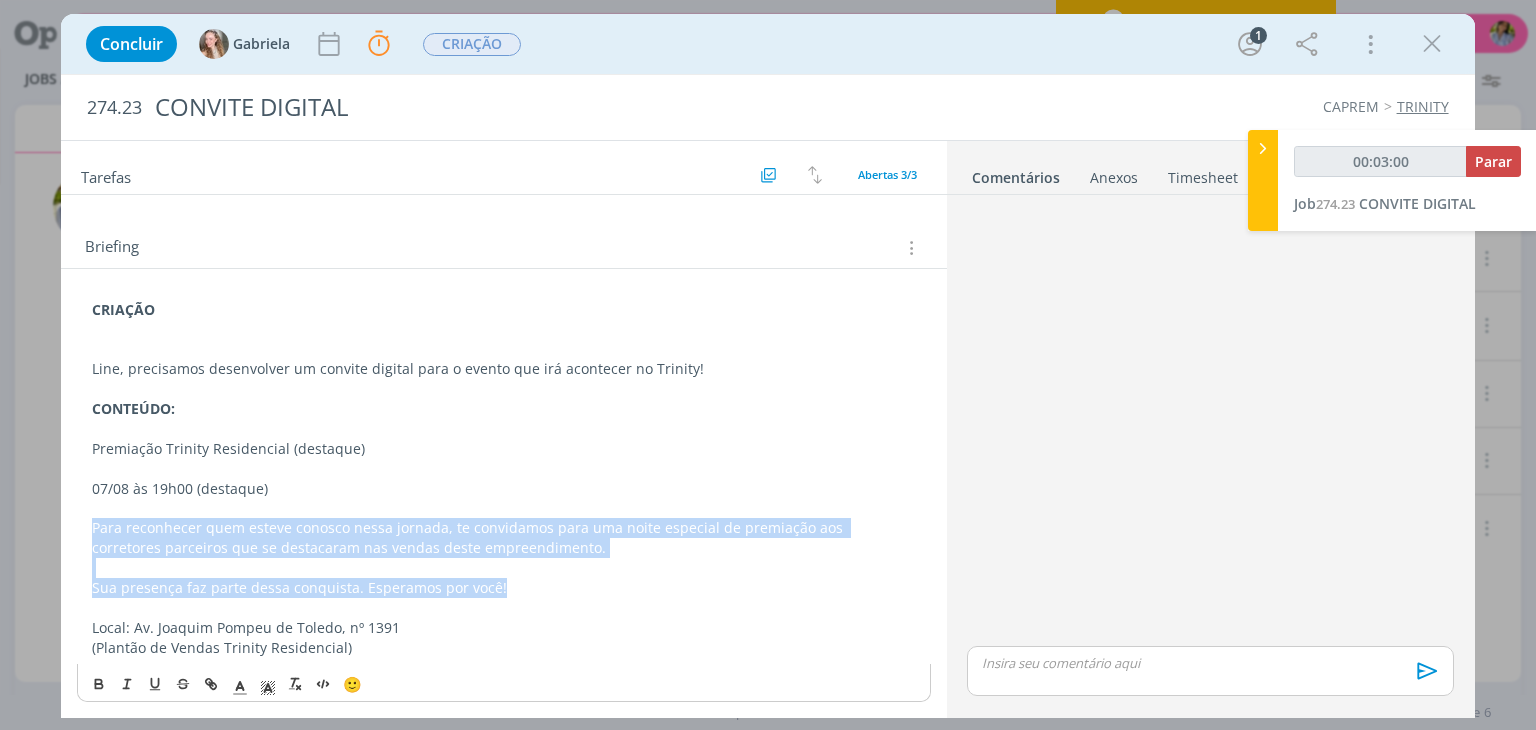 scroll, scrollTop: 200, scrollLeft: 0, axis: vertical 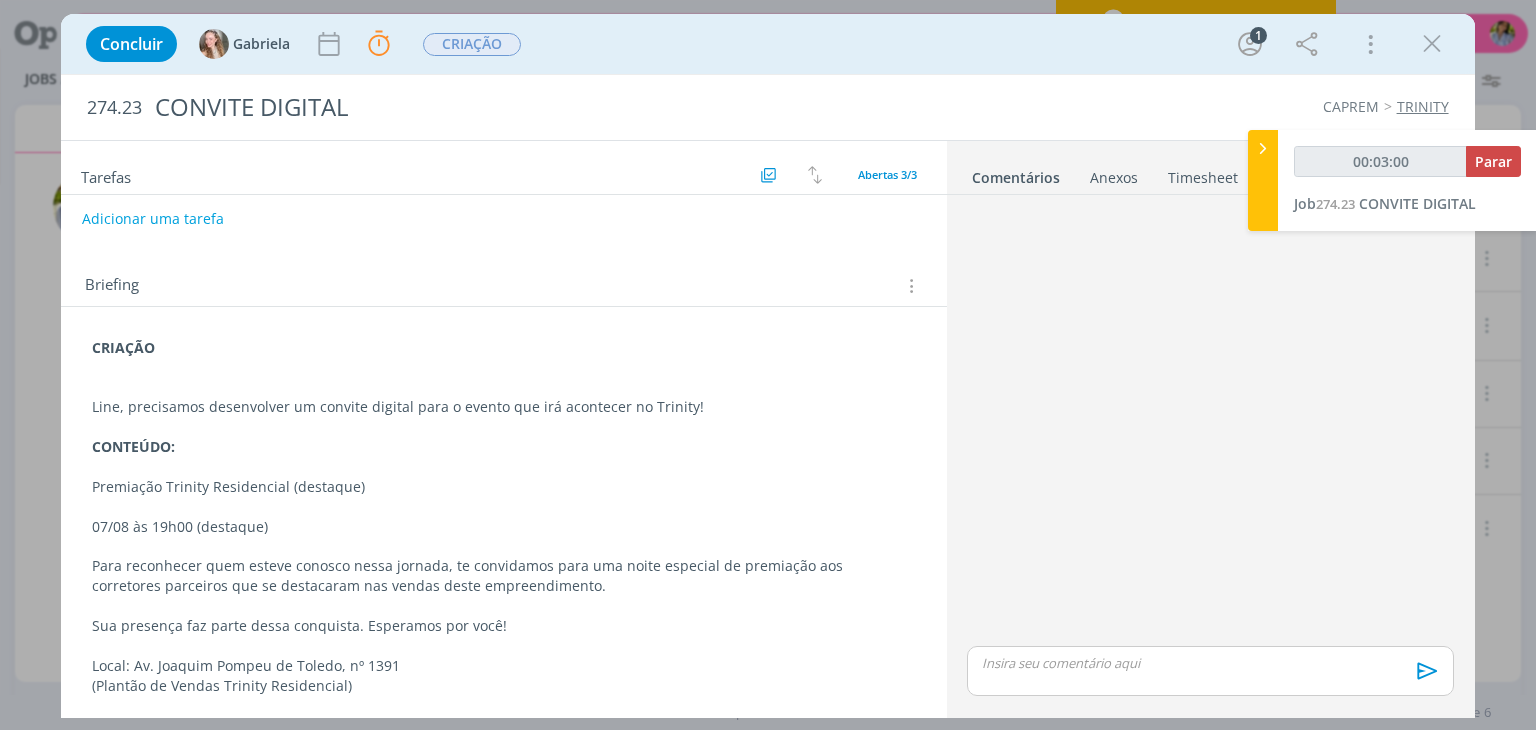 click at bounding box center [503, 646] 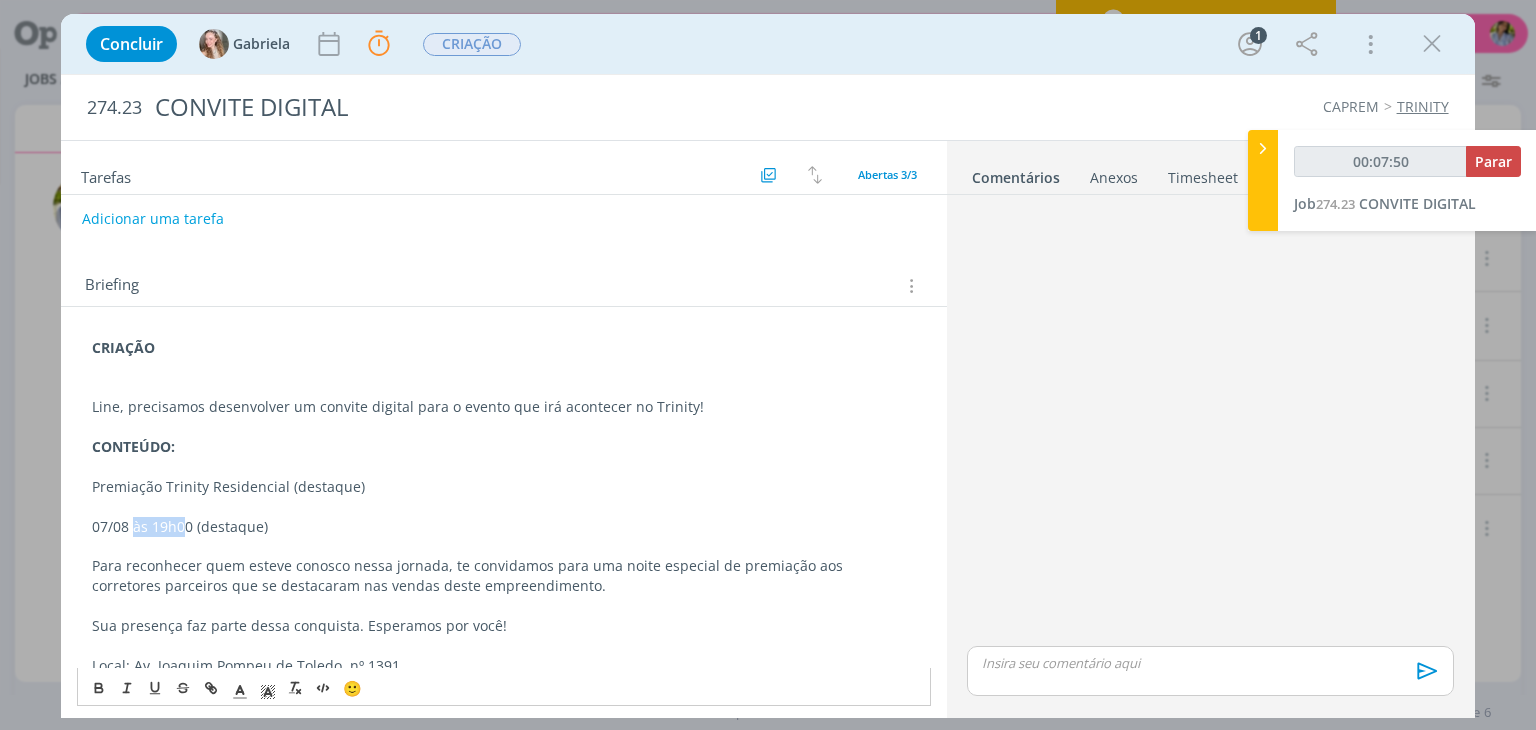 drag, startPoint x: 135, startPoint y: 522, endPoint x: 186, endPoint y: 521, distance: 51.009804 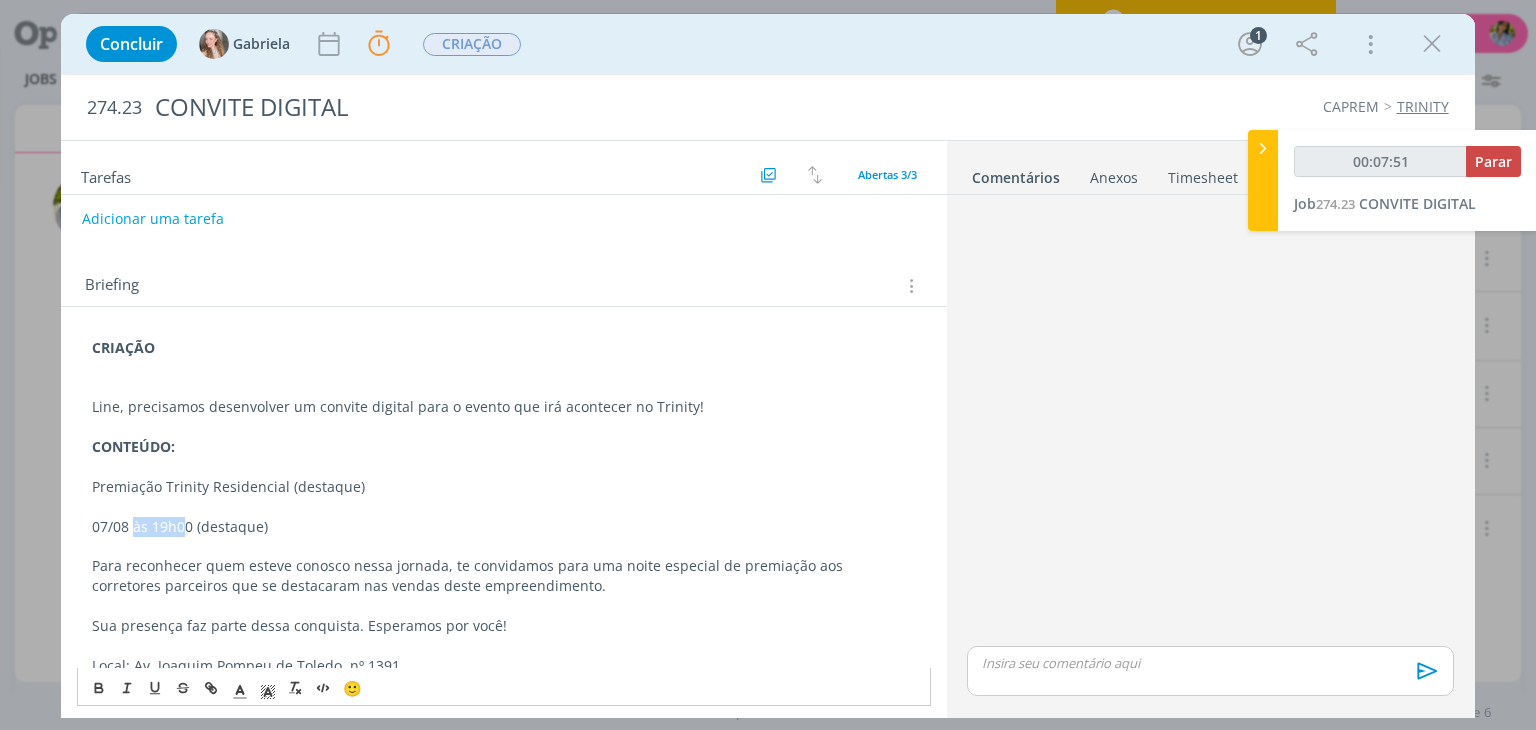 click on "07/08 às 19h00 (destaque)" at bounding box center [503, 527] 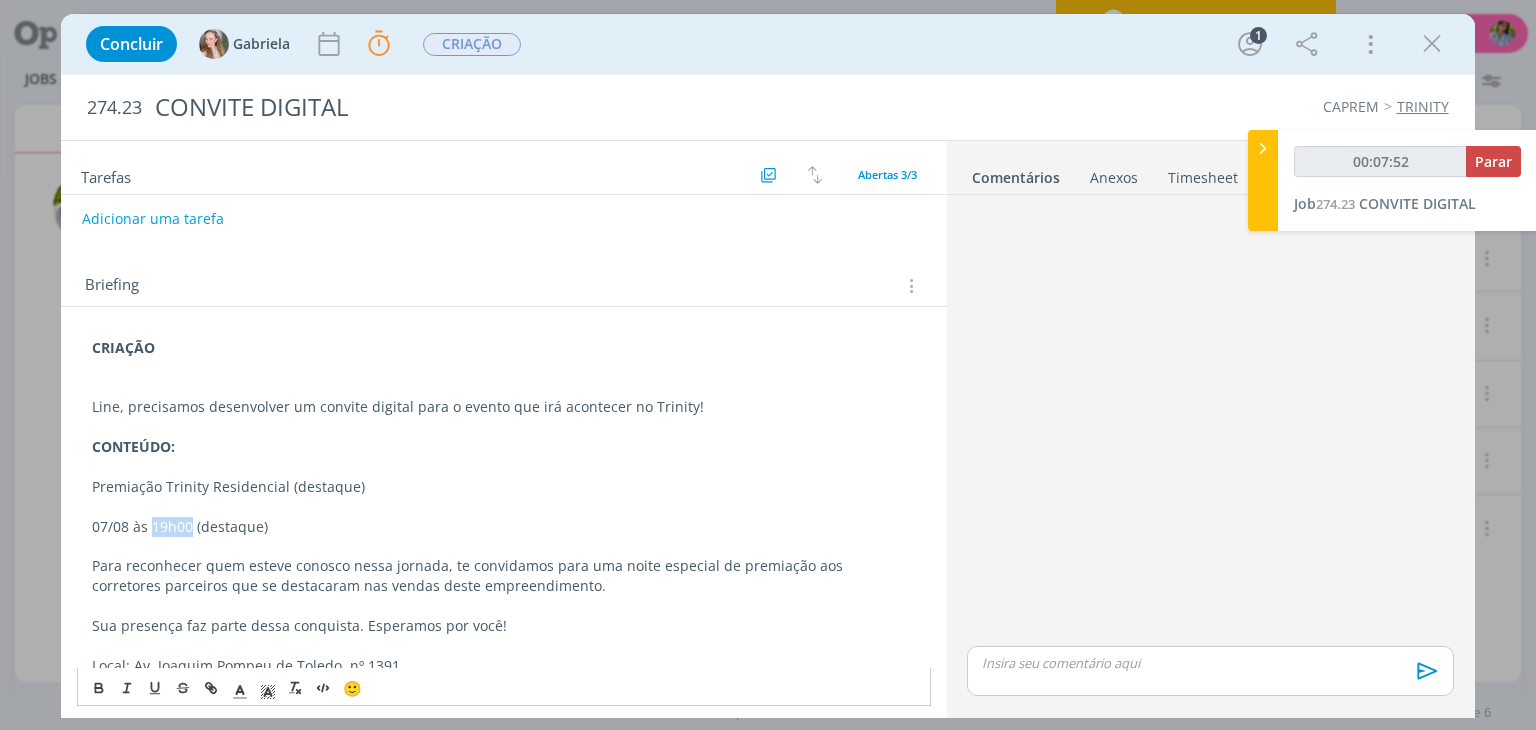 drag, startPoint x: 154, startPoint y: 521, endPoint x: 189, endPoint y: 525, distance: 35.22783 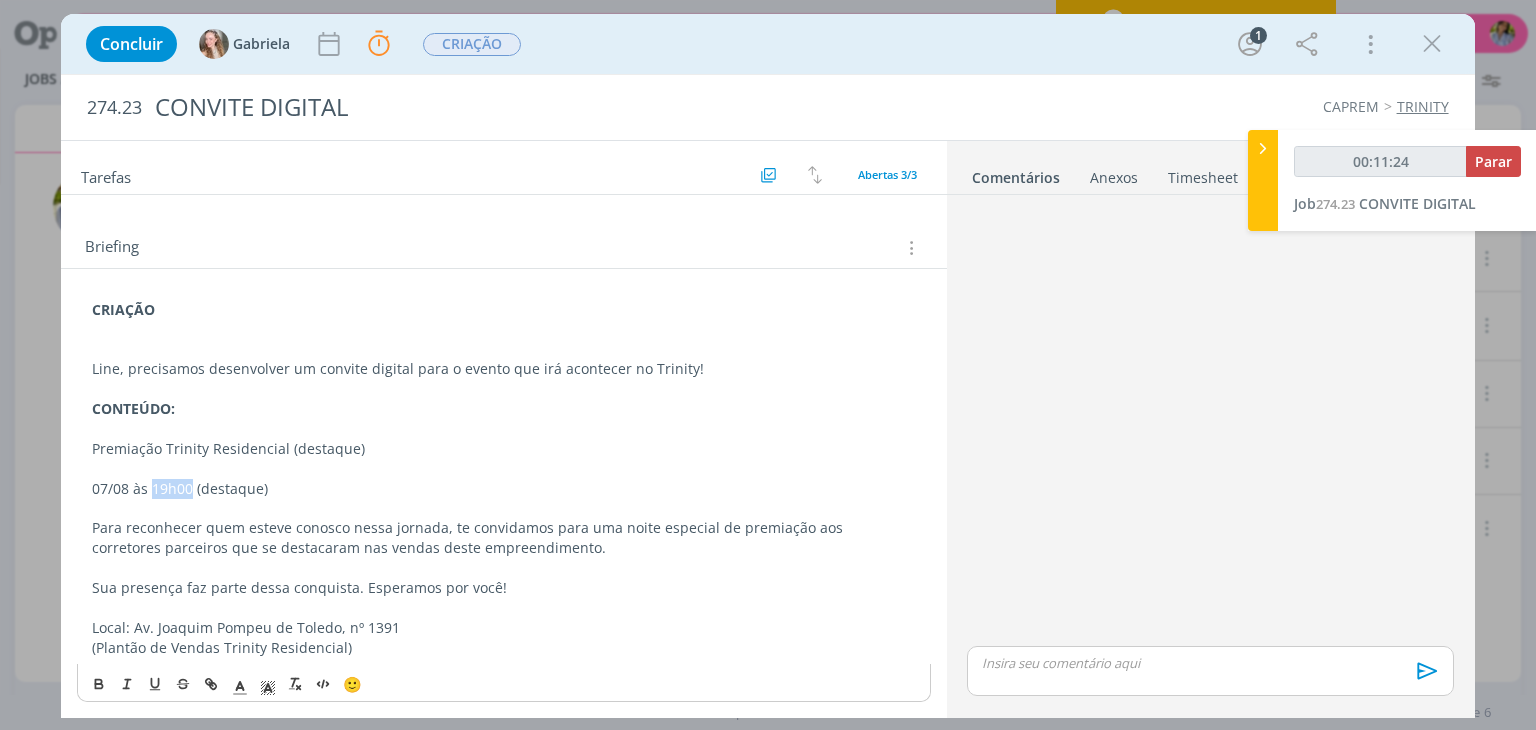 scroll, scrollTop: 200, scrollLeft: 0, axis: vertical 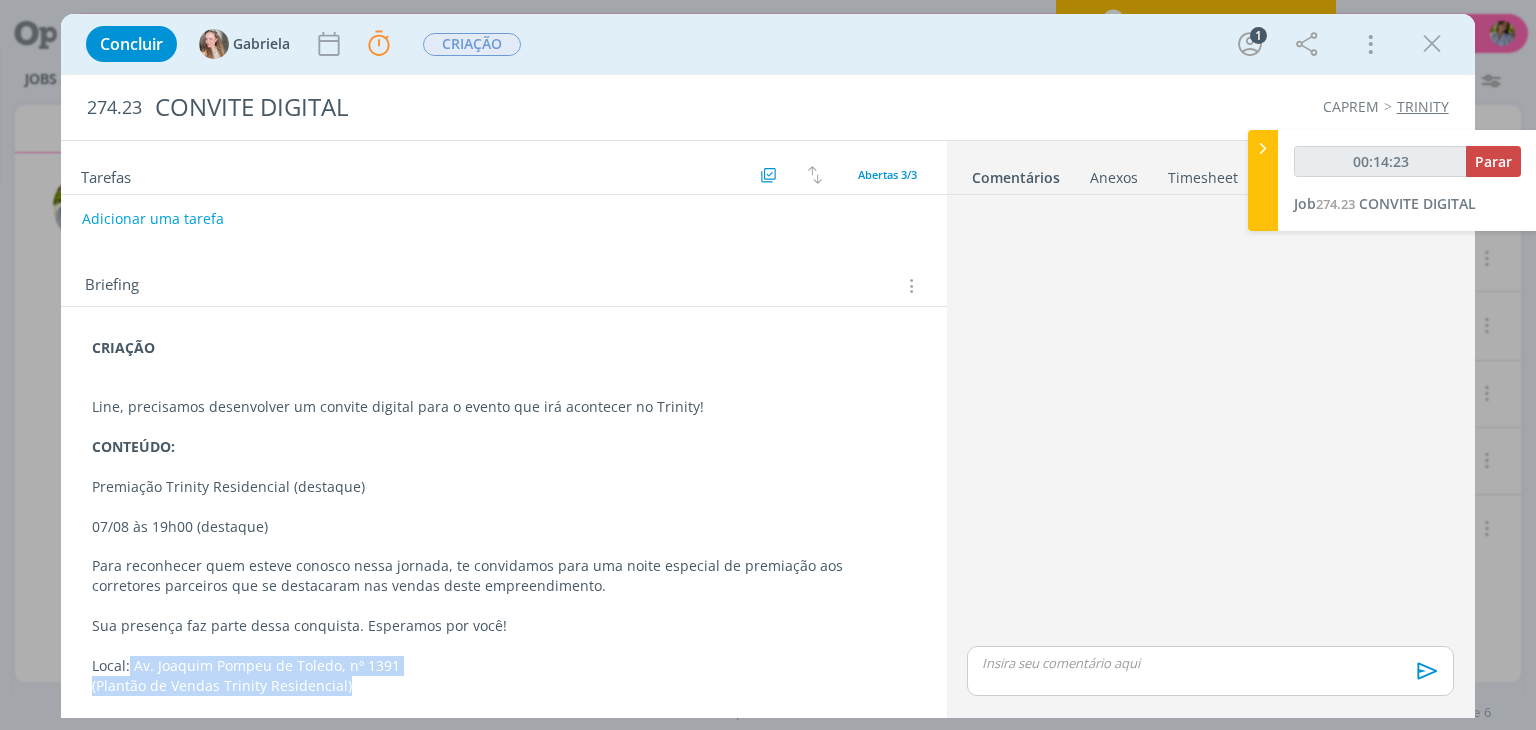 drag, startPoint x: 130, startPoint y: 661, endPoint x: 373, endPoint y: 693, distance: 245.09795 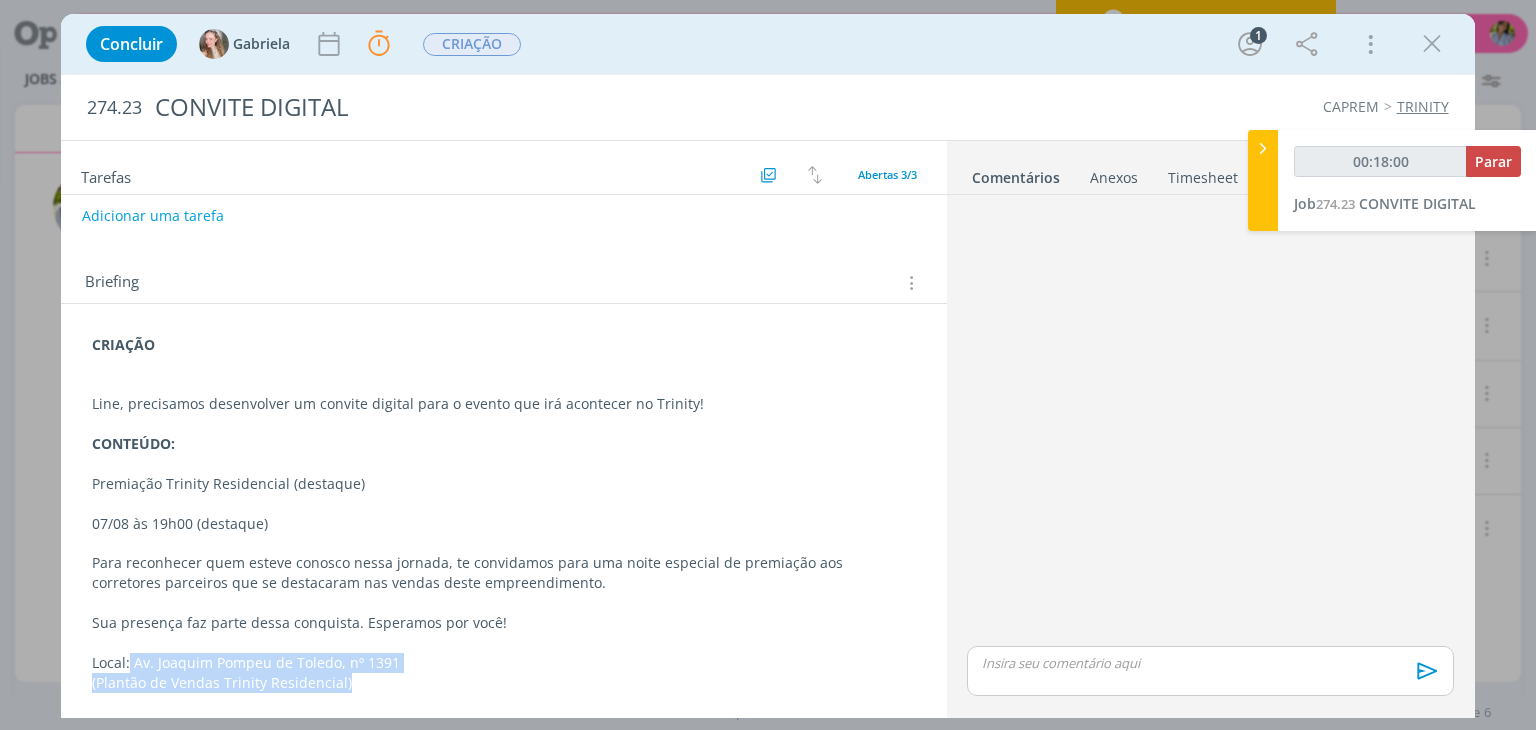 scroll, scrollTop: 200, scrollLeft: 0, axis: vertical 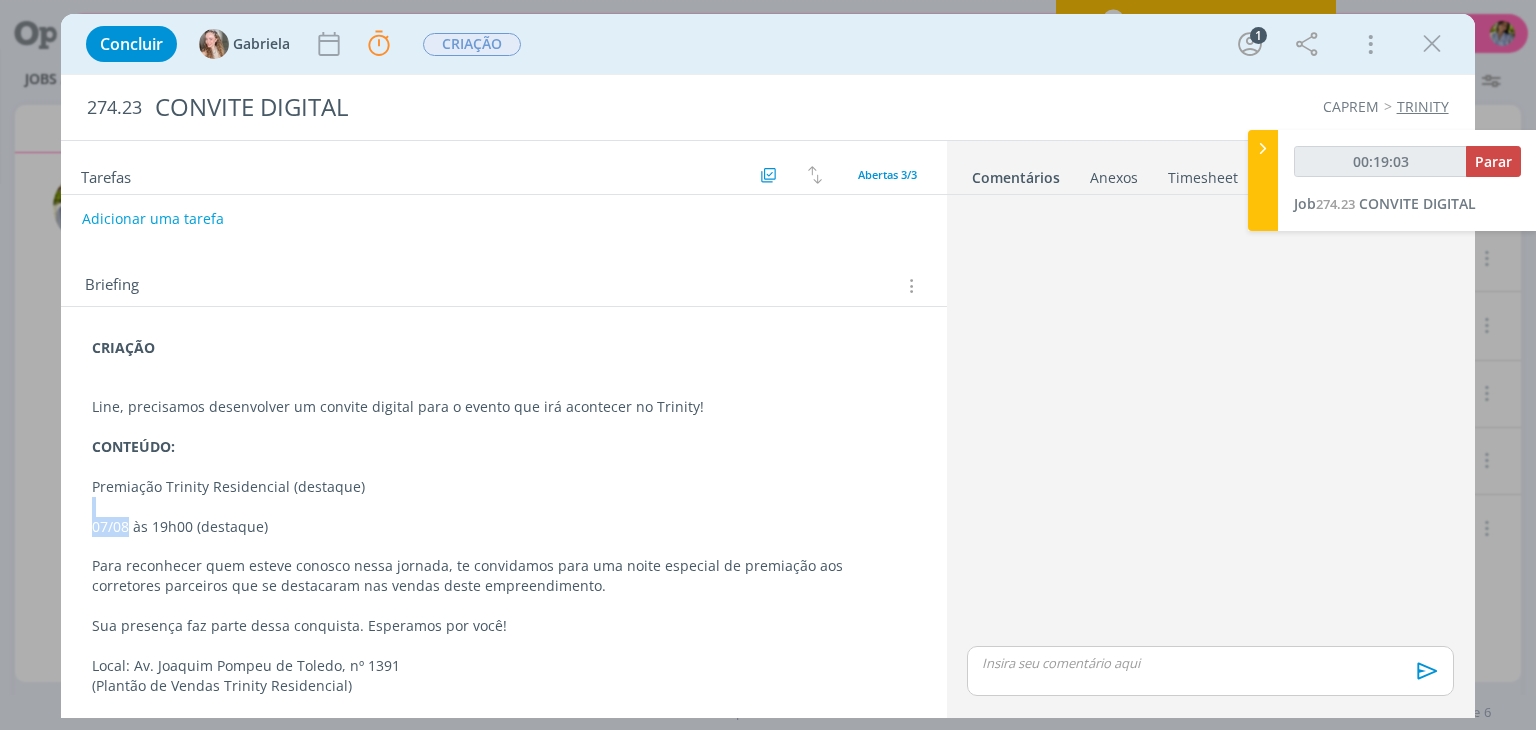 drag, startPoint x: 126, startPoint y: 521, endPoint x: 77, endPoint y: 504, distance: 51.86521 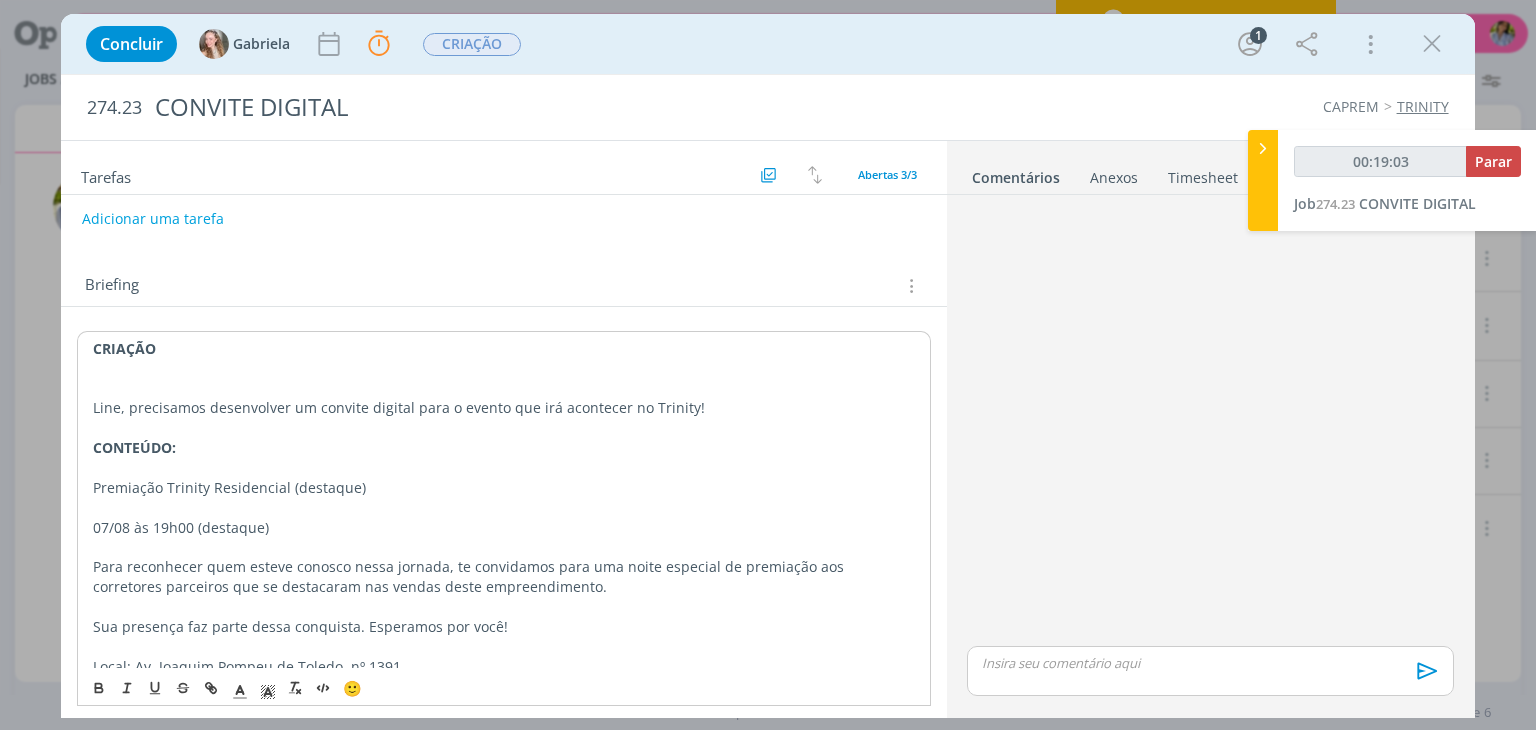 click on "Para reconhecer quem esteve conosco nessa jornada, te convidamos para uma noite especial de premiação aos corretores parceiros que se destacaram nas vendas deste empreendimento." at bounding box center (503, 577) 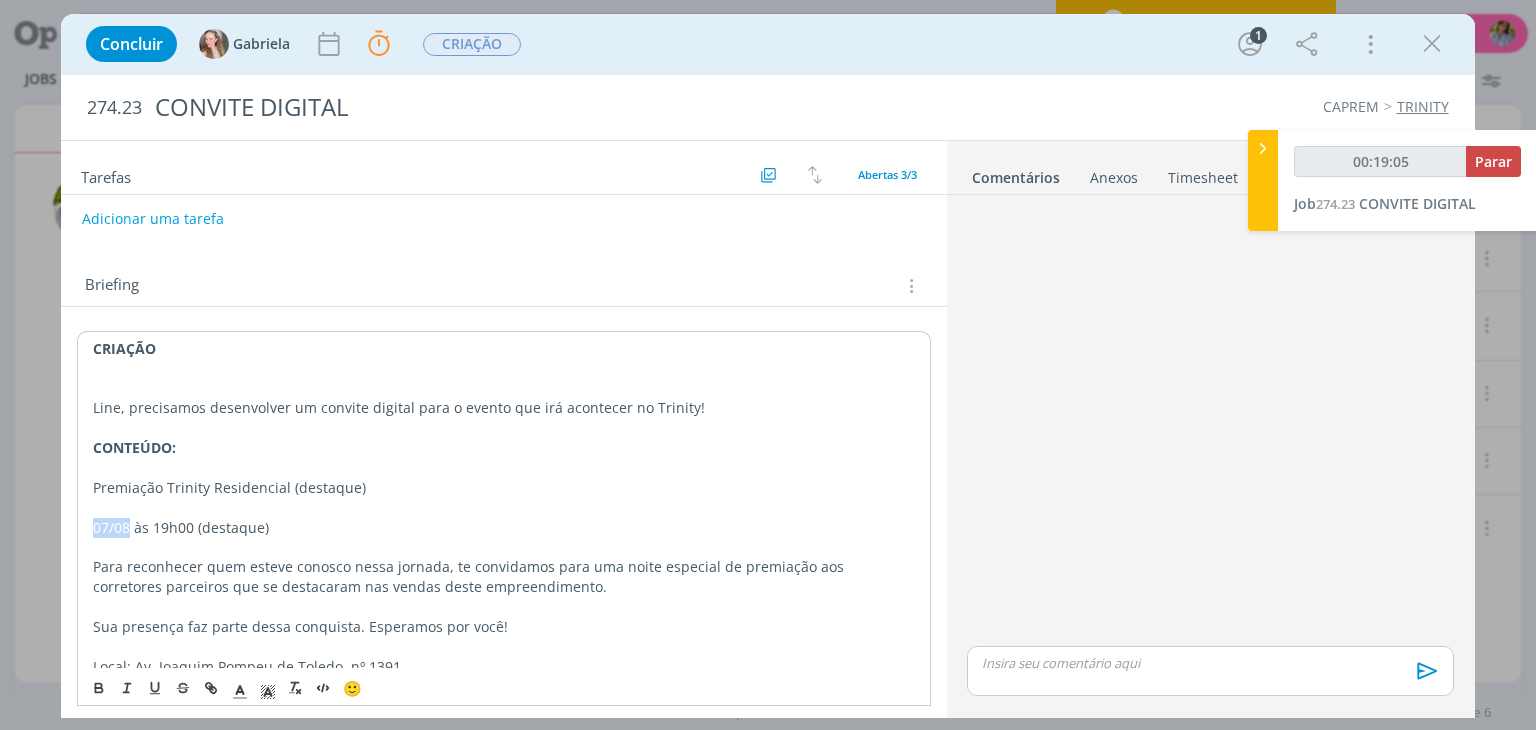 drag, startPoint x: 127, startPoint y: 523, endPoint x: 96, endPoint y: 525, distance: 31.06445 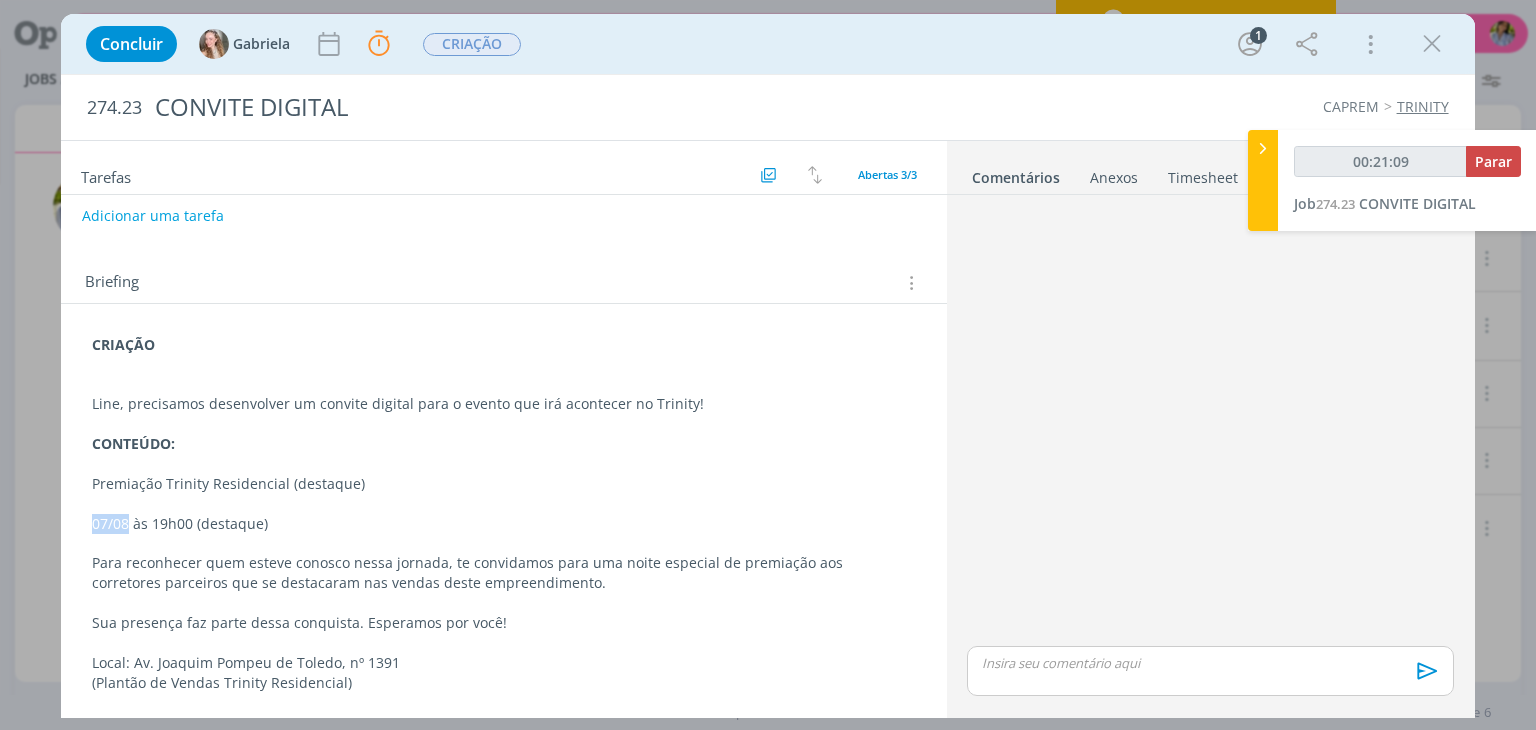 scroll, scrollTop: 200, scrollLeft: 0, axis: vertical 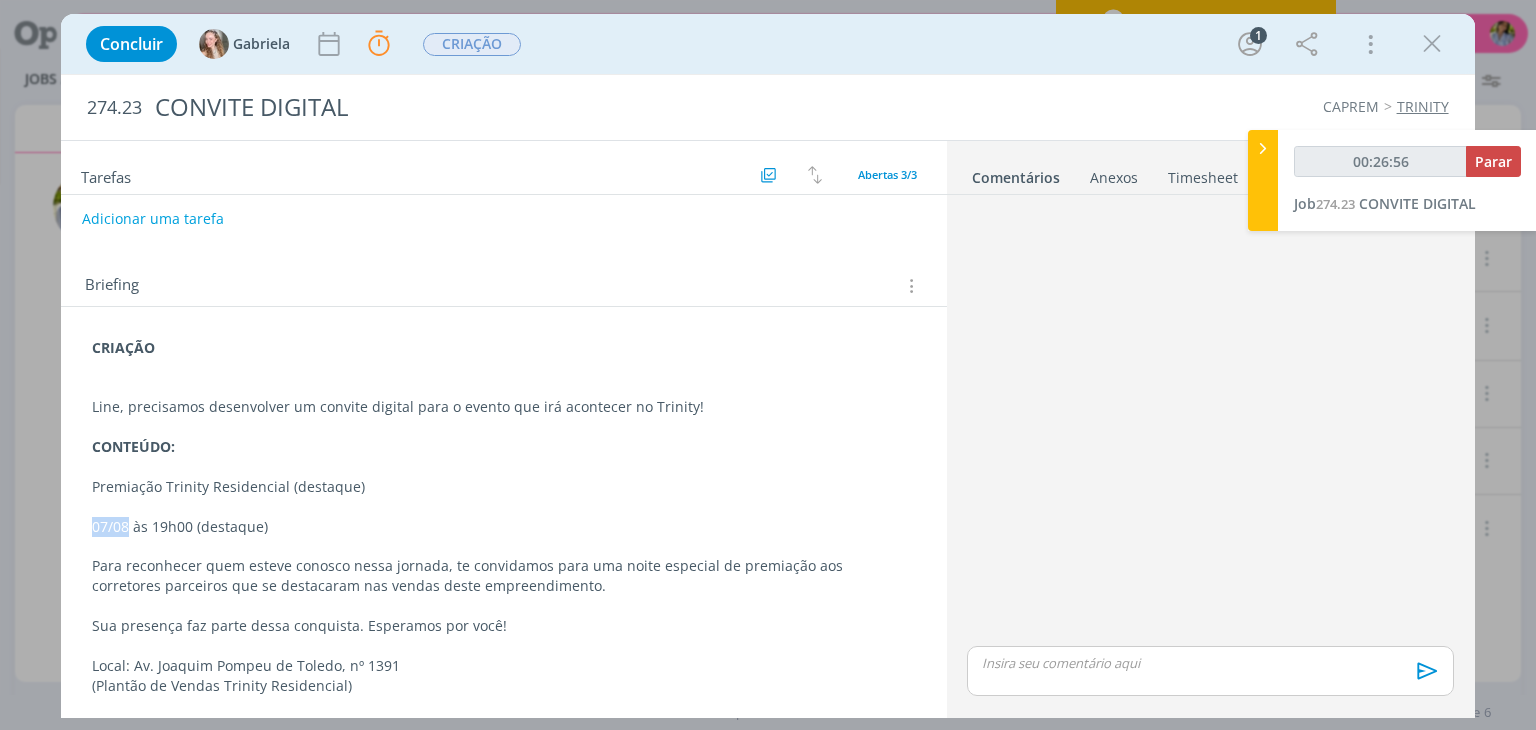 type on "00:26:57" 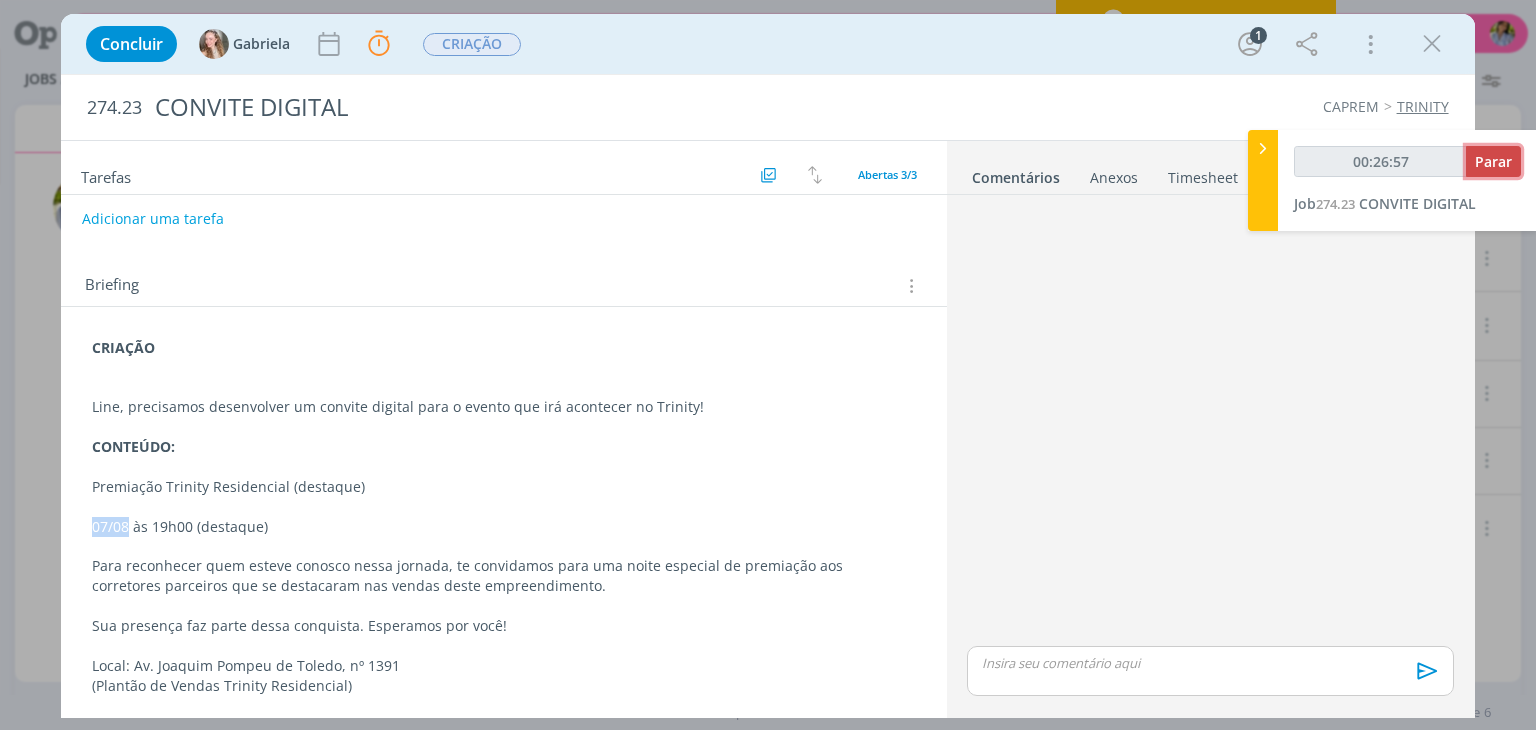 click on "Parar" at bounding box center [1493, 161] 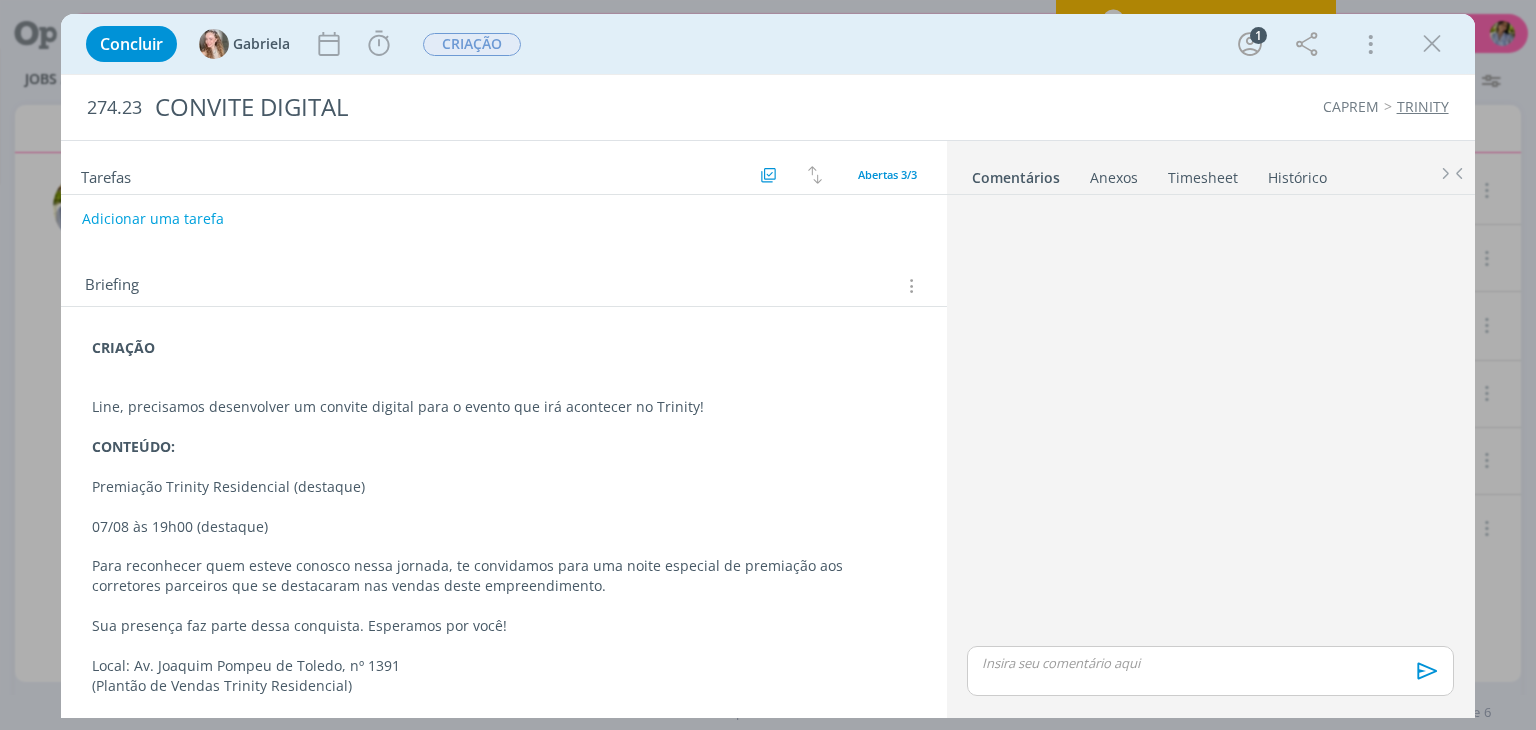 drag, startPoint x: 937, startPoint y: 445, endPoint x: 939, endPoint y: 518, distance: 73.02739 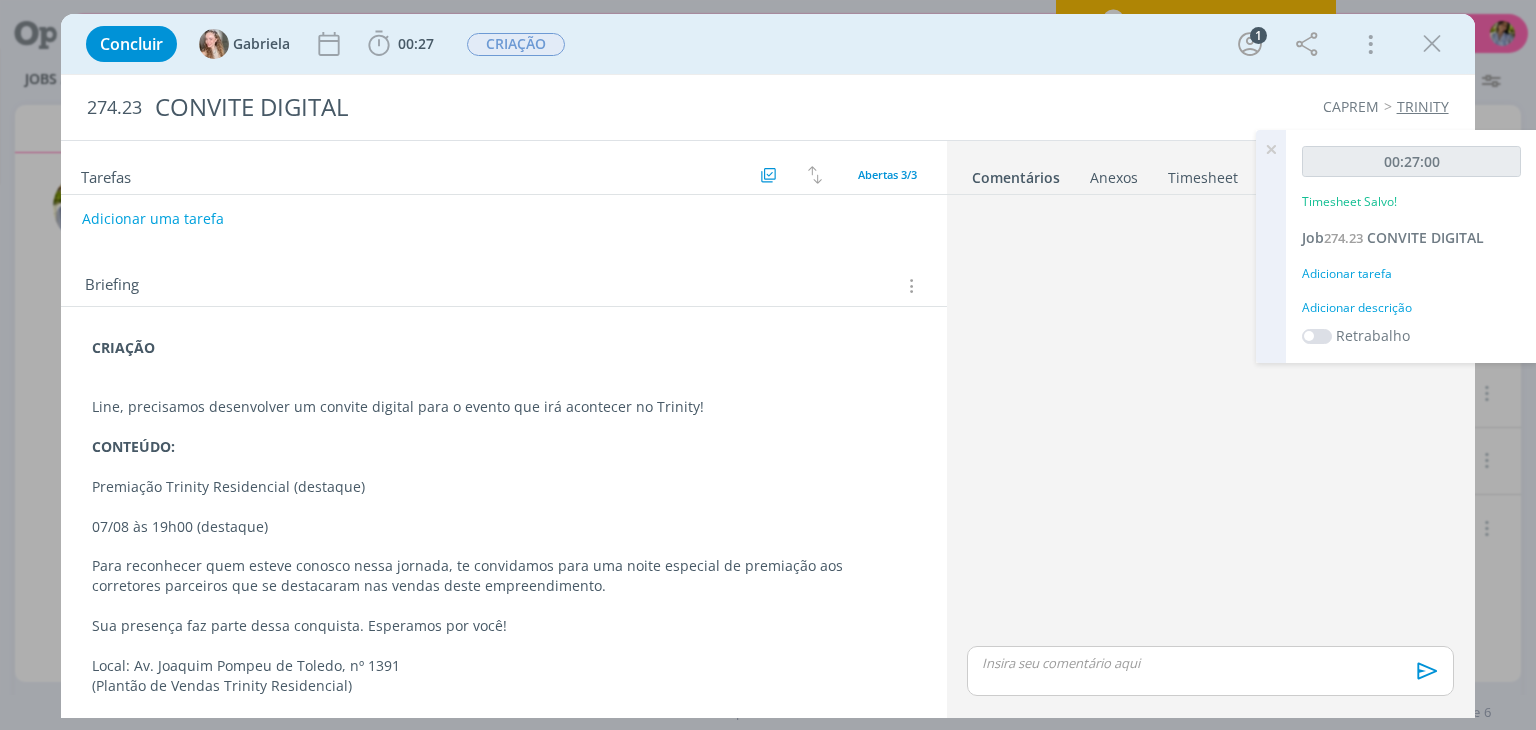 click at bounding box center [1432, 44] 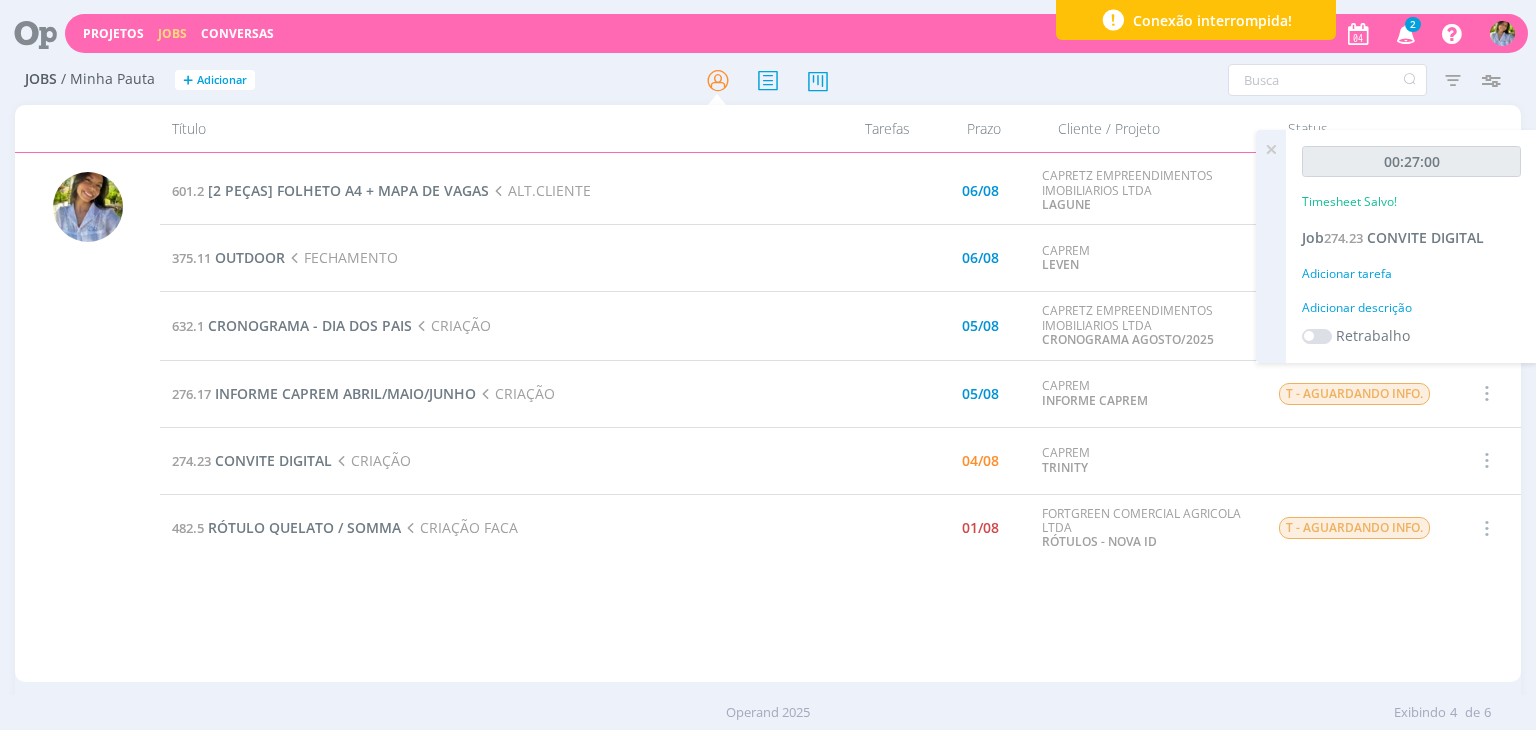 click at bounding box center [1271, 149] 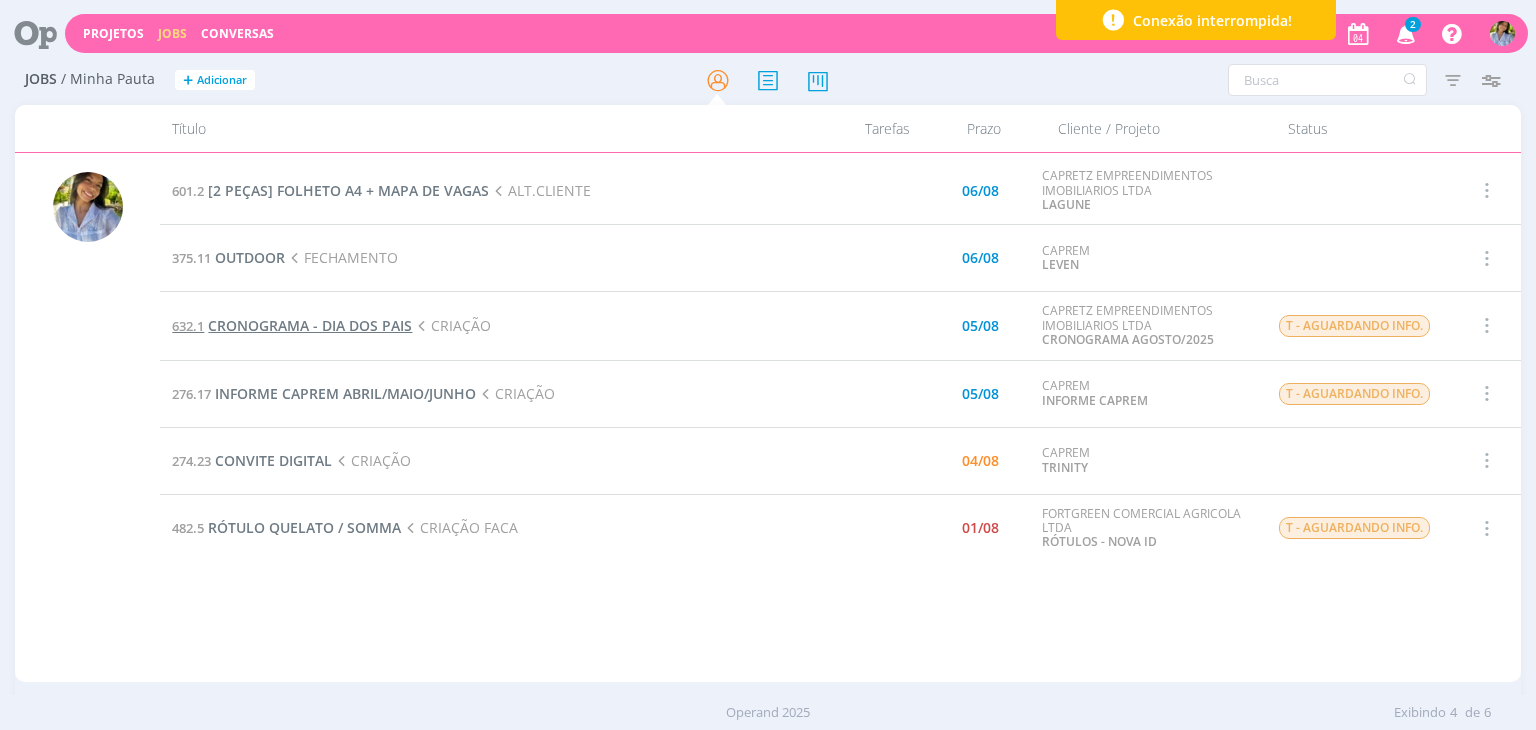 click on "CRONOGRAMA - DIA DOS PAIS" at bounding box center [310, 325] 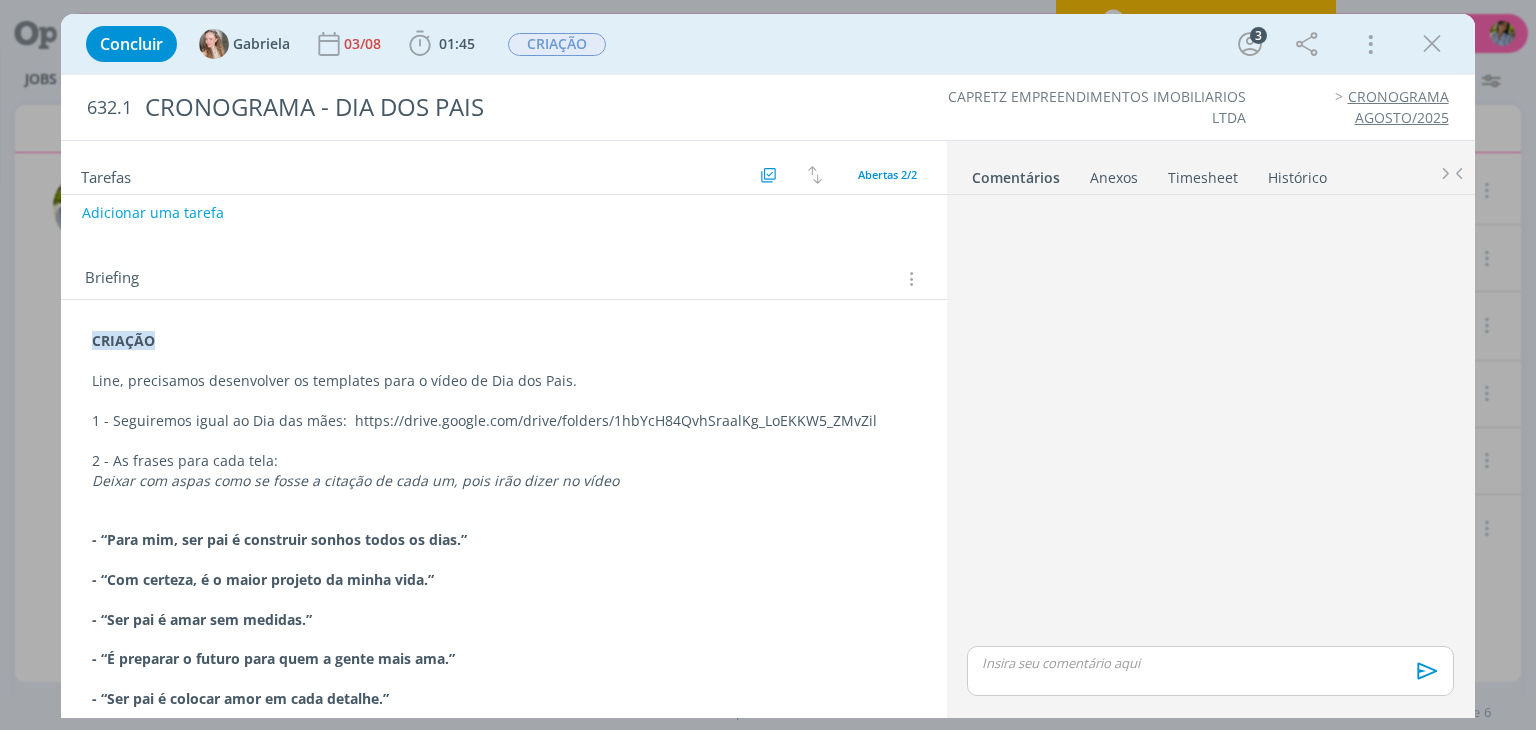 scroll, scrollTop: 256, scrollLeft: 0, axis: vertical 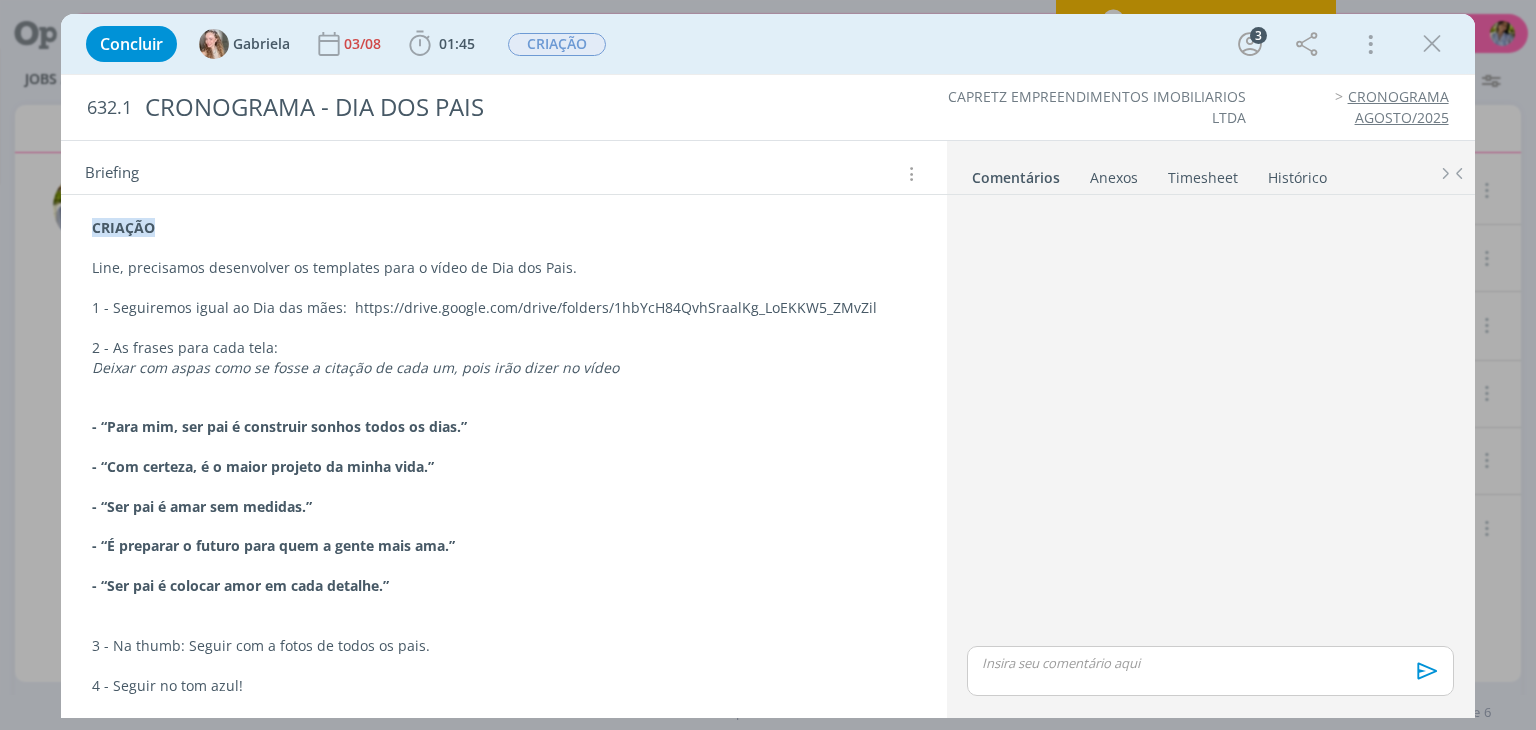 click at bounding box center [1432, 44] 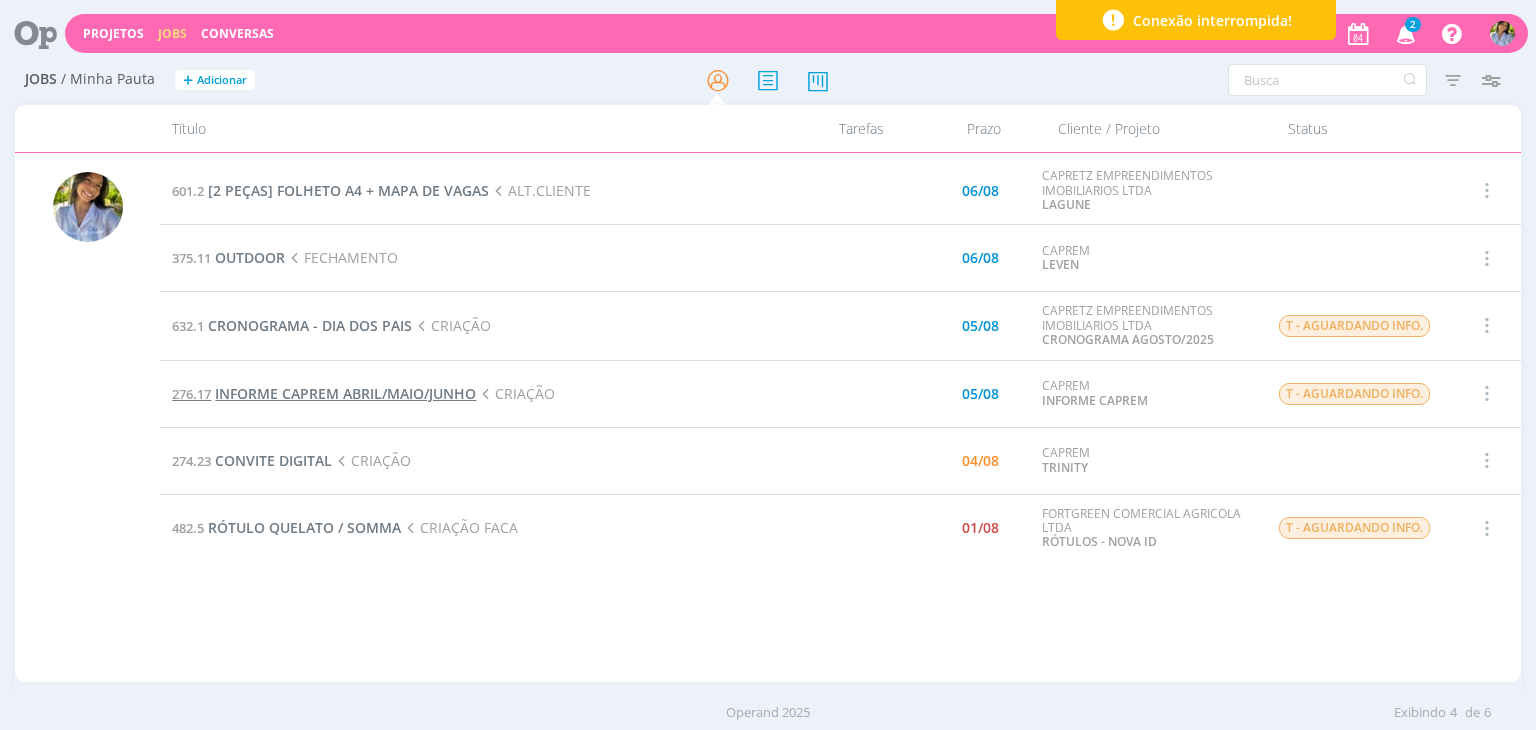 click on "INFORME CAPREM ABRIL/MAIO/JUNHO" at bounding box center [345, 393] 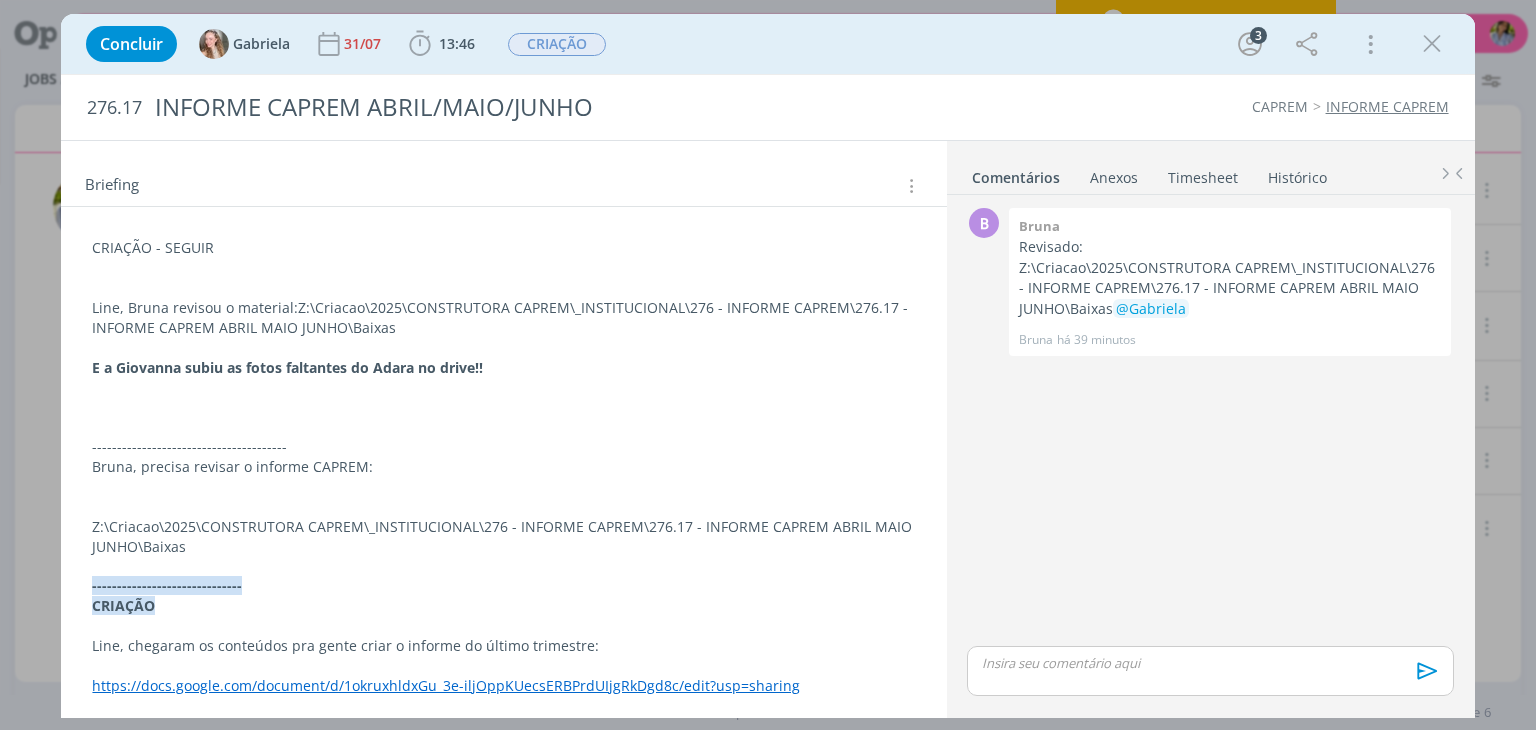 scroll, scrollTop: 254, scrollLeft: 0, axis: vertical 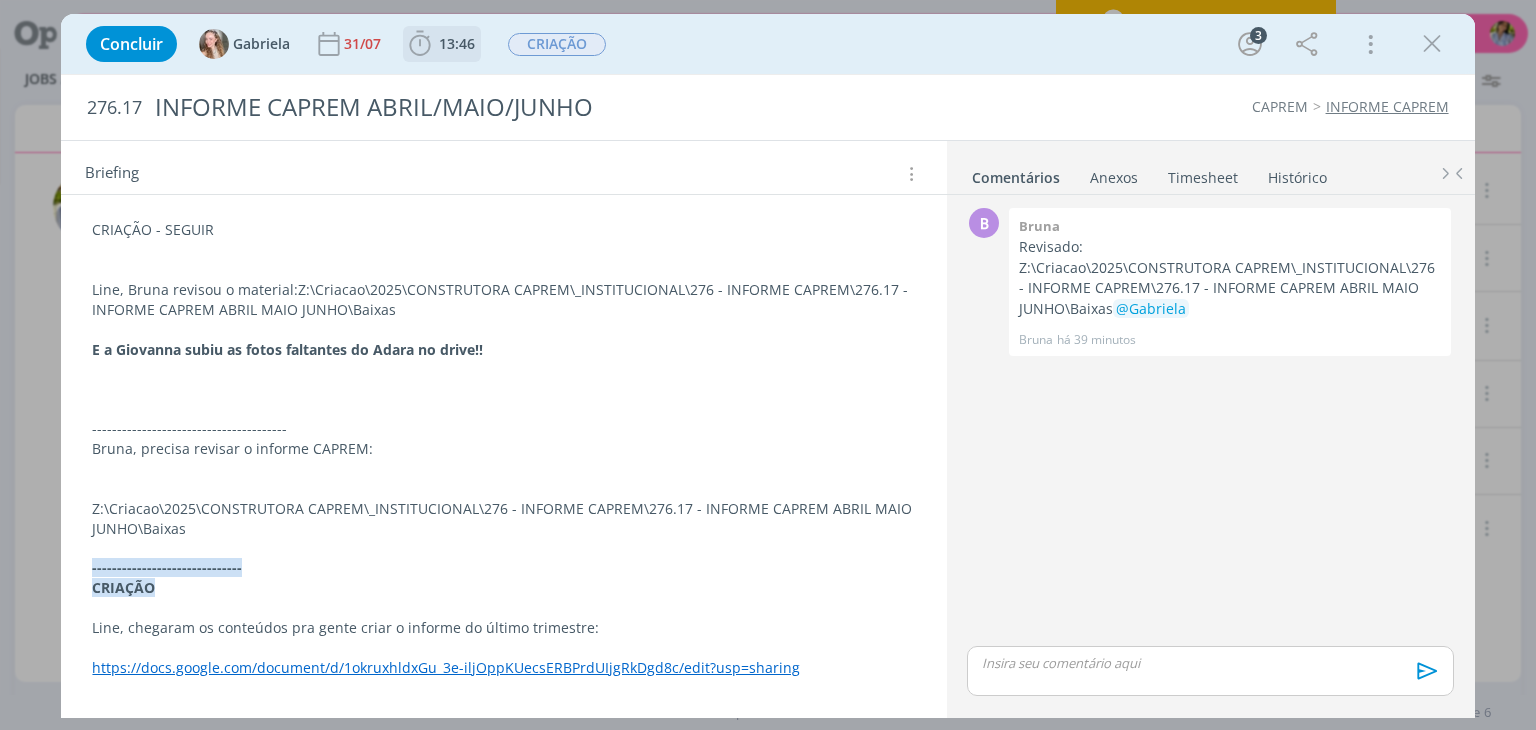 click on "13:46" at bounding box center [442, 44] 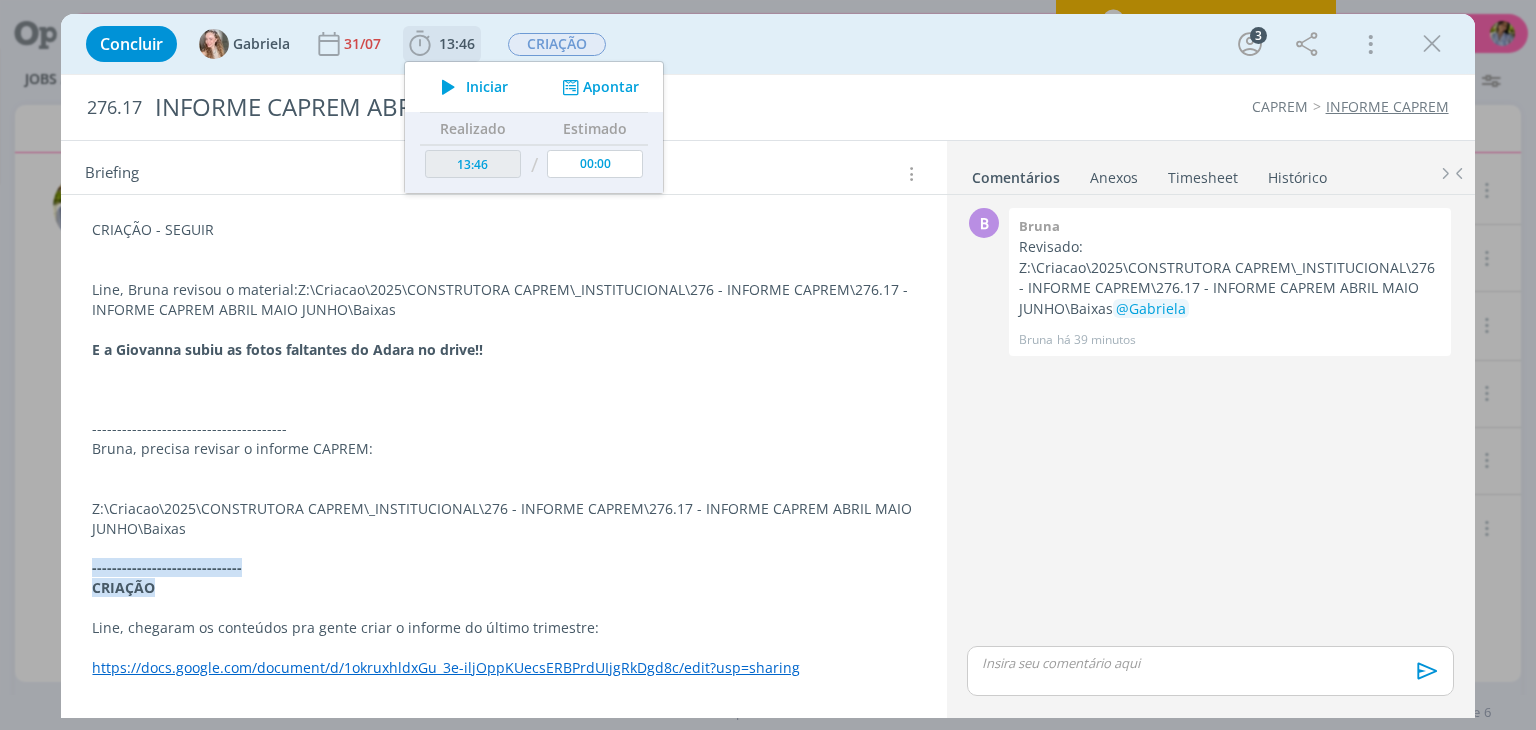 click on "Iniciar" at bounding box center (487, 87) 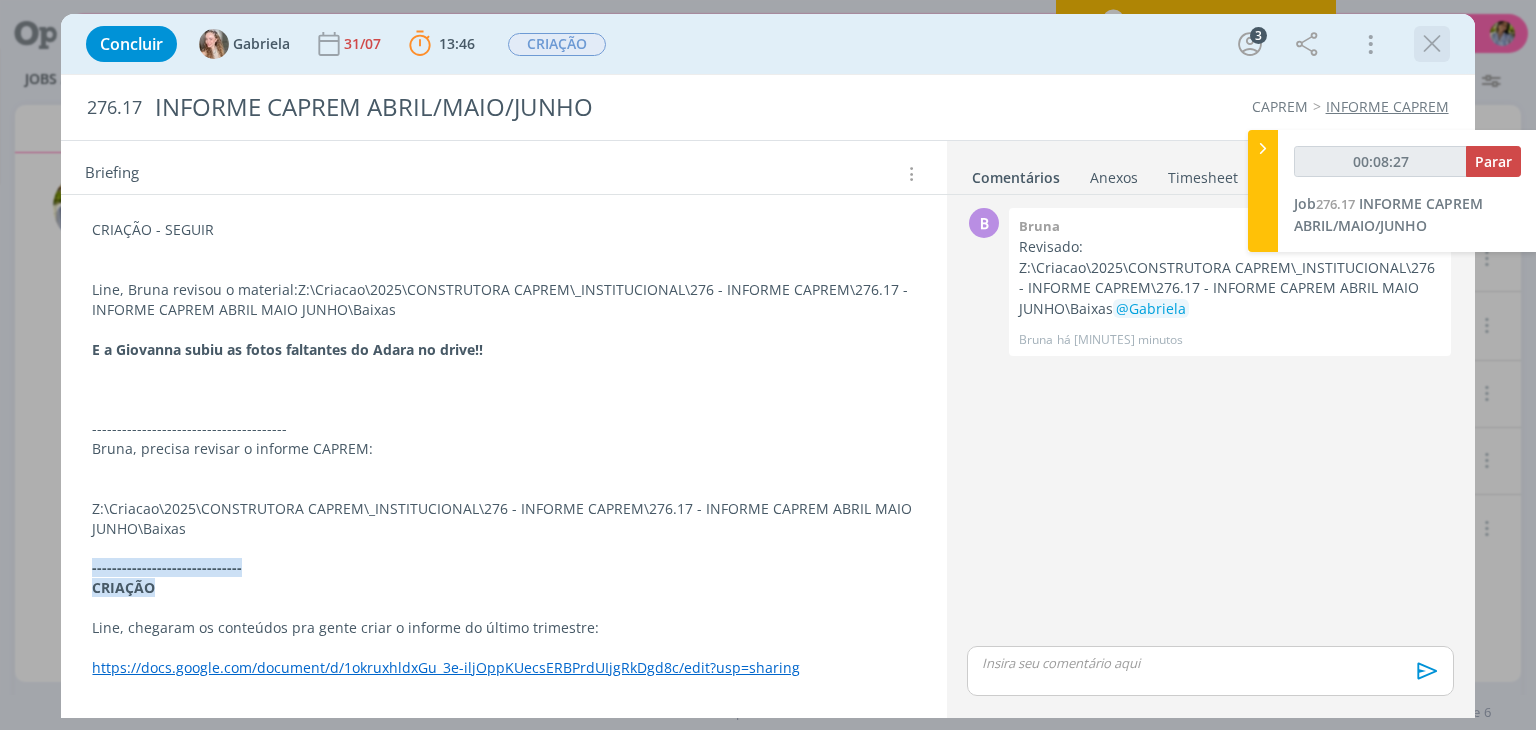 click at bounding box center [1432, 44] 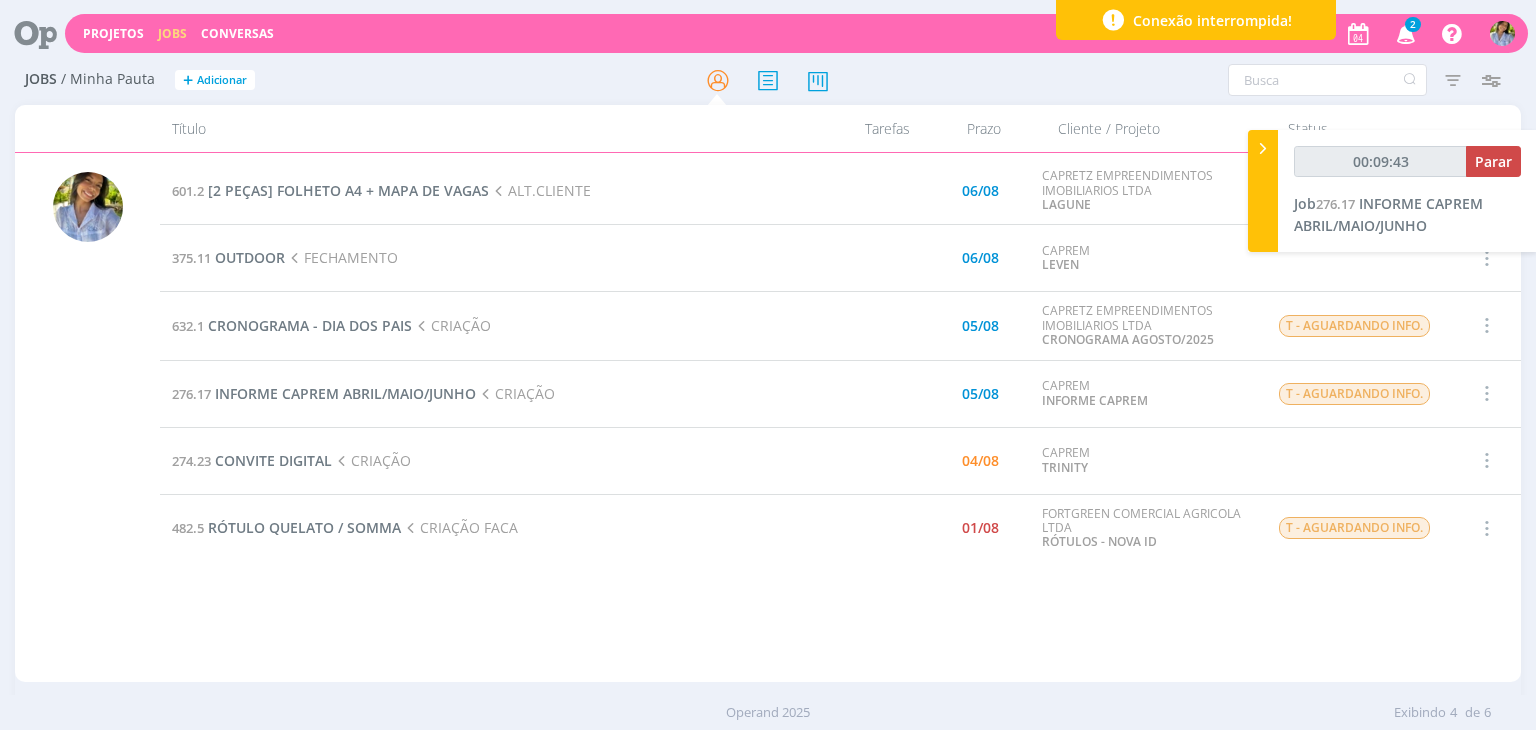 click on "2" at bounding box center (1404, 34) 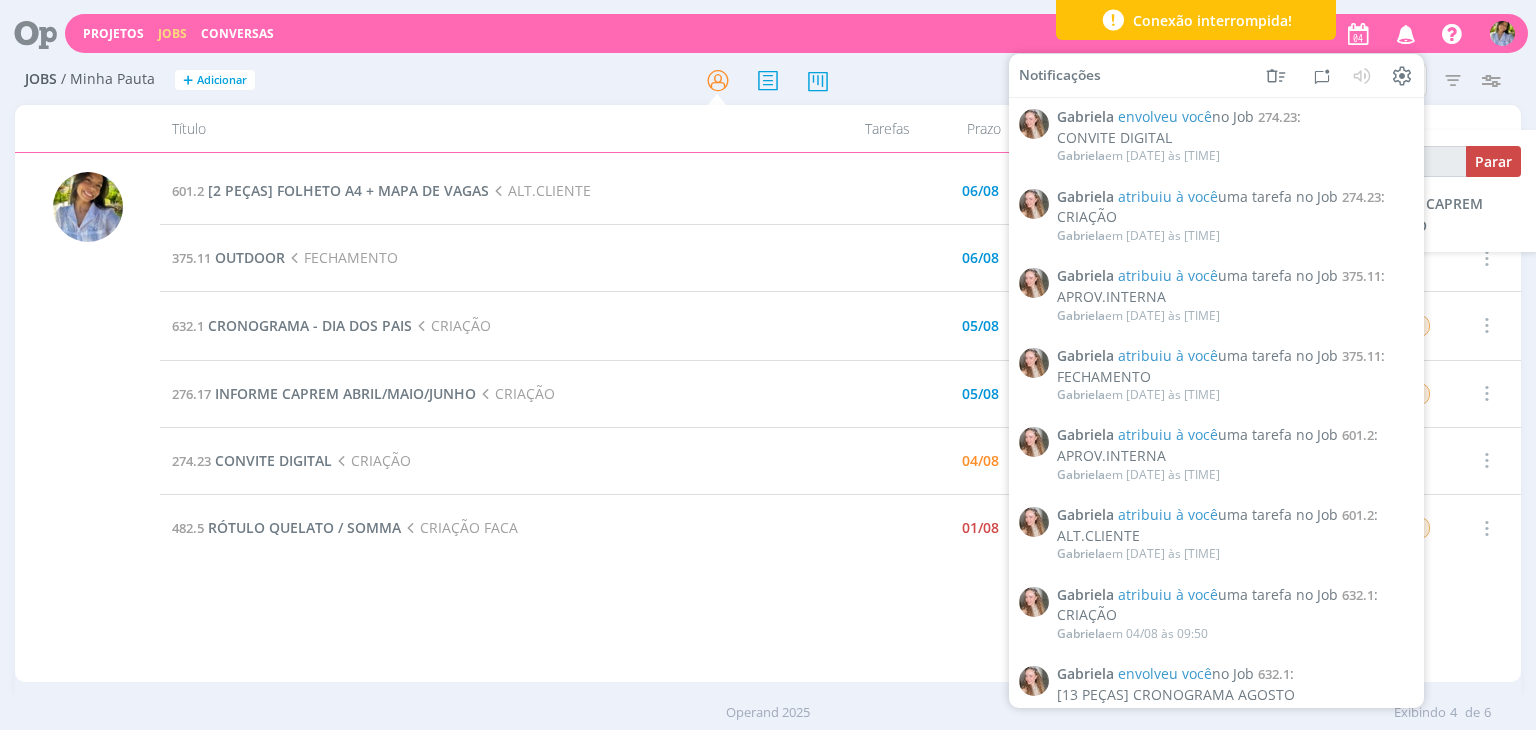 drag, startPoint x: 1406, startPoint y: 32, endPoint x: 1411, endPoint y: 46, distance: 14.866069 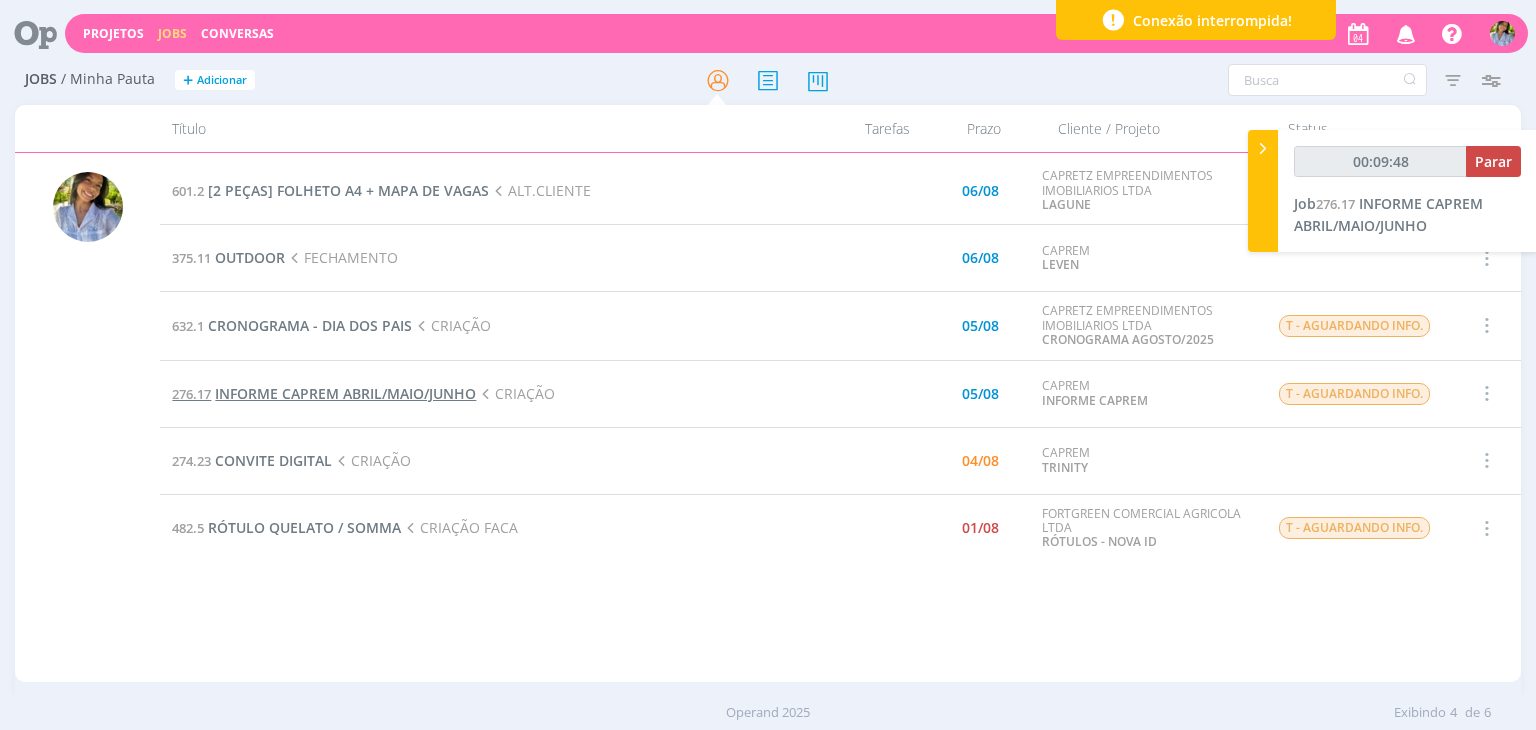click on "INFORME CAPREM ABRIL/MAIO/JUNHO" at bounding box center [345, 393] 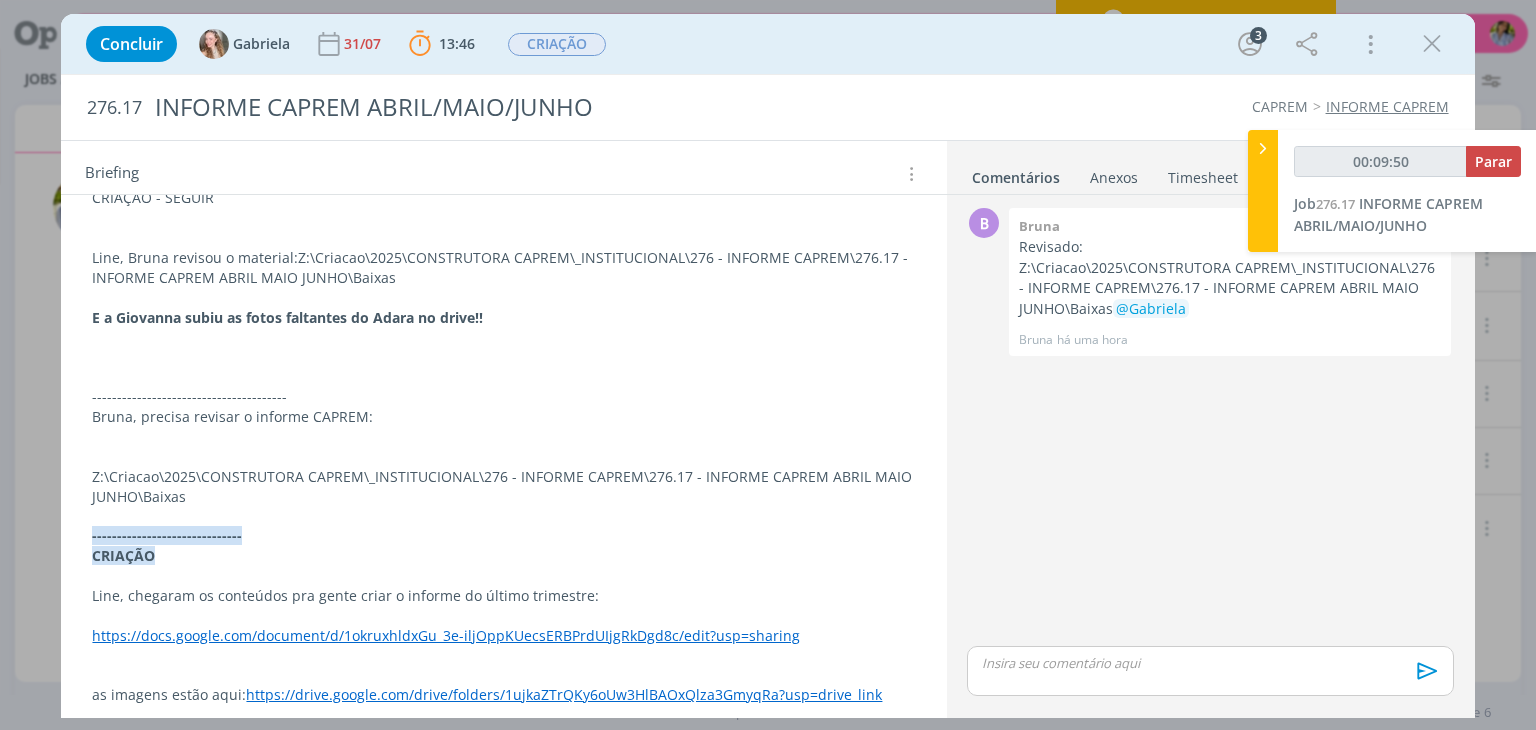scroll, scrollTop: 308, scrollLeft: 0, axis: vertical 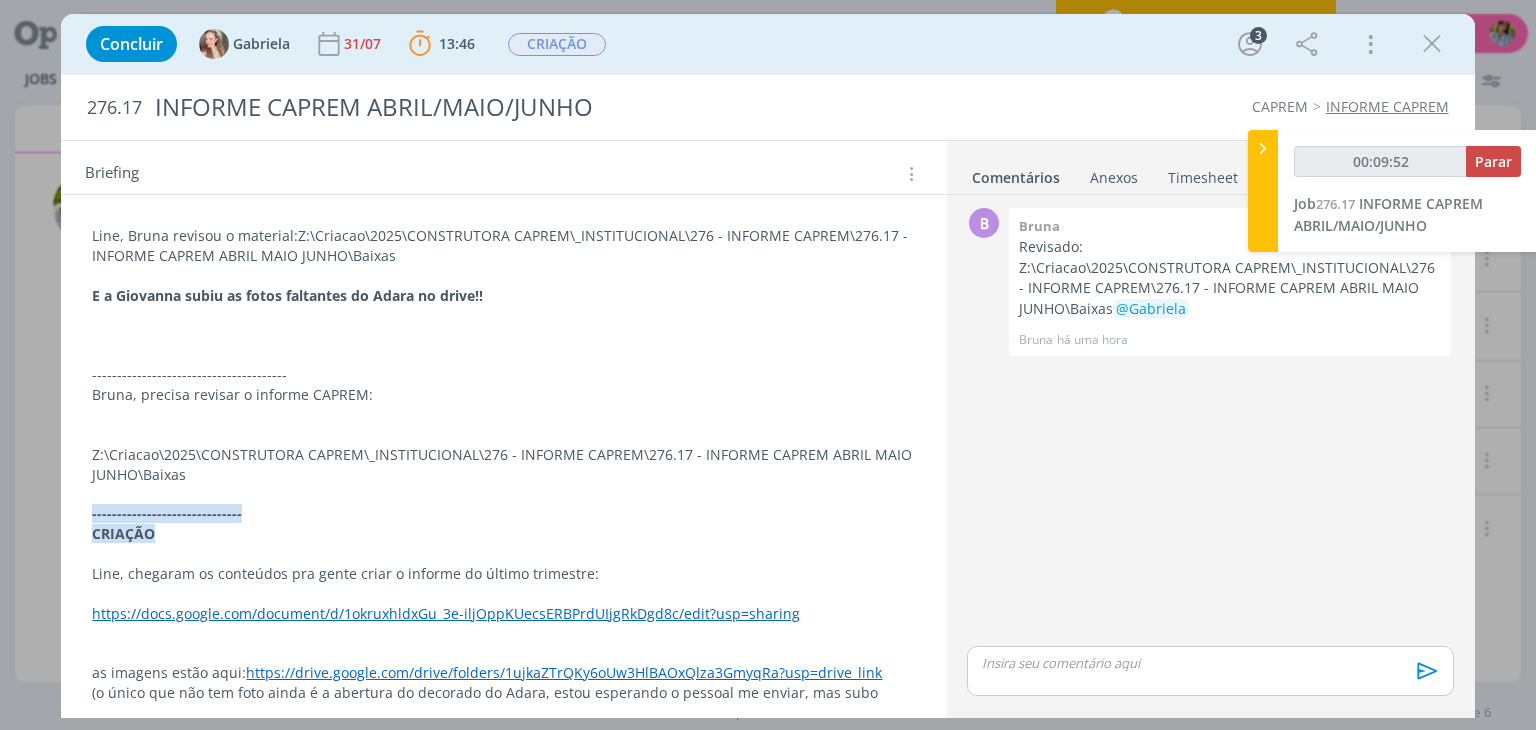 click on "https://docs.google.com/document/d/1okruxhldxGu_3e-iljOppKUecsERBPrdUIjgRkDgd8c/edit?usp=sharing" at bounding box center (446, 613) 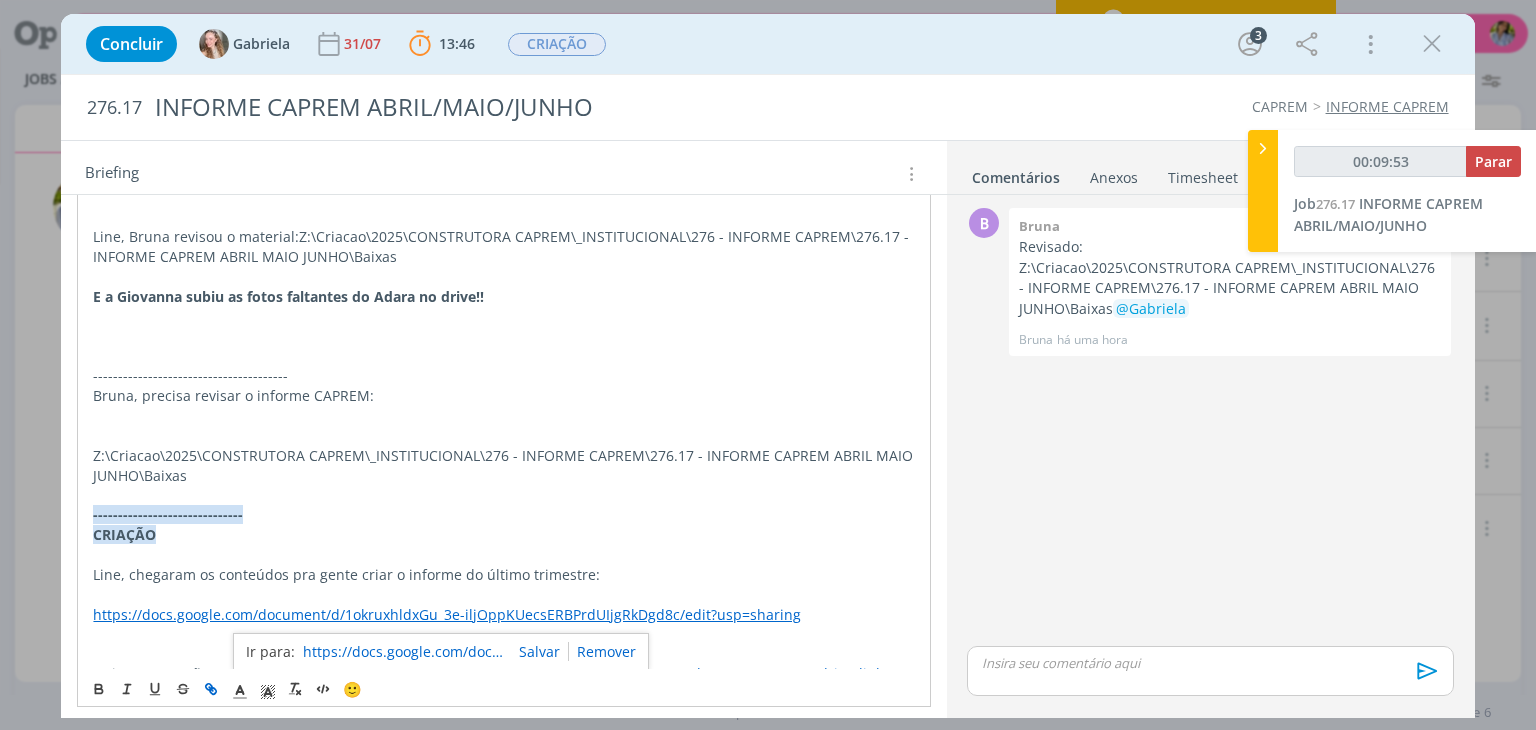 click on "https://docs.google.com/document/d/1okruxhldxGu_3e-iljOppKUecsERBPrdUIjgRkDgd8c/edit?usp=sharing" at bounding box center (403, 652) 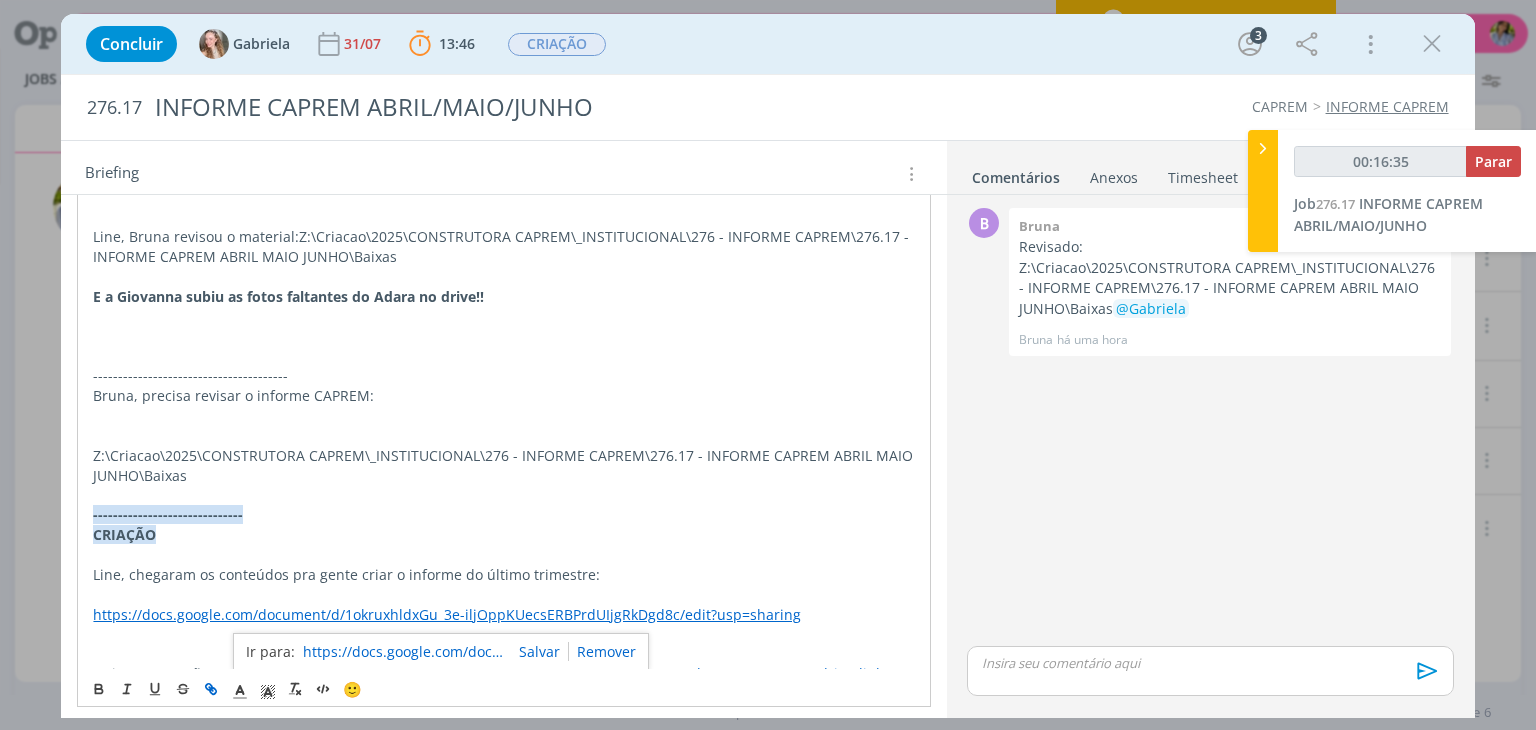 type on "00:17:35" 